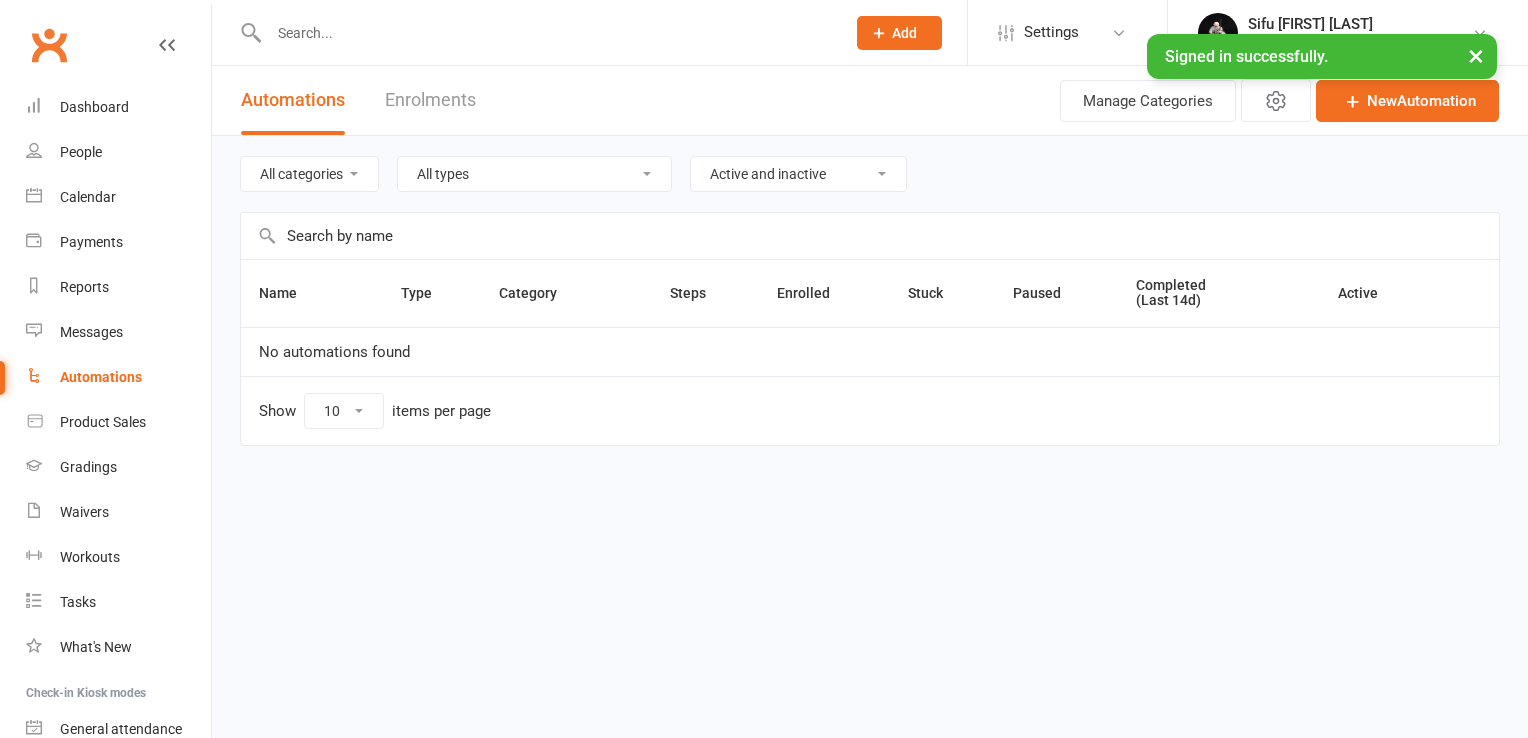 scroll, scrollTop: 0, scrollLeft: 0, axis: both 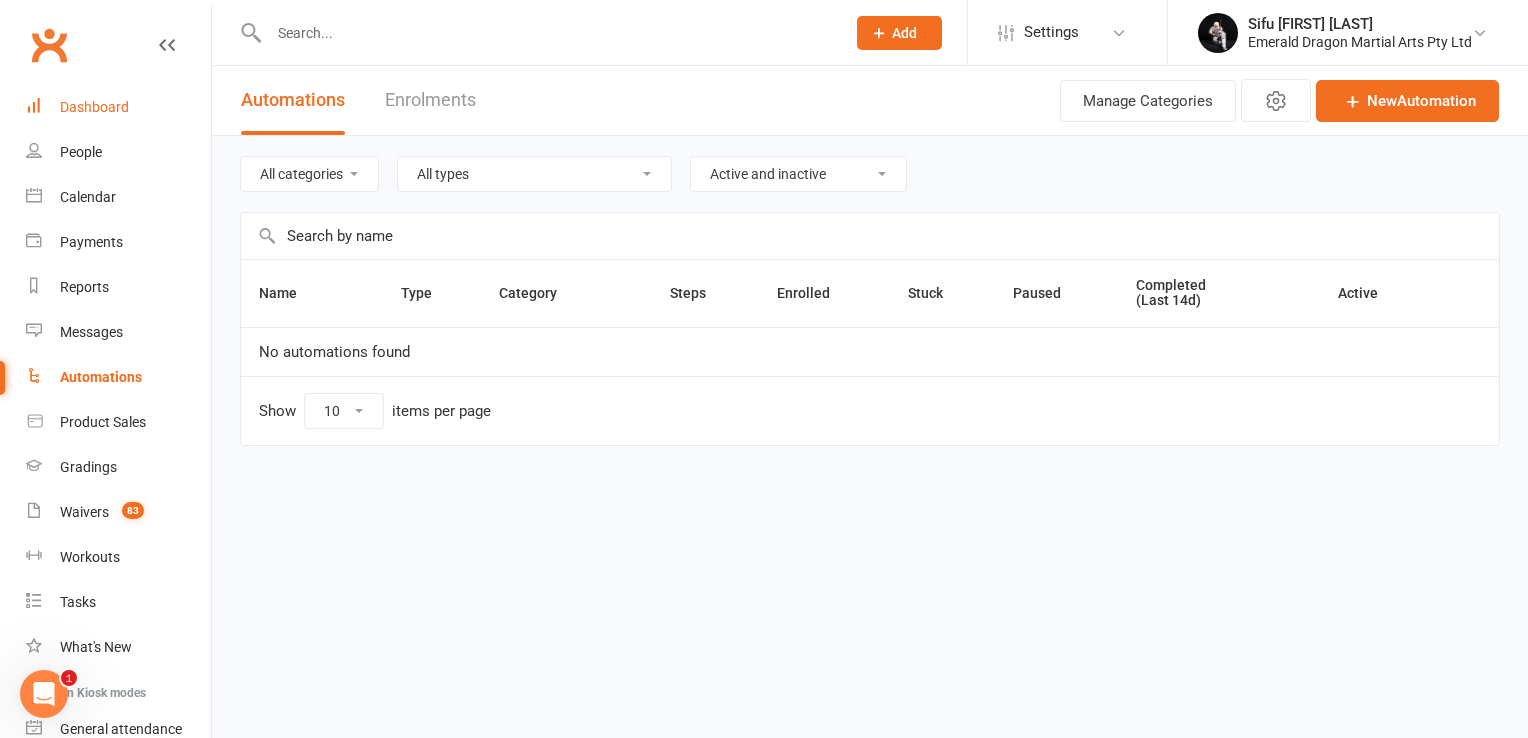 click on "Dashboard" at bounding box center (94, 107) 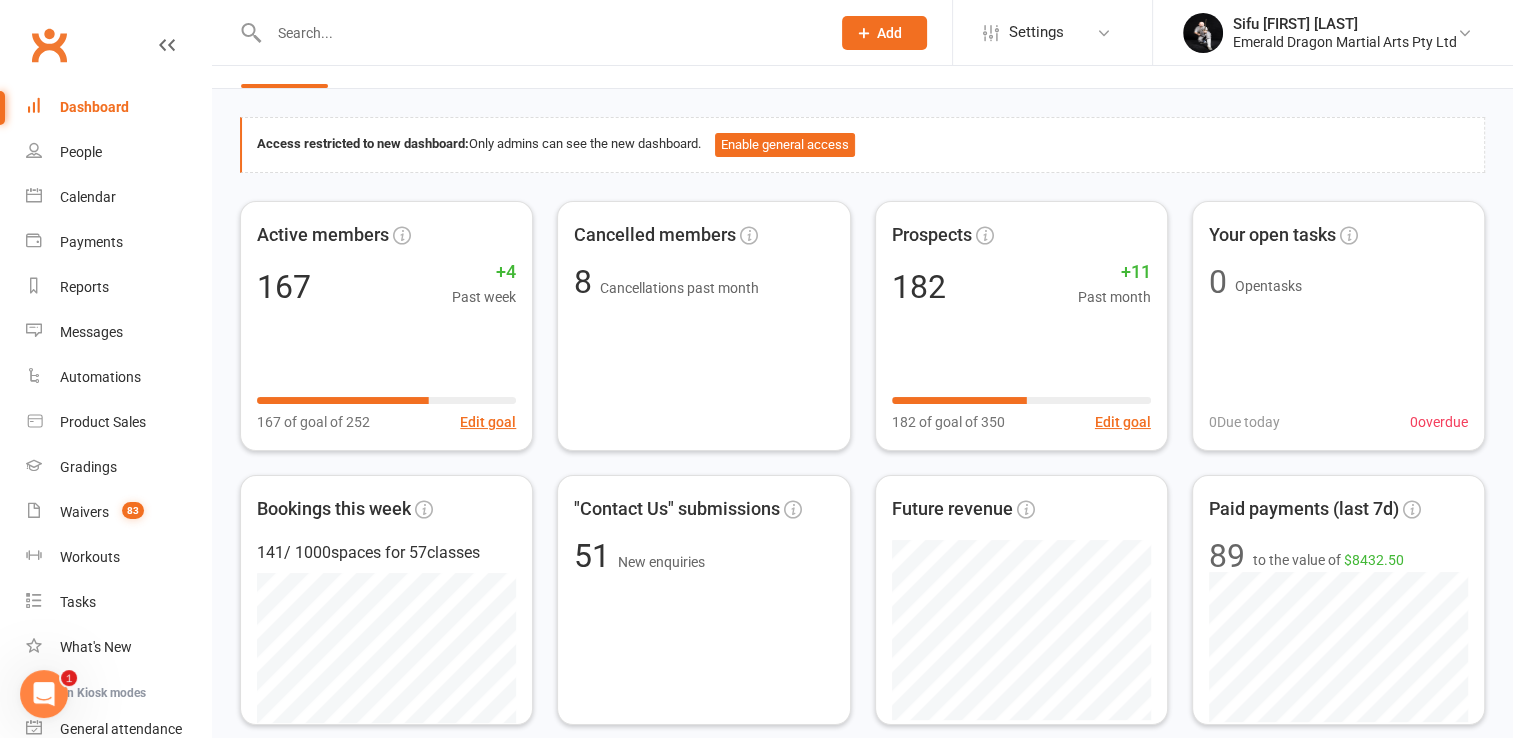 scroll, scrollTop: 0, scrollLeft: 0, axis: both 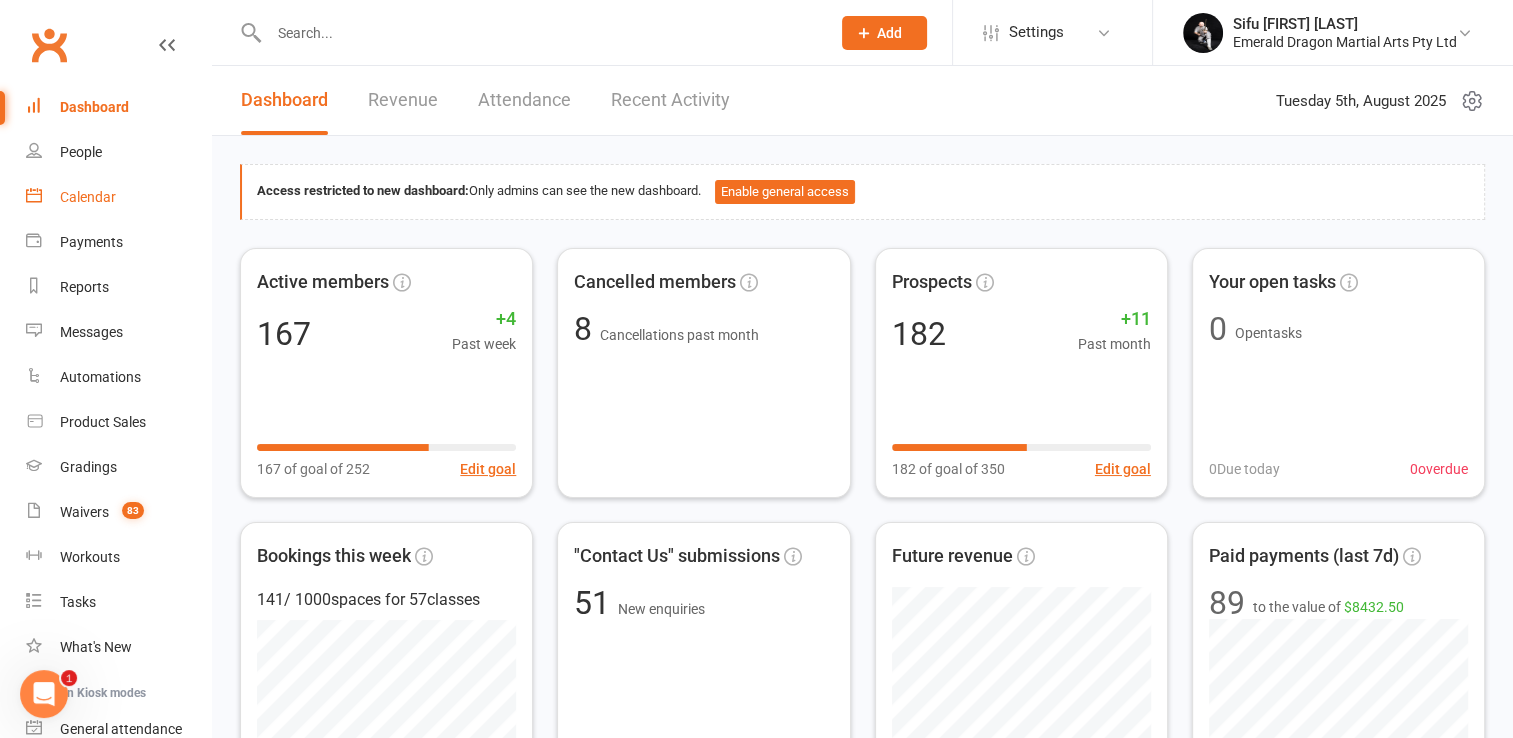 click on "Calendar" at bounding box center (88, 197) 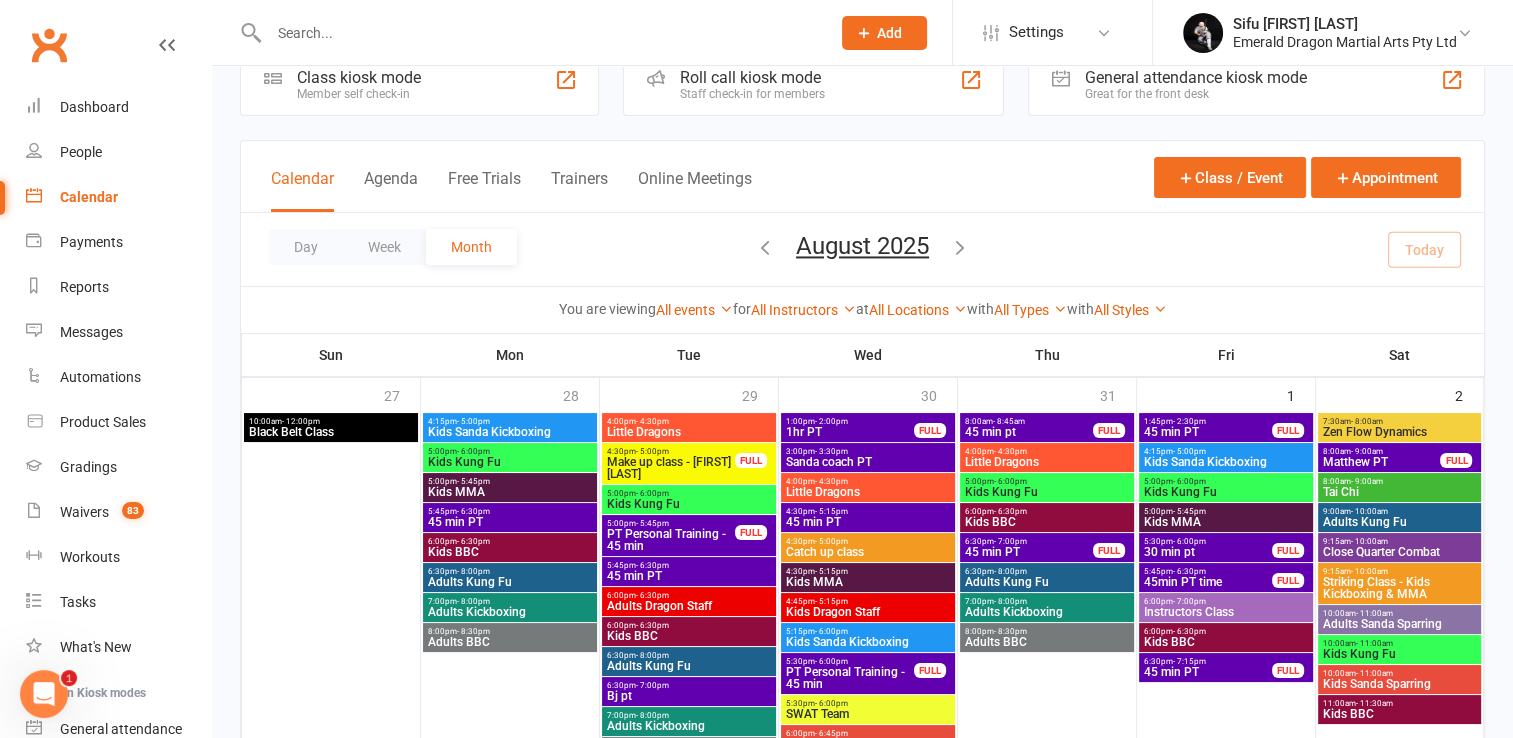 scroll, scrollTop: 46, scrollLeft: 0, axis: vertical 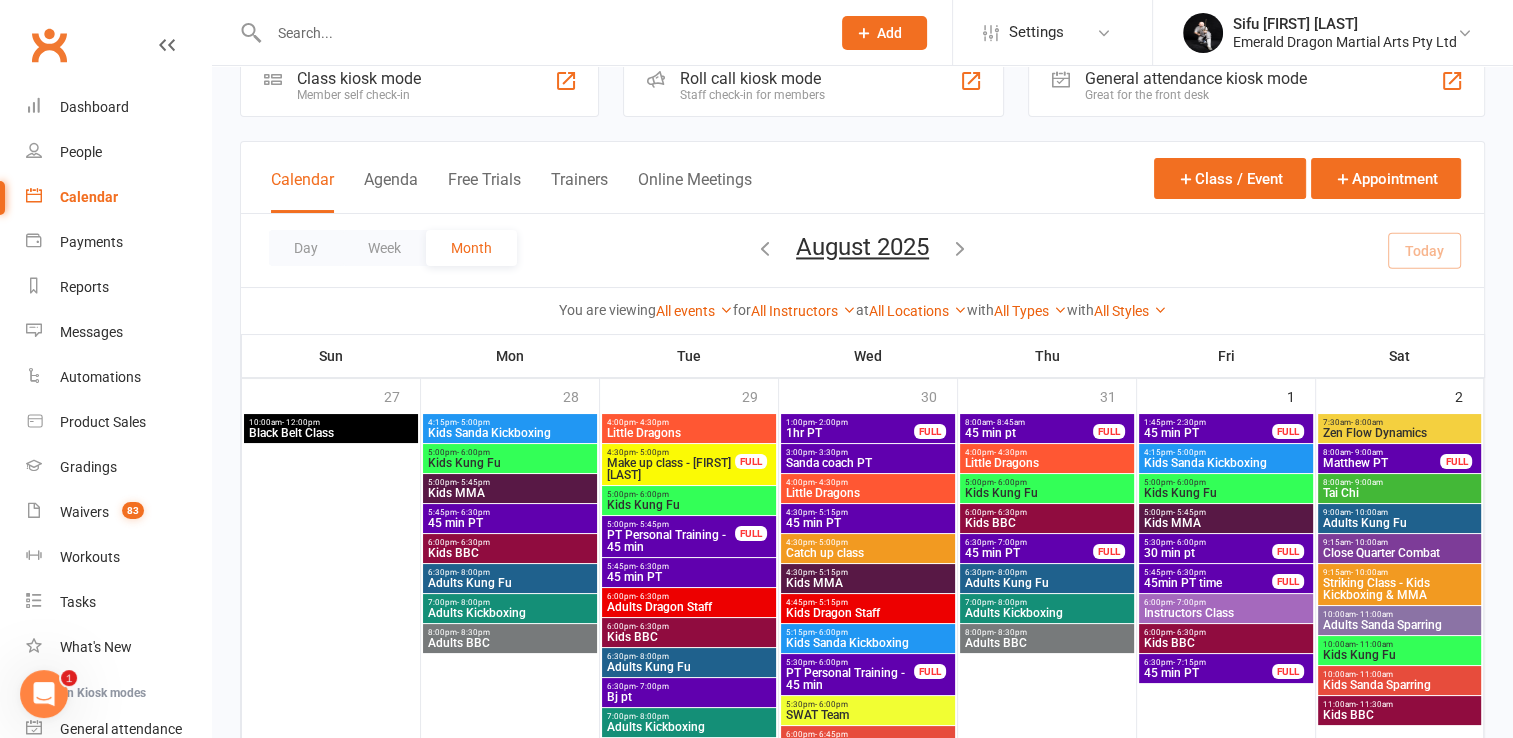click on "PT Personal Training - 45 min" at bounding box center (671, 541) 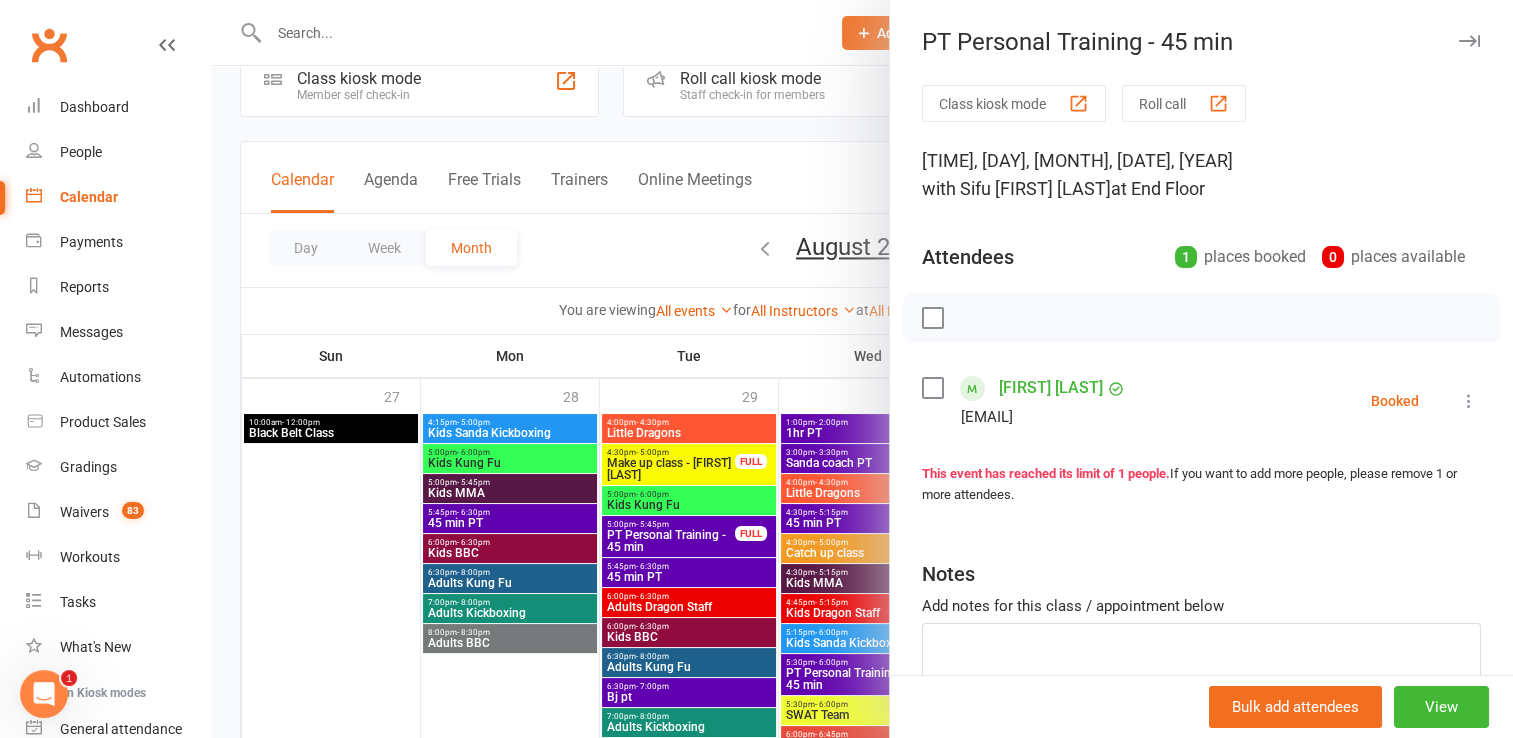 click at bounding box center [1469, 41] 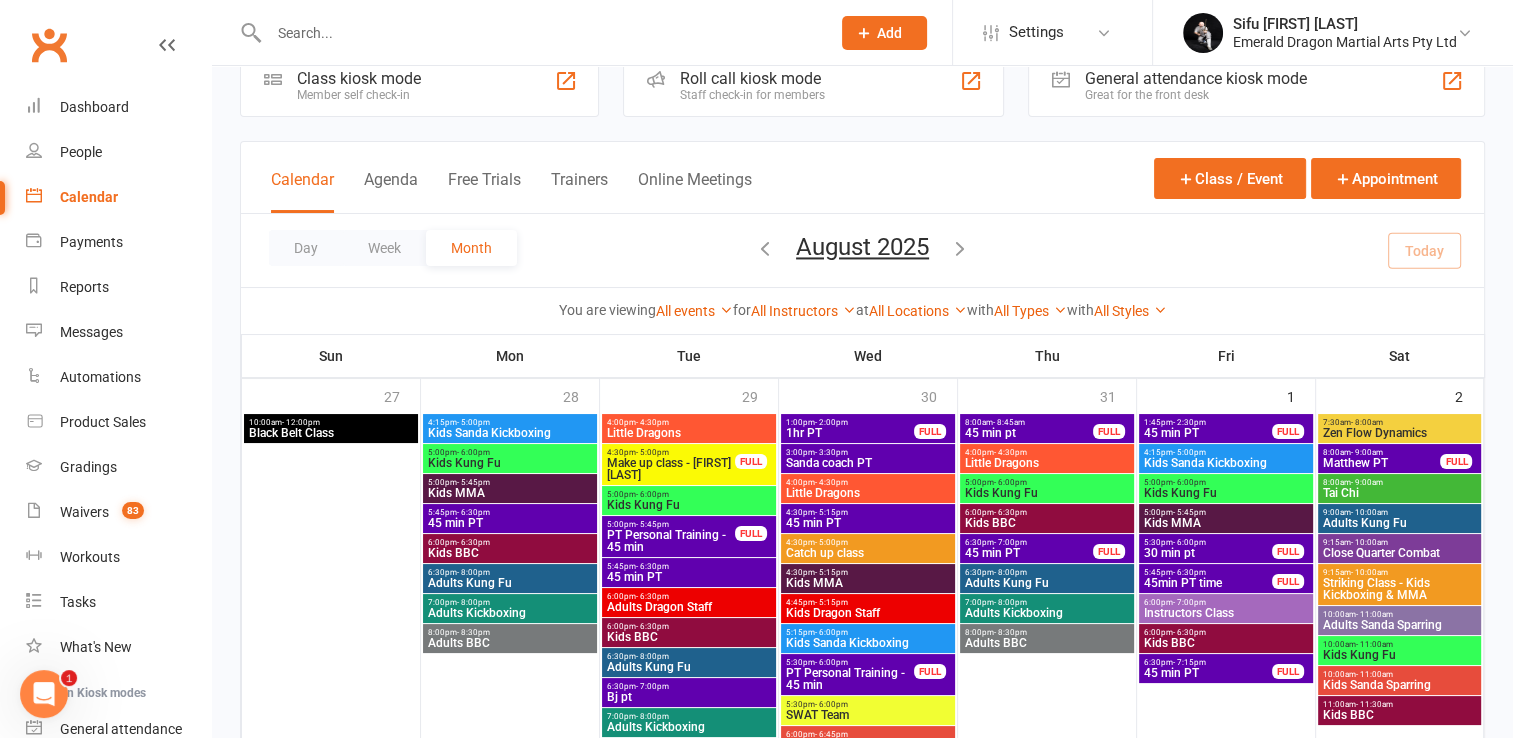 click on "PT Personal Training - 45 min" at bounding box center (671, 541) 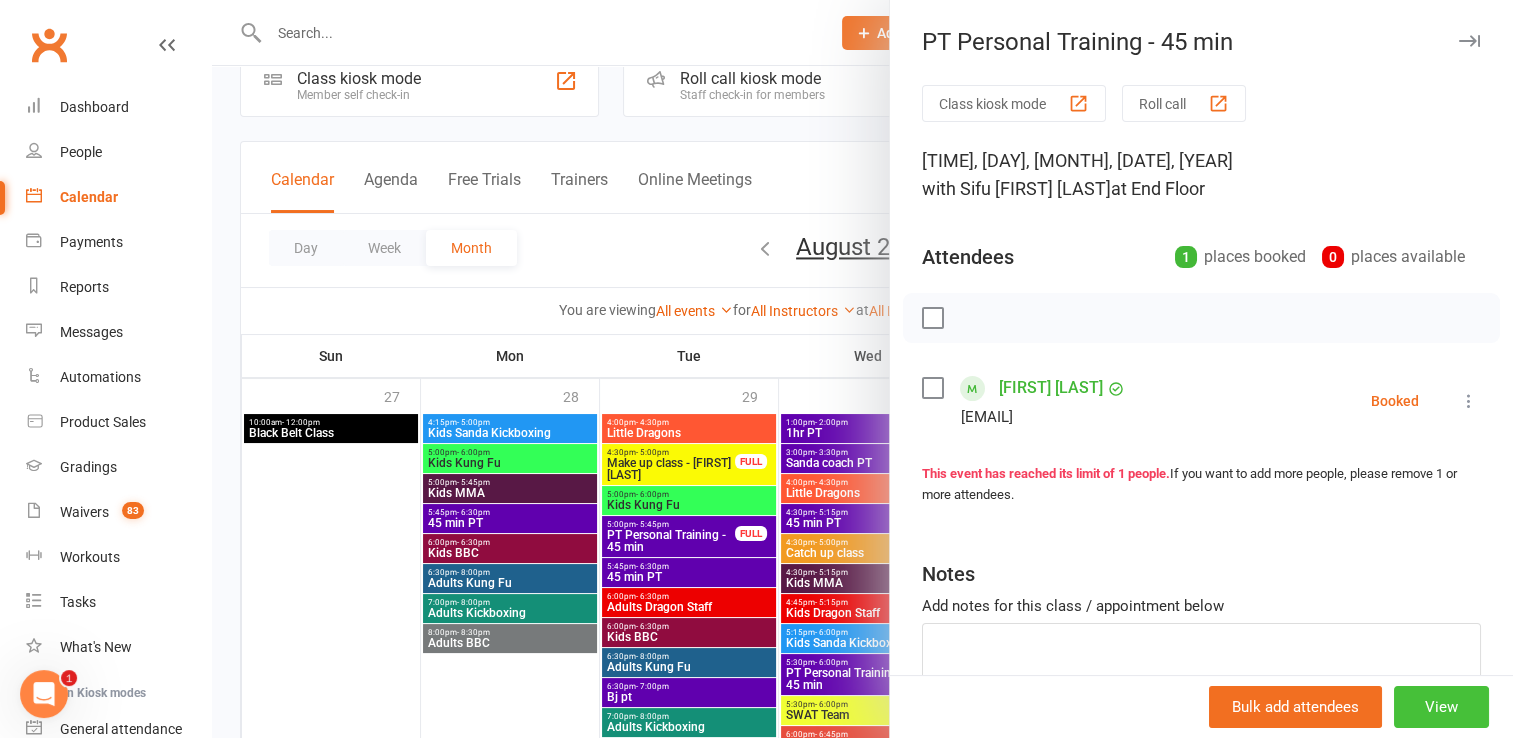 click on "View" at bounding box center [1441, 707] 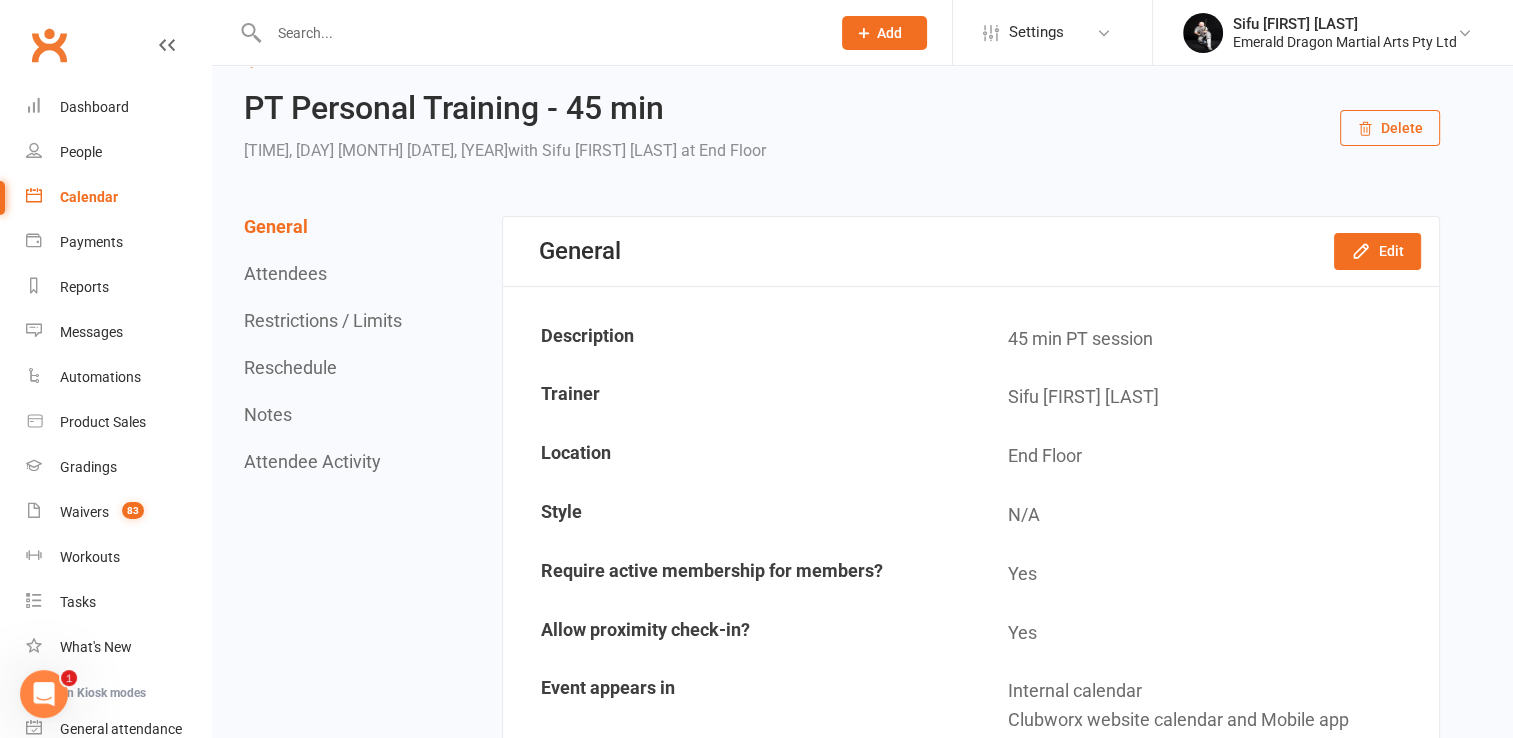 scroll, scrollTop: 0, scrollLeft: 0, axis: both 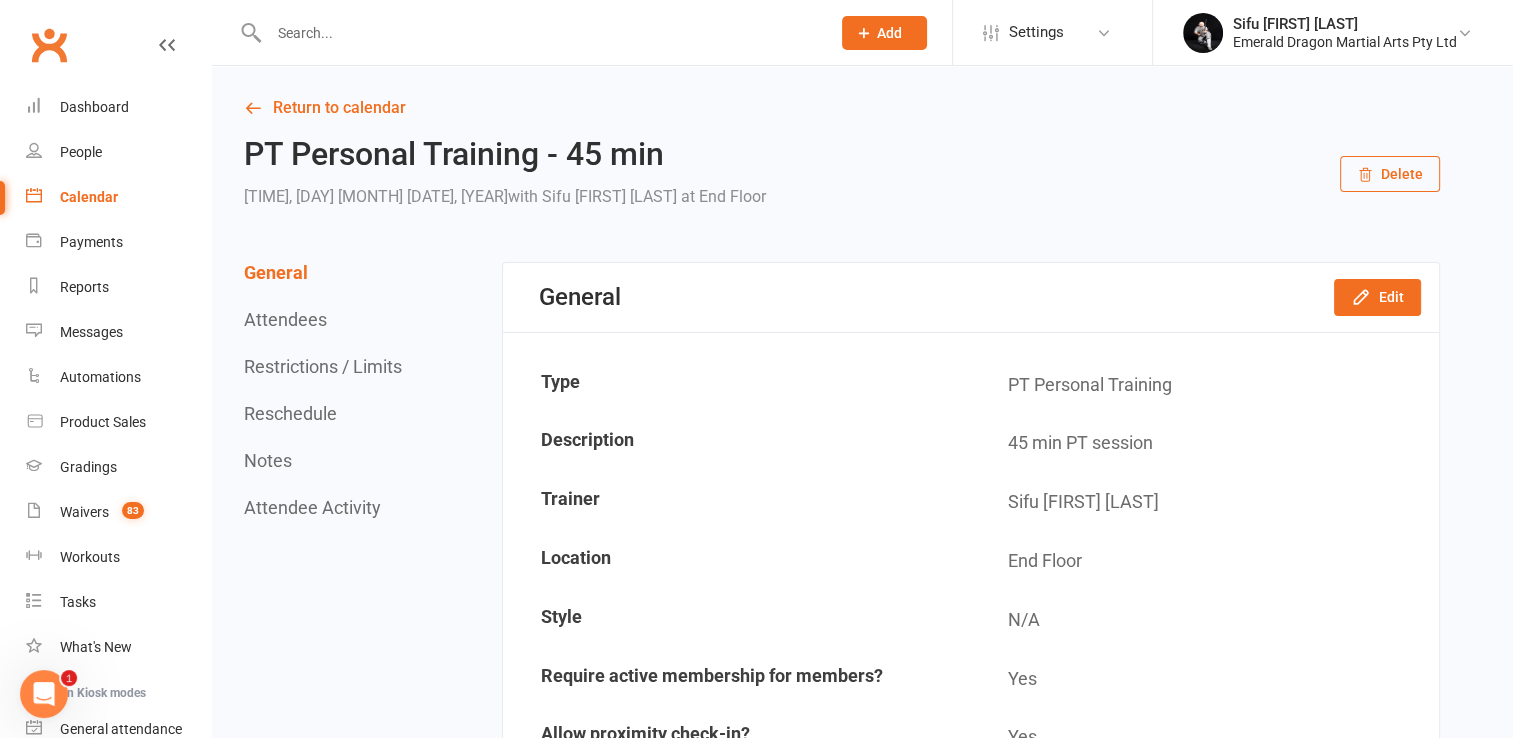 click on "Delete" at bounding box center [1390, 174] 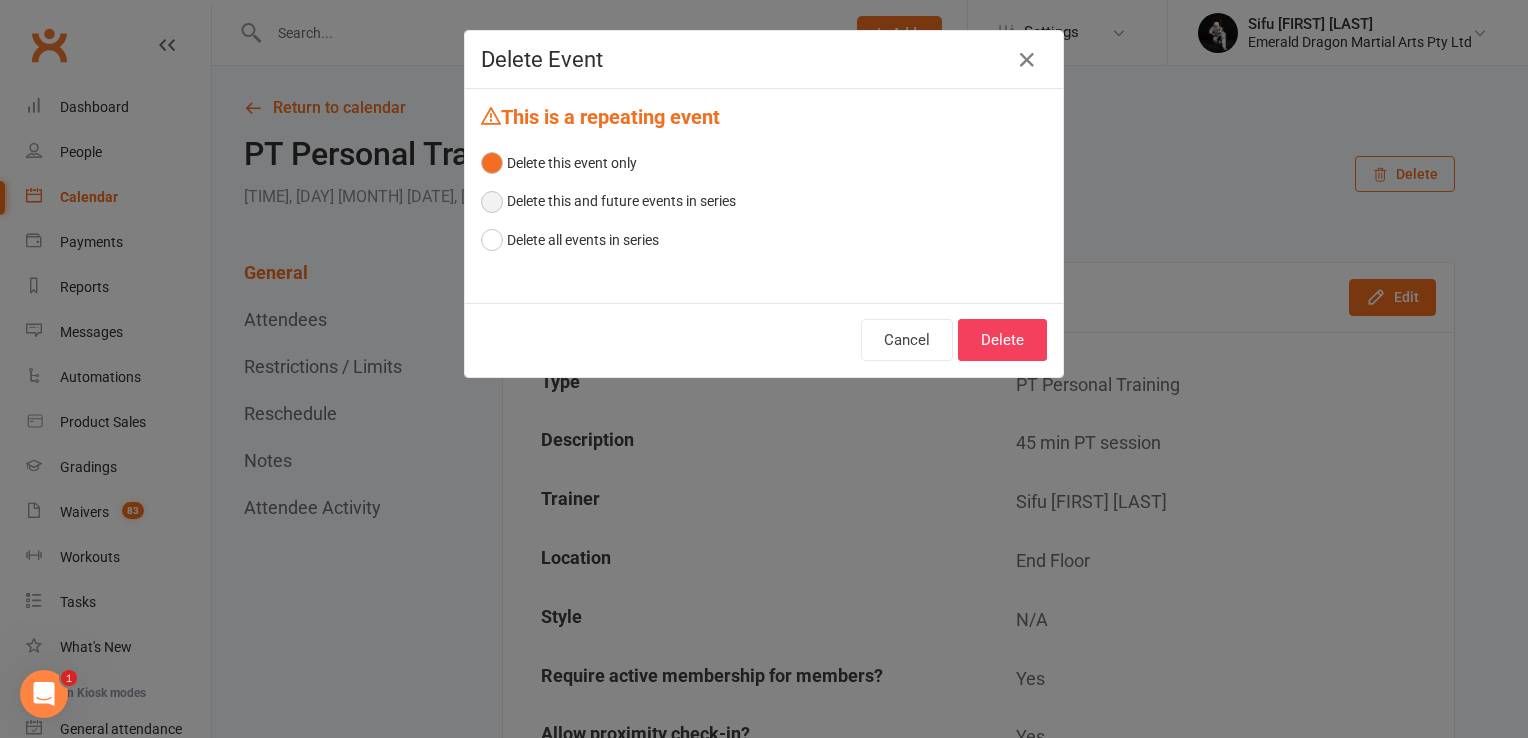 click on "Delete this and future events in series" at bounding box center (608, 201) 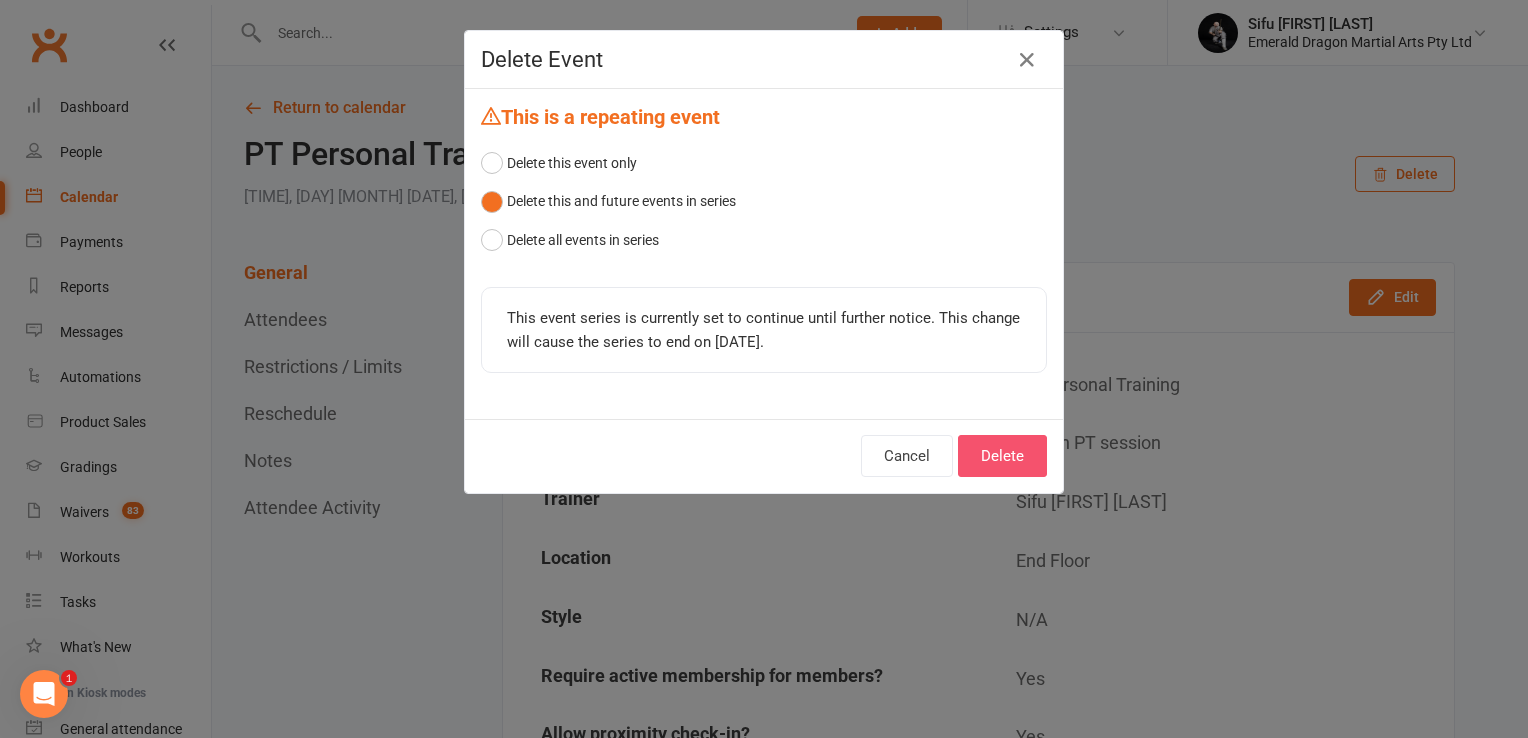 click on "Delete" at bounding box center [1002, 456] 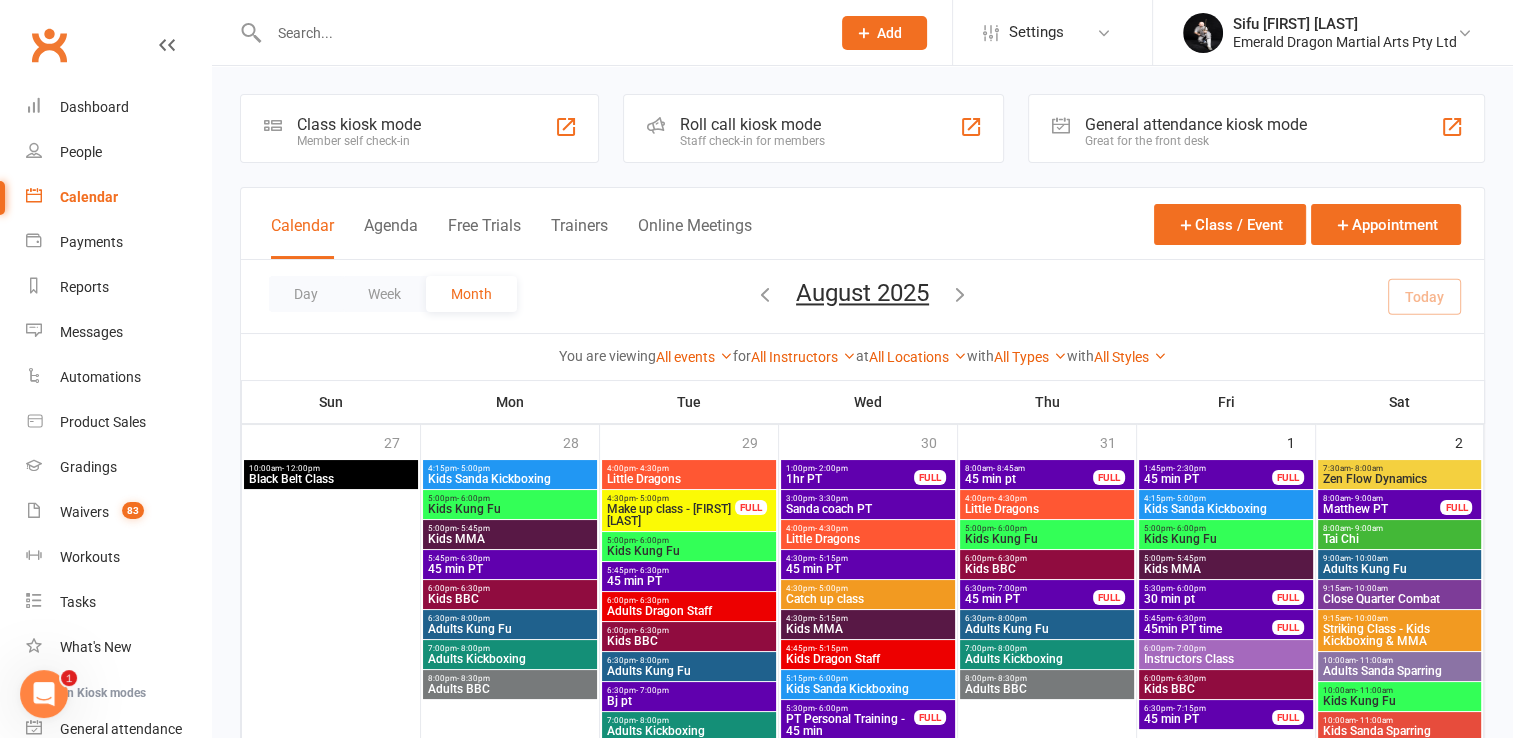 click on "45 min pt" at bounding box center [1029, 479] 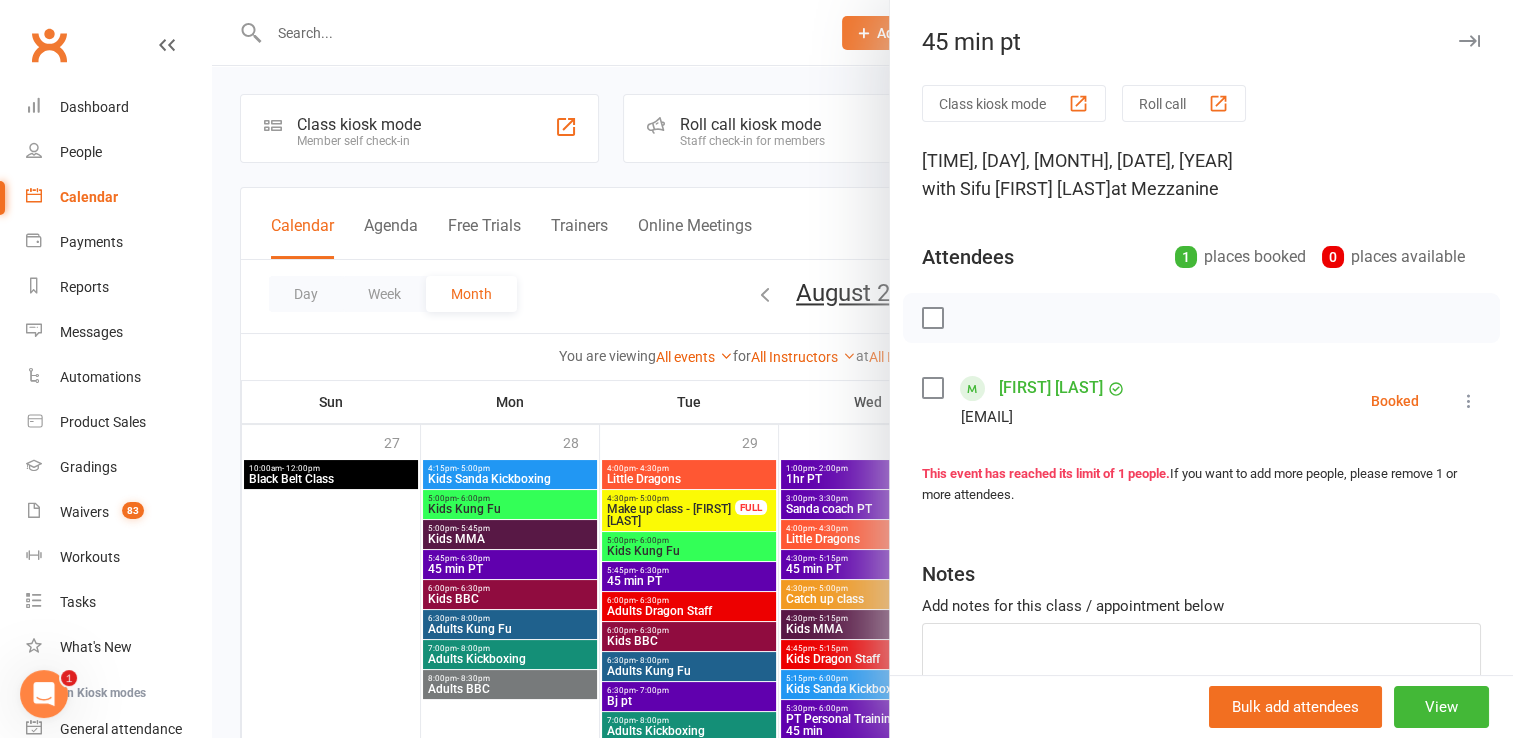 click at bounding box center (1469, 41) 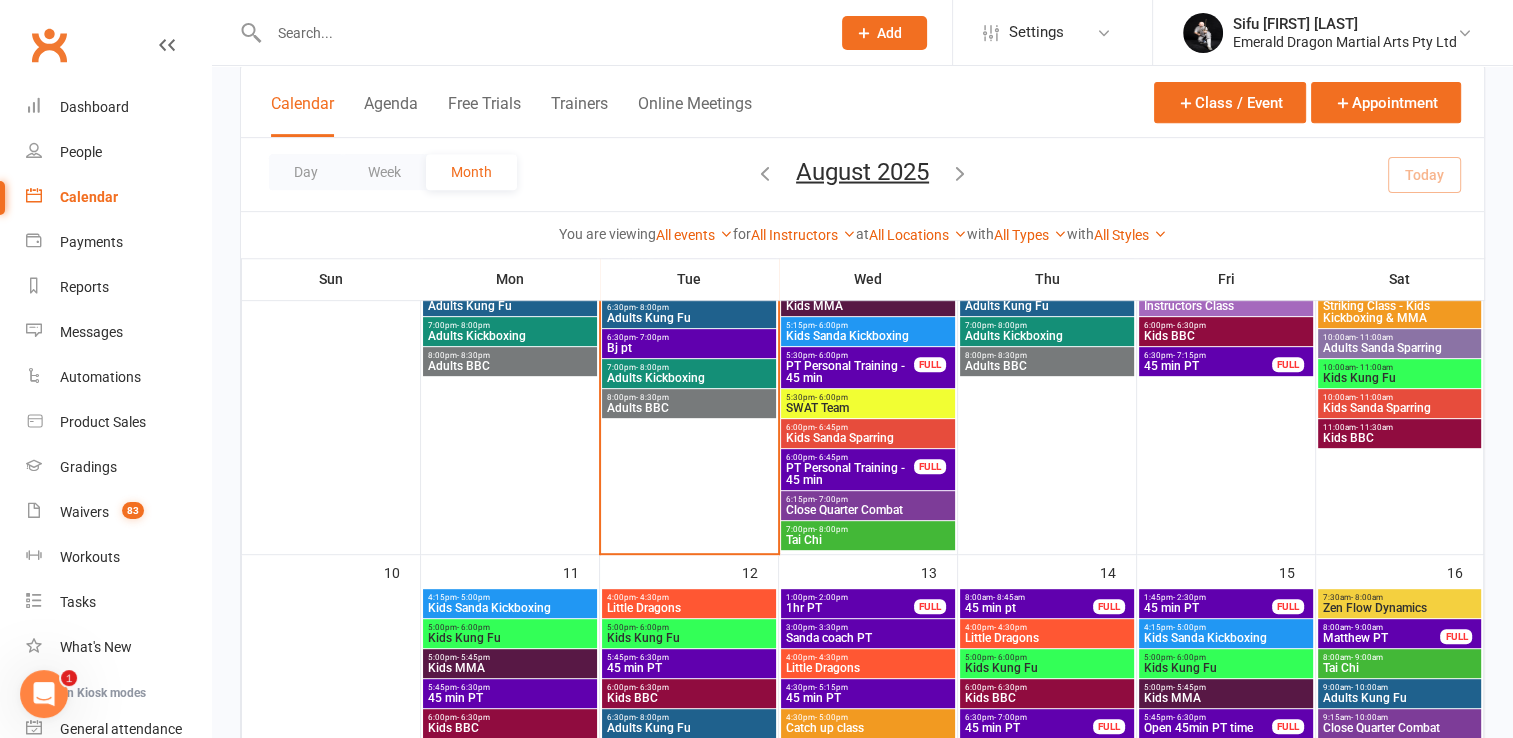 scroll, scrollTop: 832, scrollLeft: 0, axis: vertical 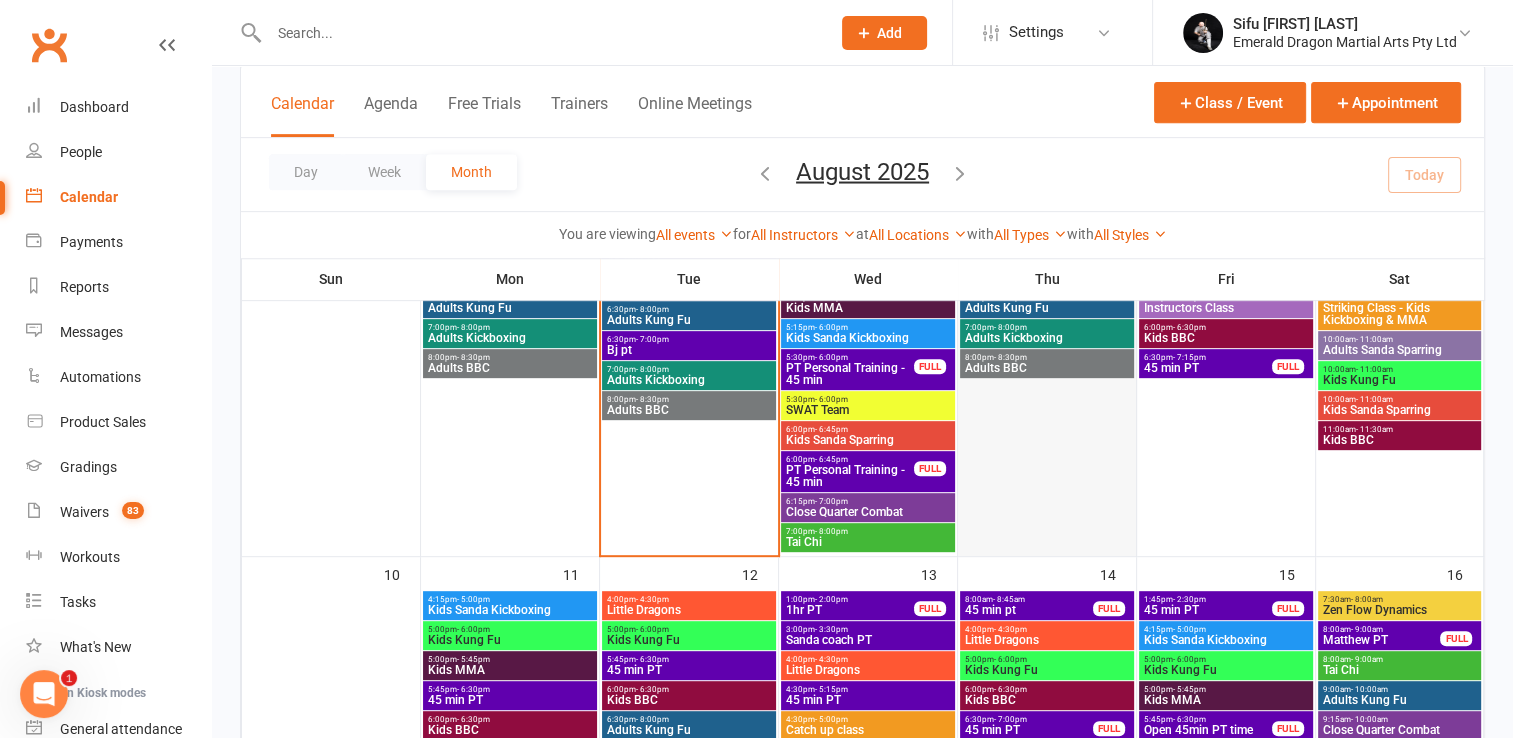 click at bounding box center (1047, 347) 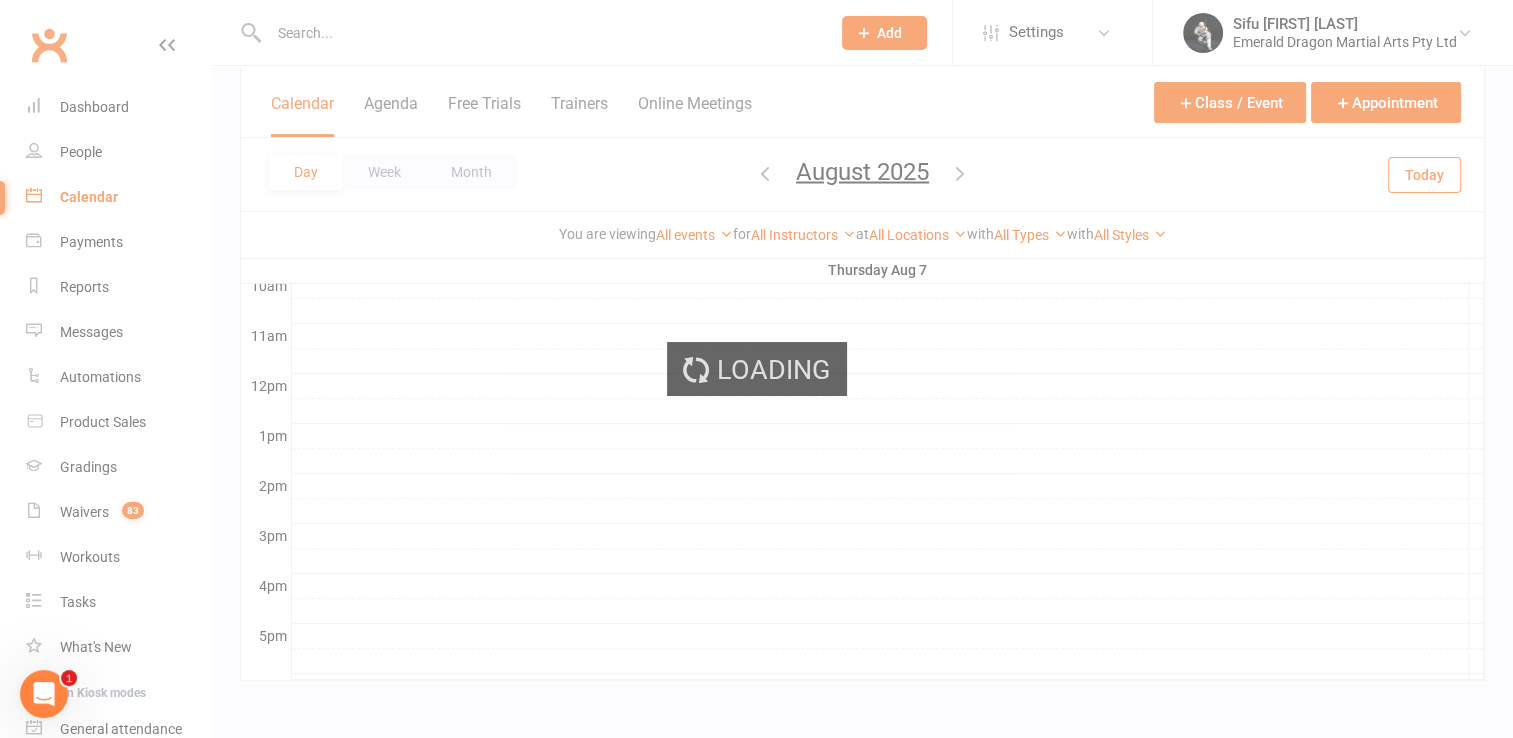 scroll, scrollTop: 632, scrollLeft: 0, axis: vertical 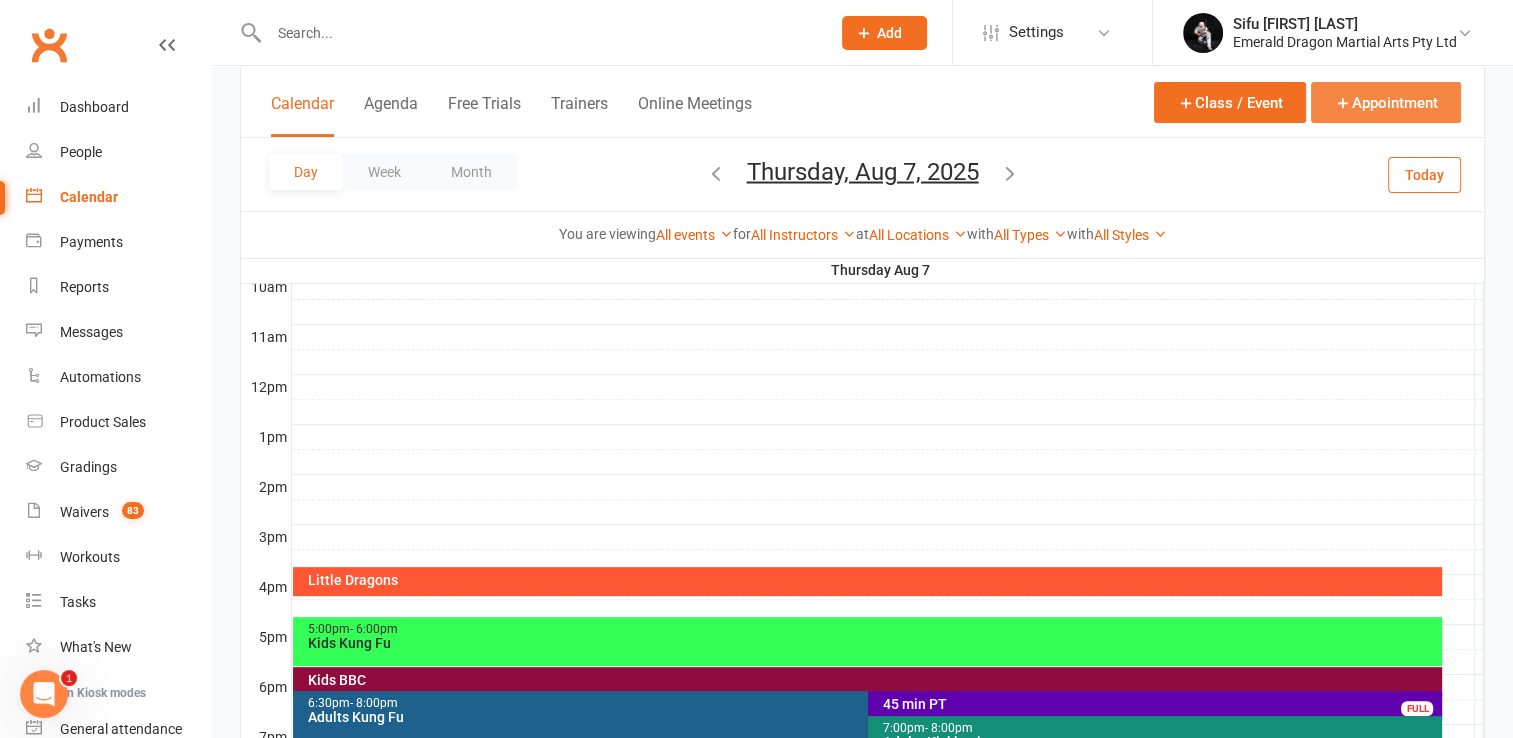 click on "Appointment" at bounding box center (1386, 102) 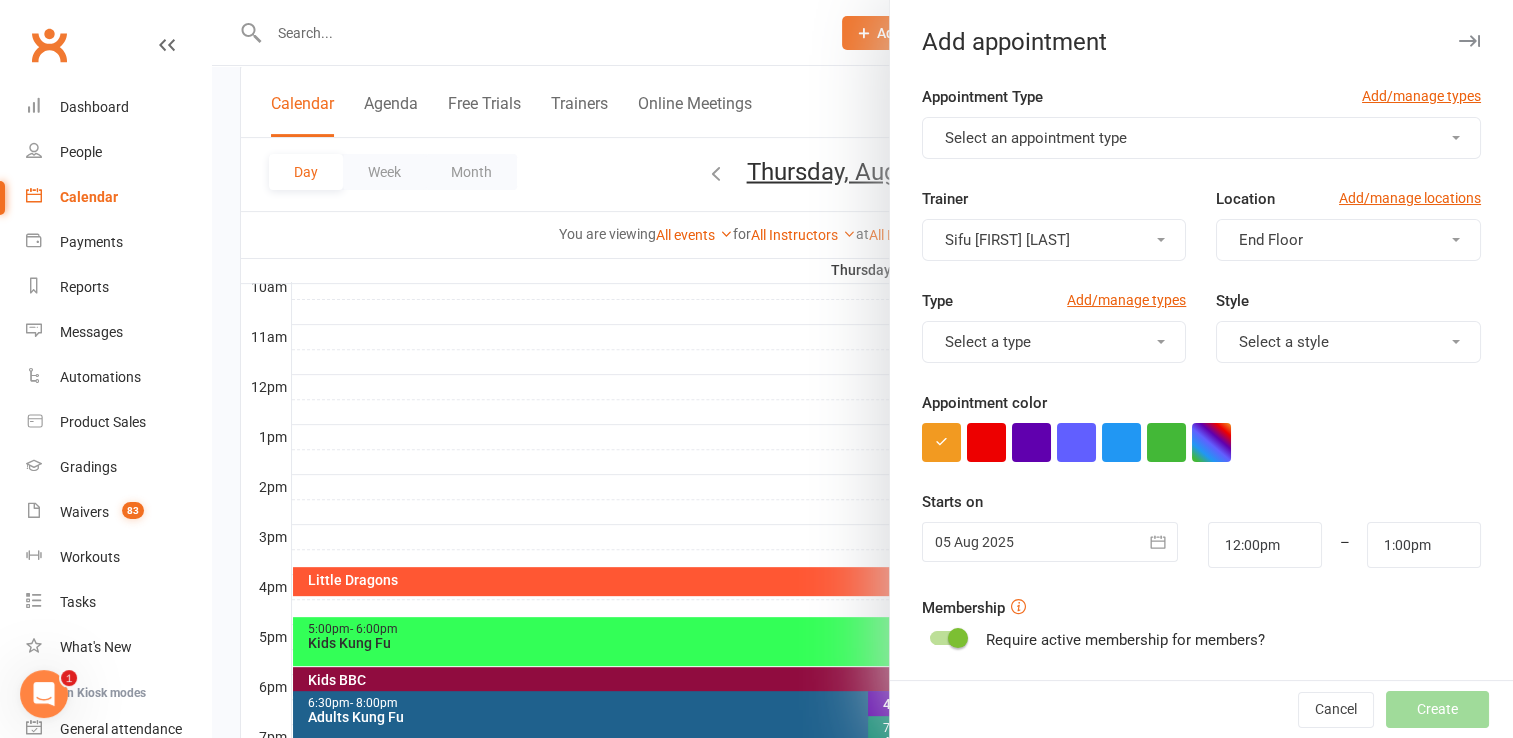 click on "Select an appointment type" at bounding box center [1201, 138] 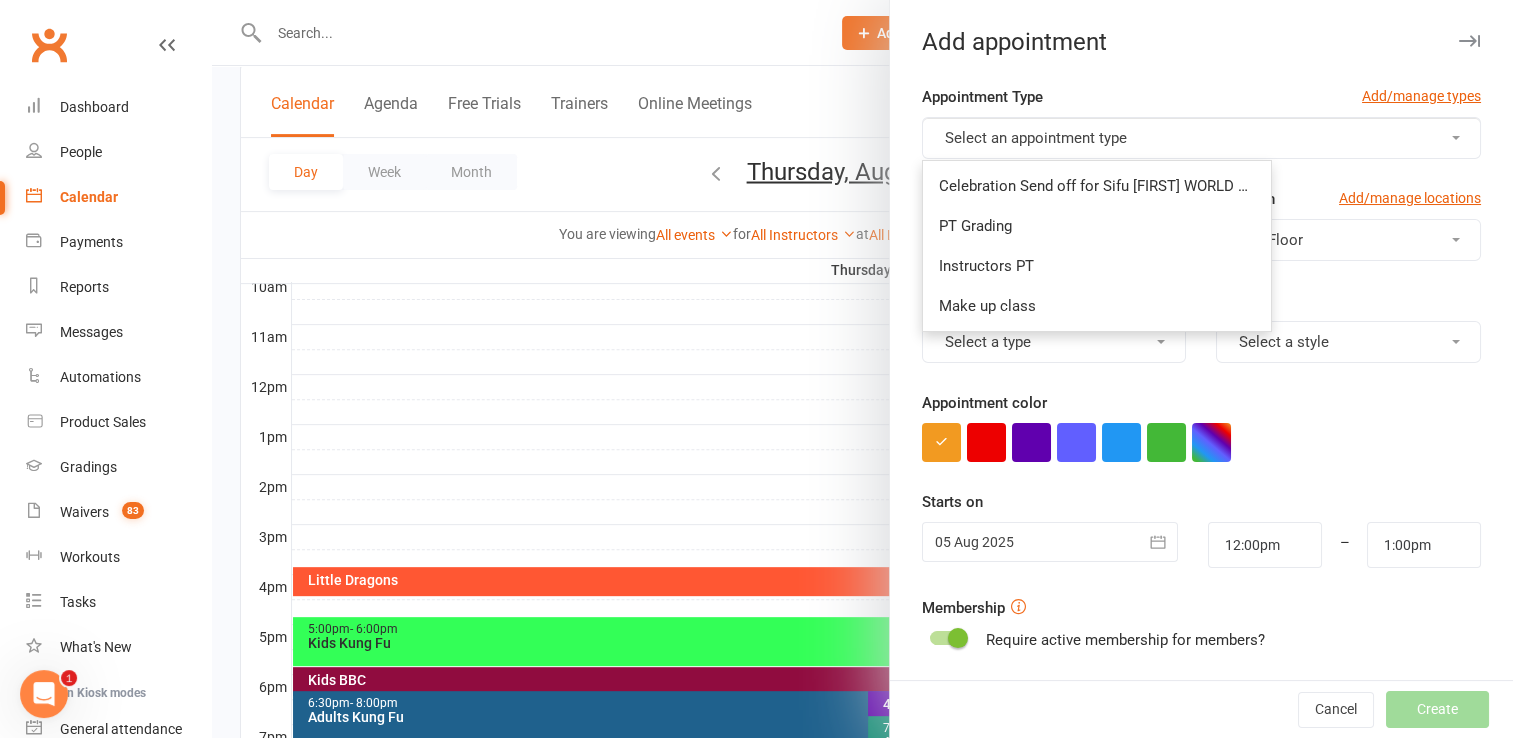 click on "Add appointment" at bounding box center (1201, 42) 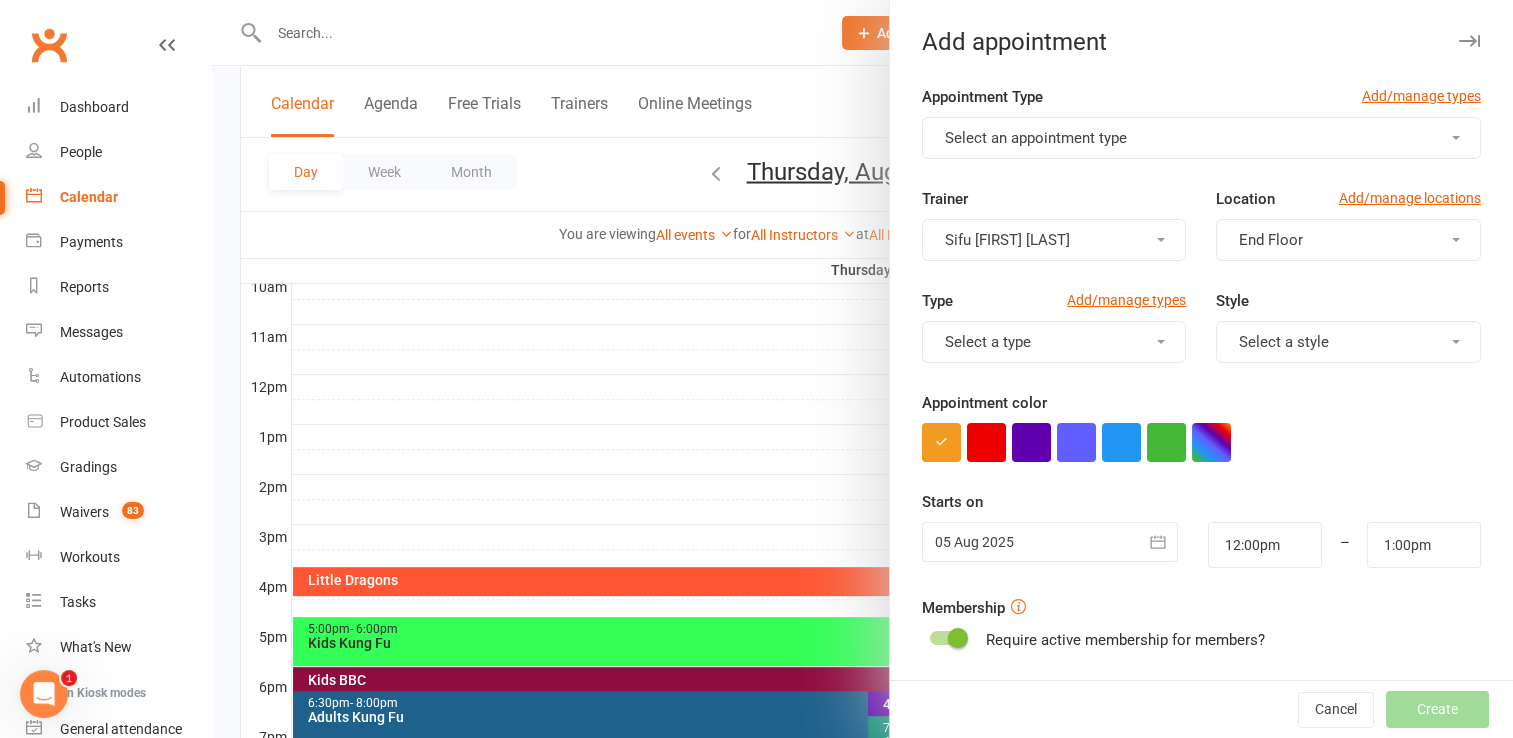 click at bounding box center [1469, 41] 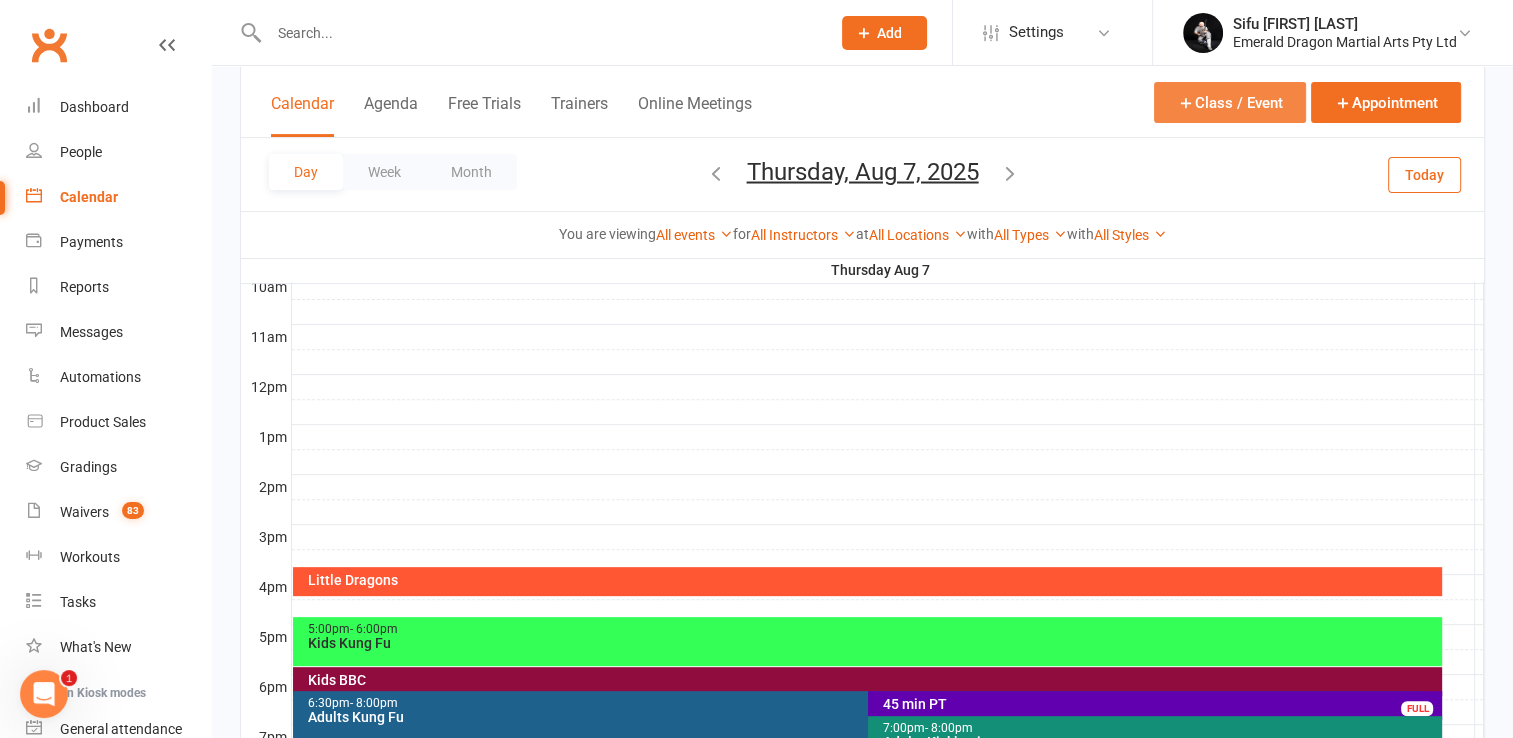 click on "Class / Event" at bounding box center (1230, 102) 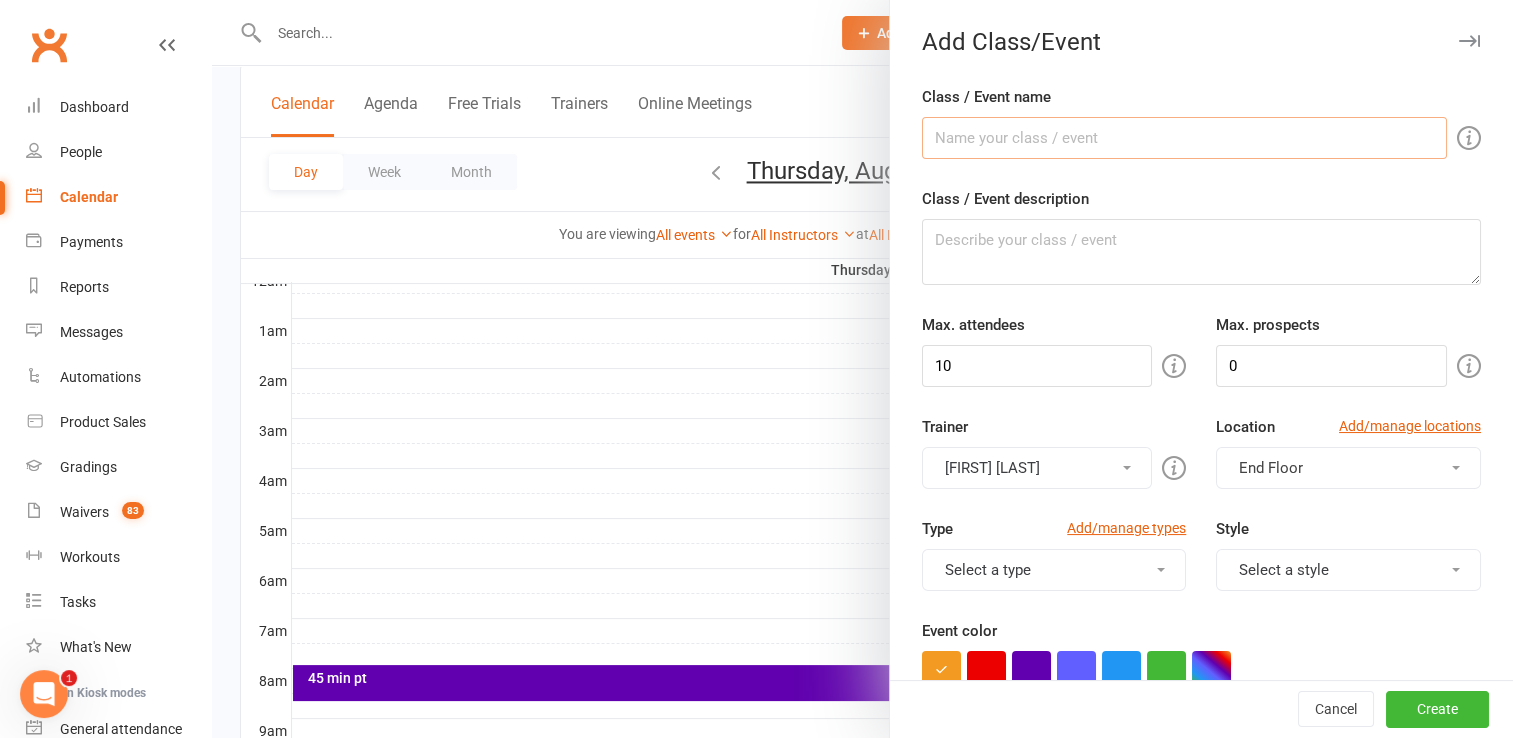 scroll, scrollTop: 136, scrollLeft: 0, axis: vertical 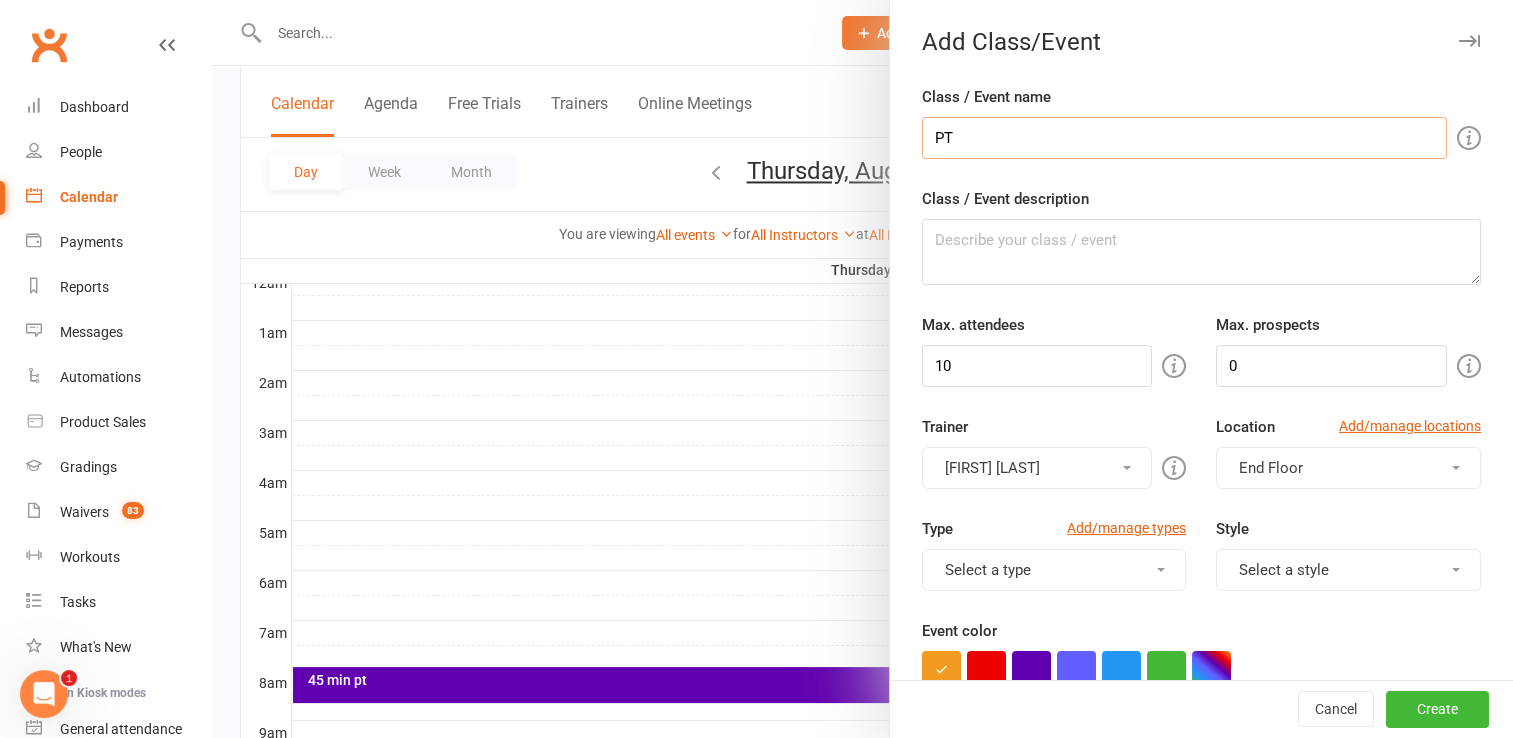 click on "PT" at bounding box center [1184, 138] 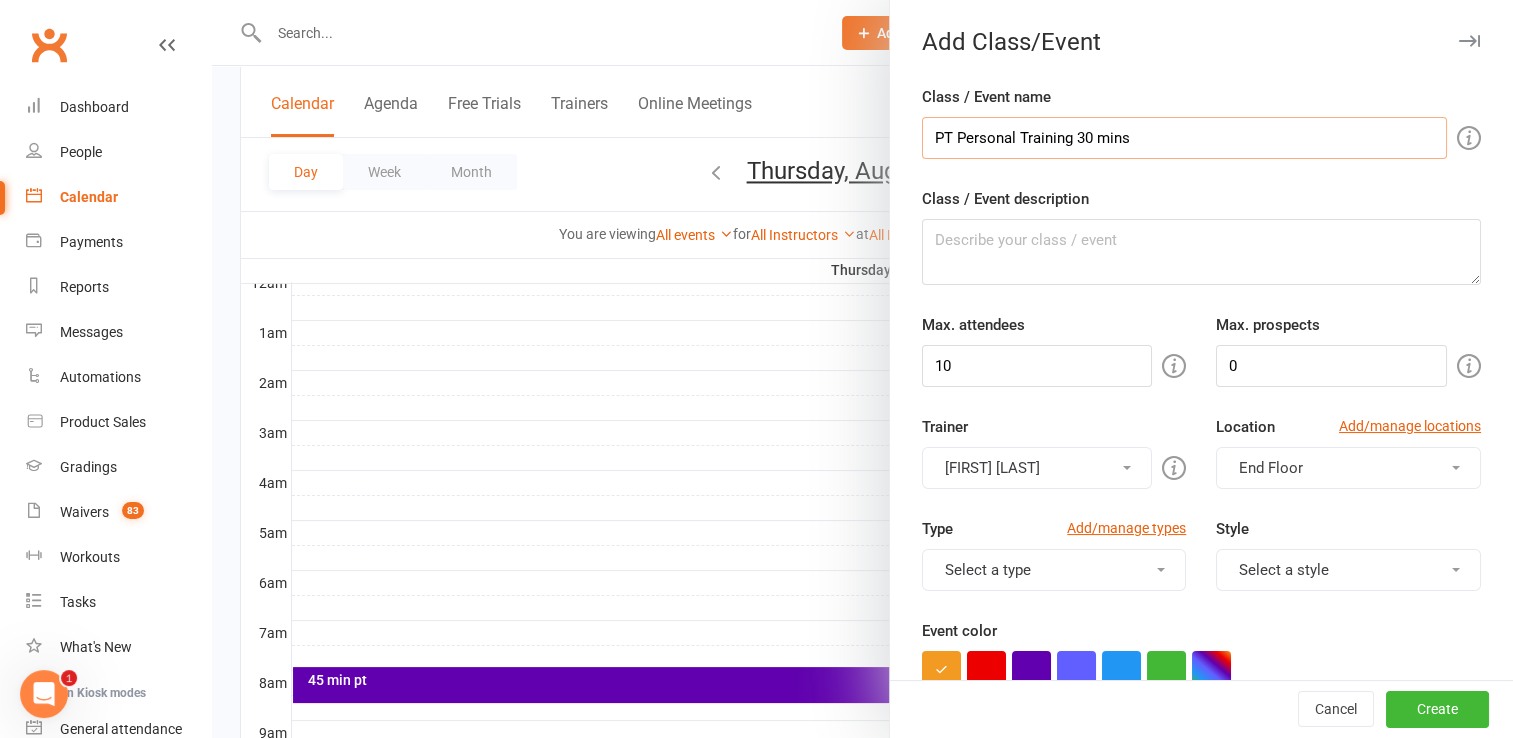 click on "PT Personal Training 30 mins" at bounding box center [1184, 138] 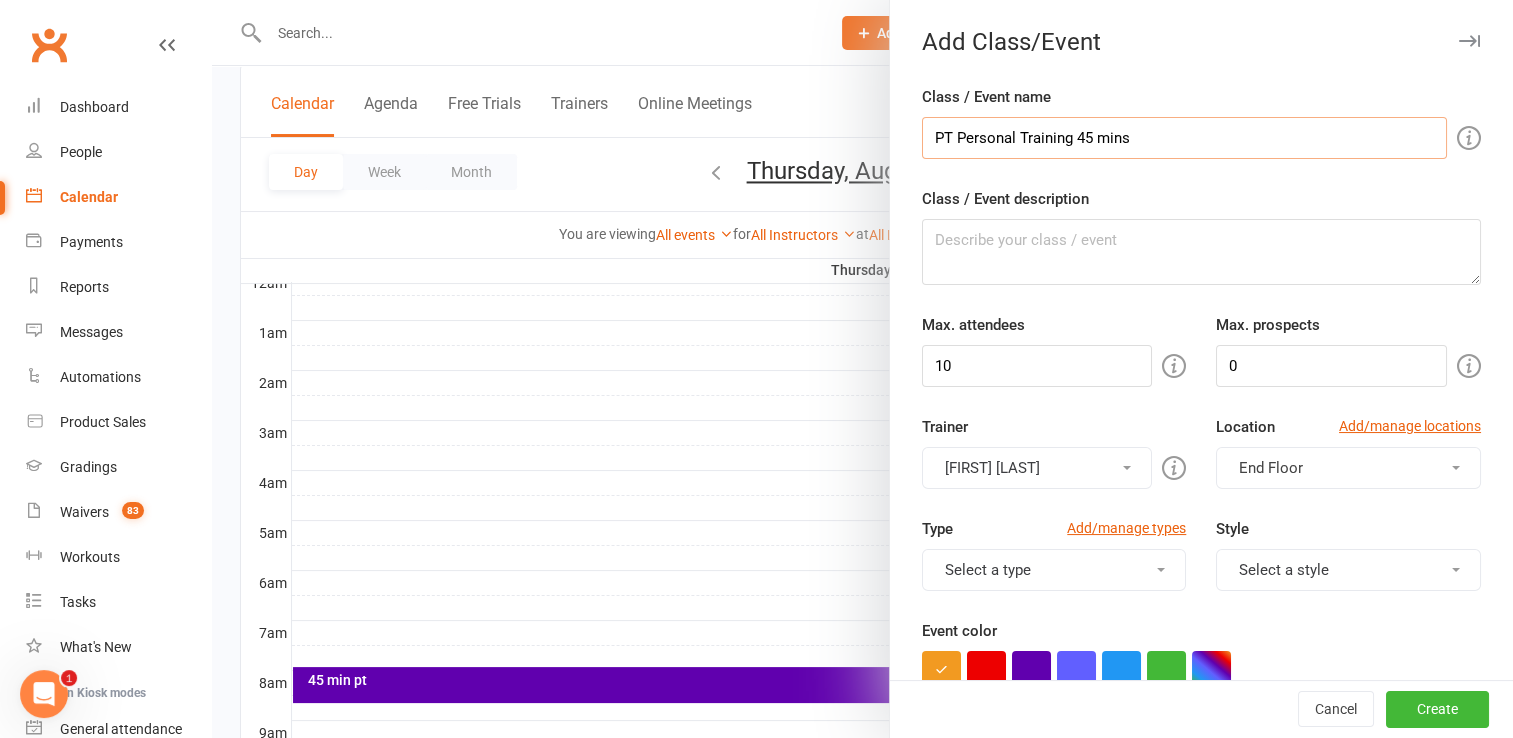 type on "PT Personal Training 45 mins" 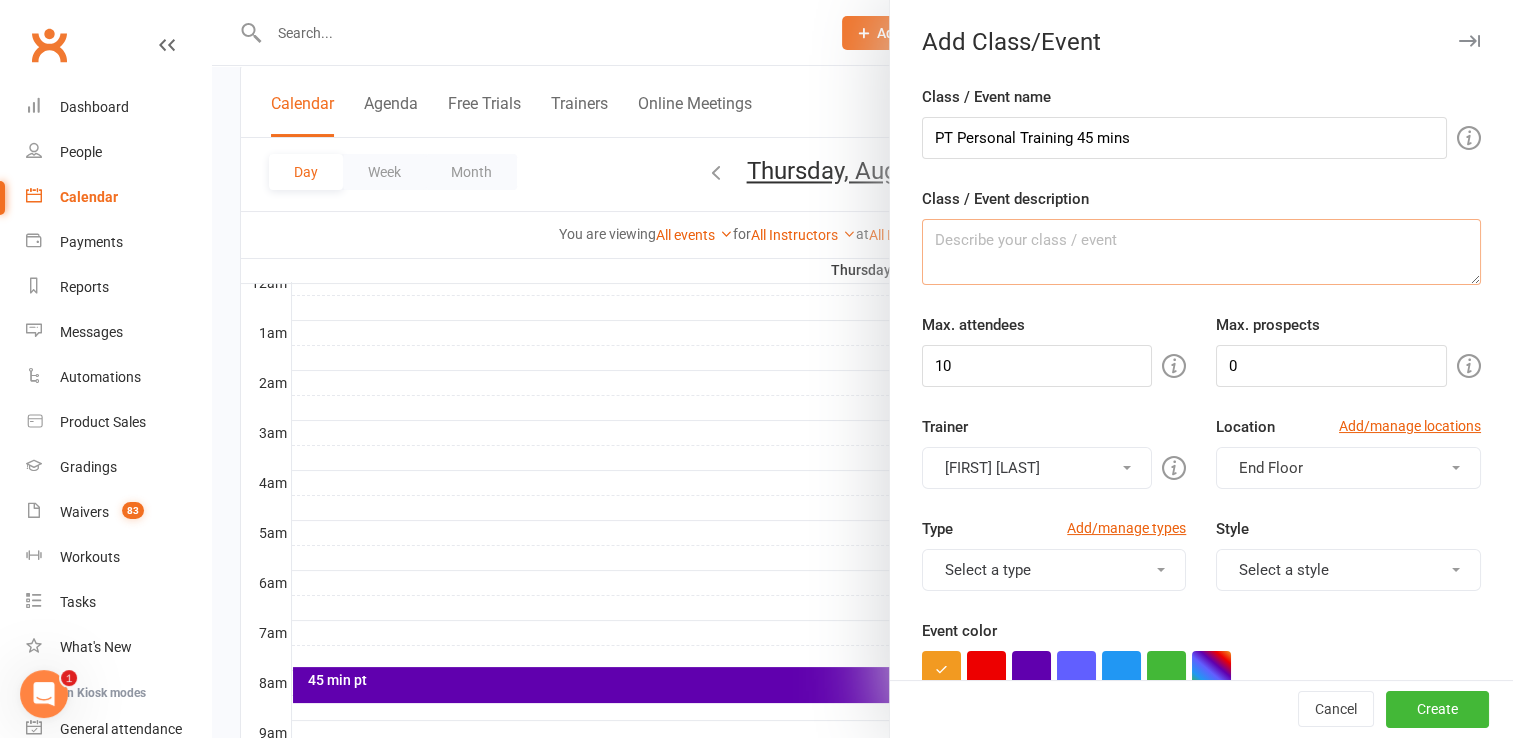 click on "Class / Event description" at bounding box center (1201, 252) 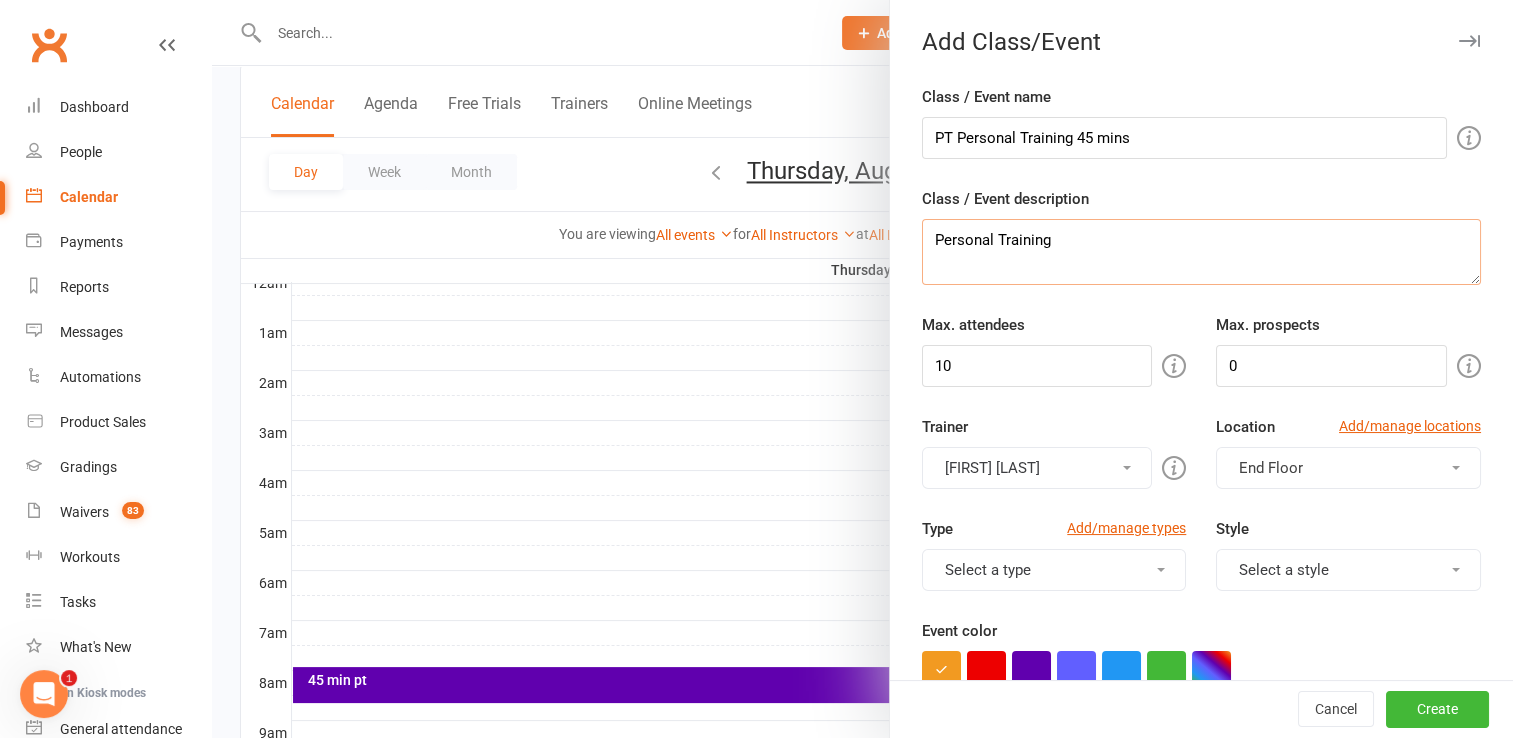 type on "Personal Training" 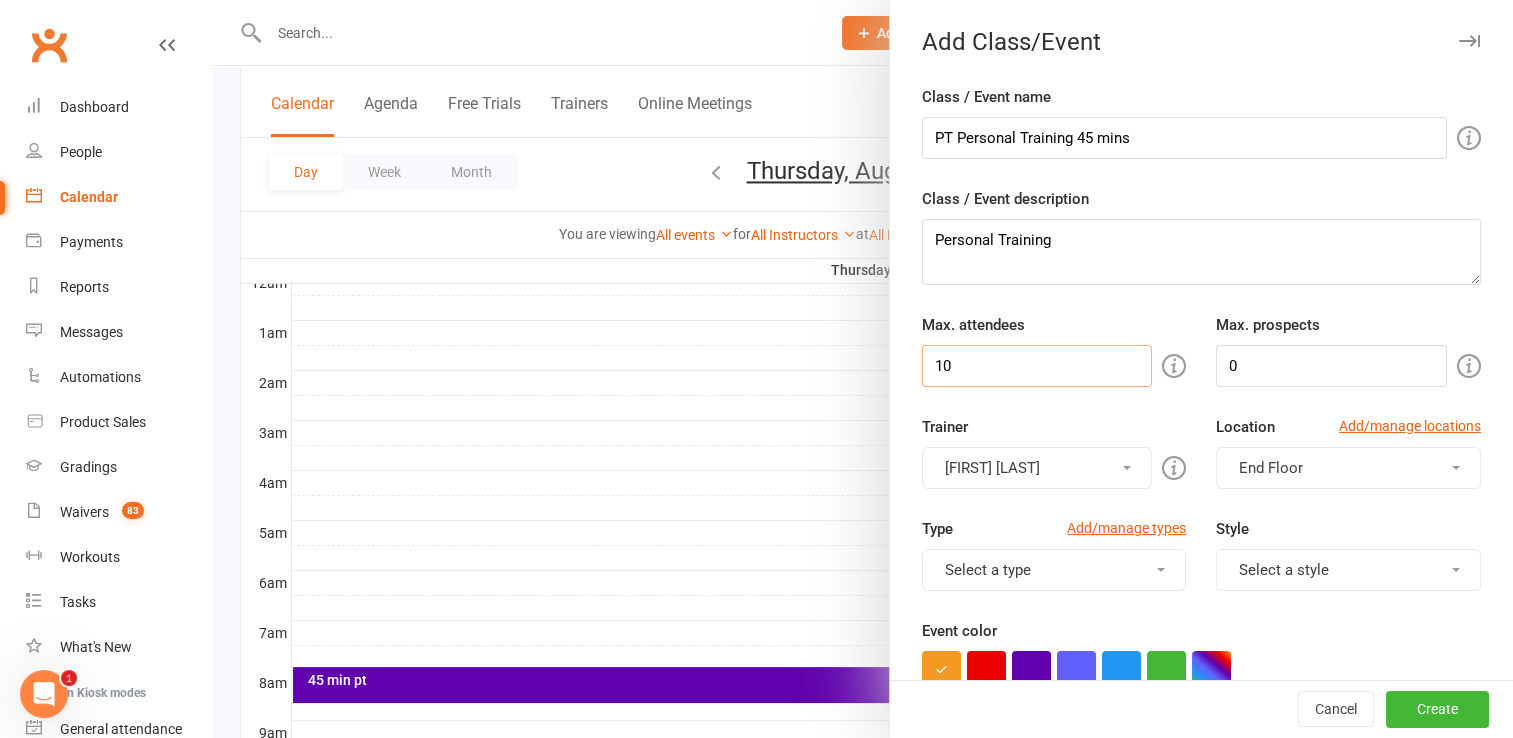 click on "10" at bounding box center (1037, 366) 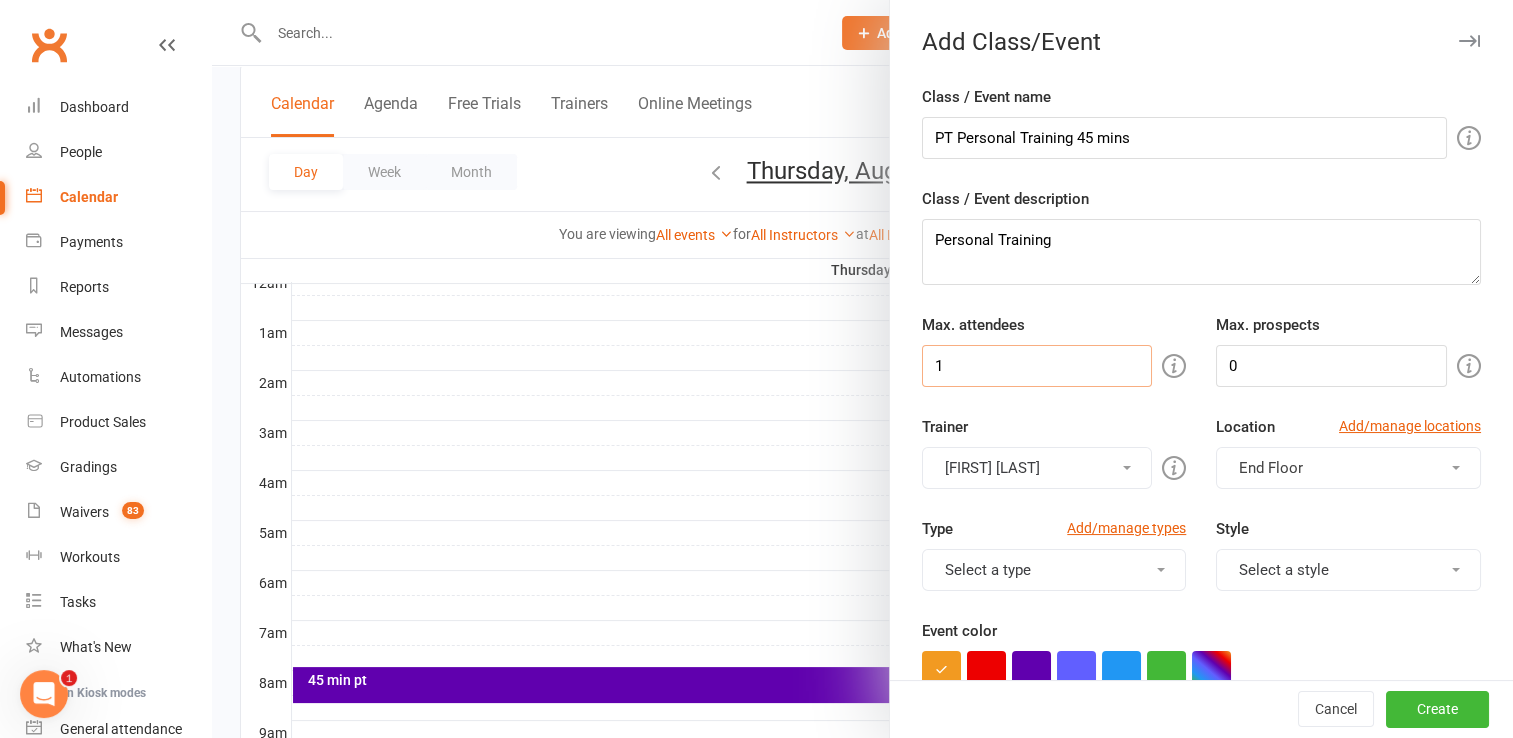 type on "1" 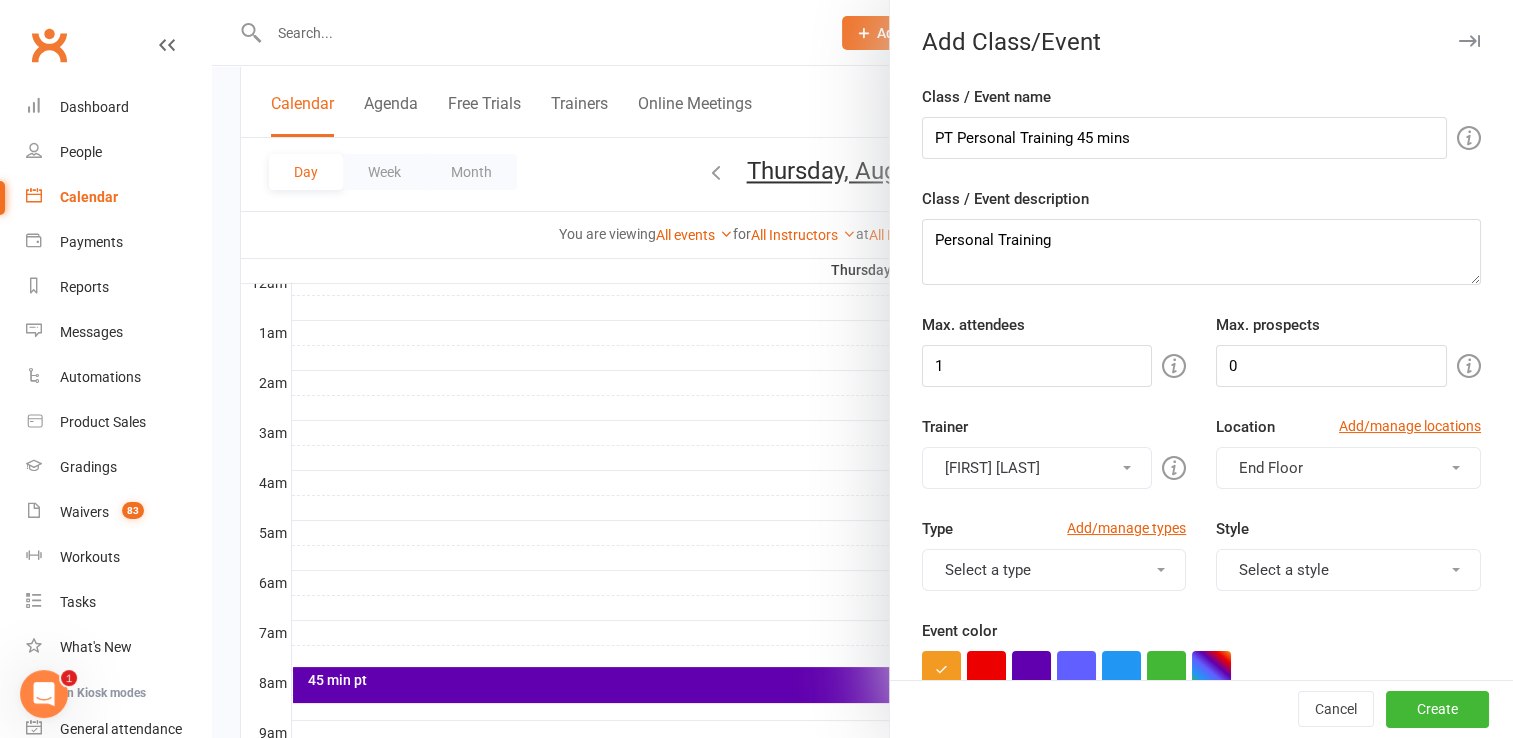 click on "Trainer [FIRST] [LAST]  [FIRST] [LAST] [FIRST] [LAST] Sifu [FIRST] [LAST] Sifu [FIRST] [LAST] Sifu [FIRST] [LAST] [FIRST] [LAST] Sifu [FIRST] [LAST] Sifu [FIRST] [LAST] Sifu [FIRST] [LAST]" at bounding box center [1201, 824] 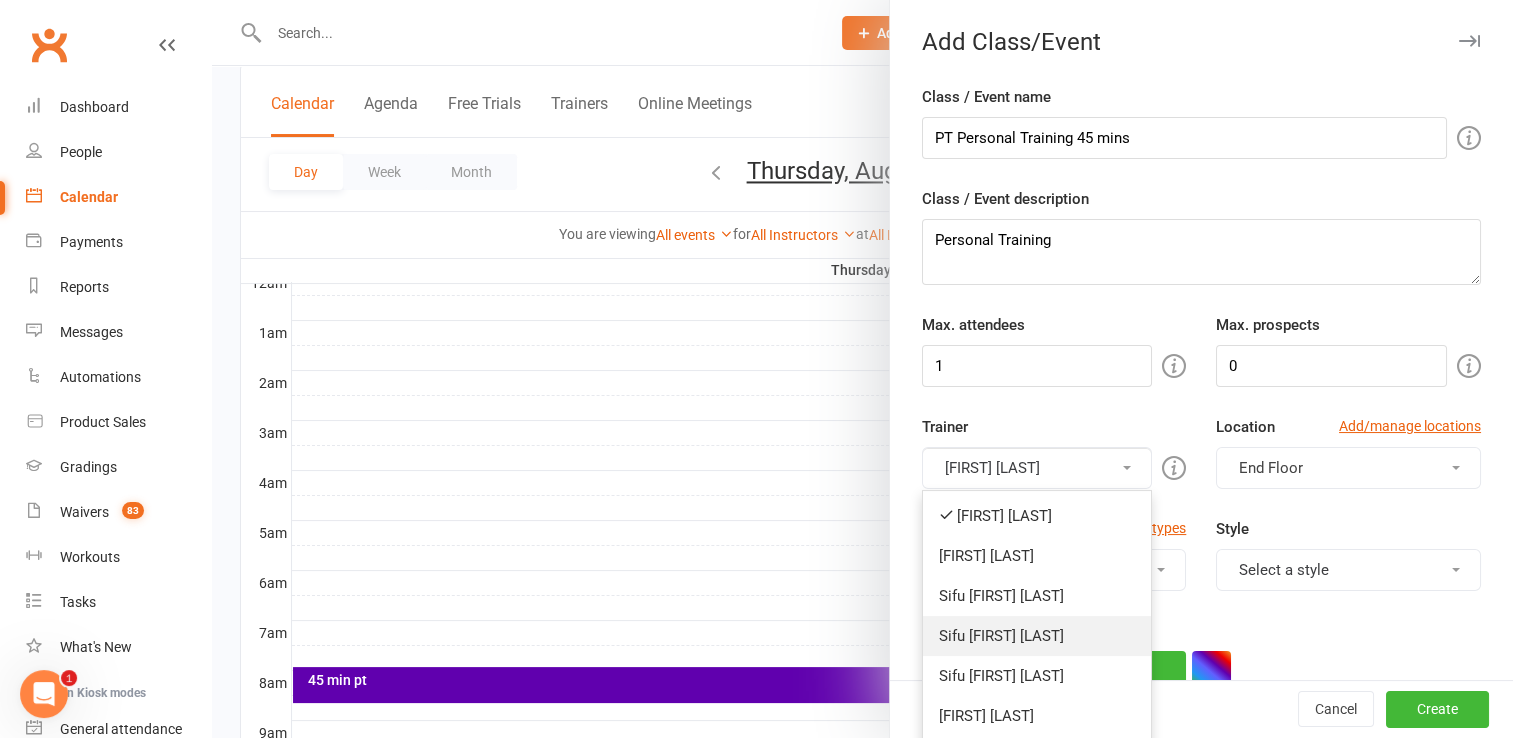 click on "Sifu [FIRST] [LAST]" at bounding box center [1037, 636] 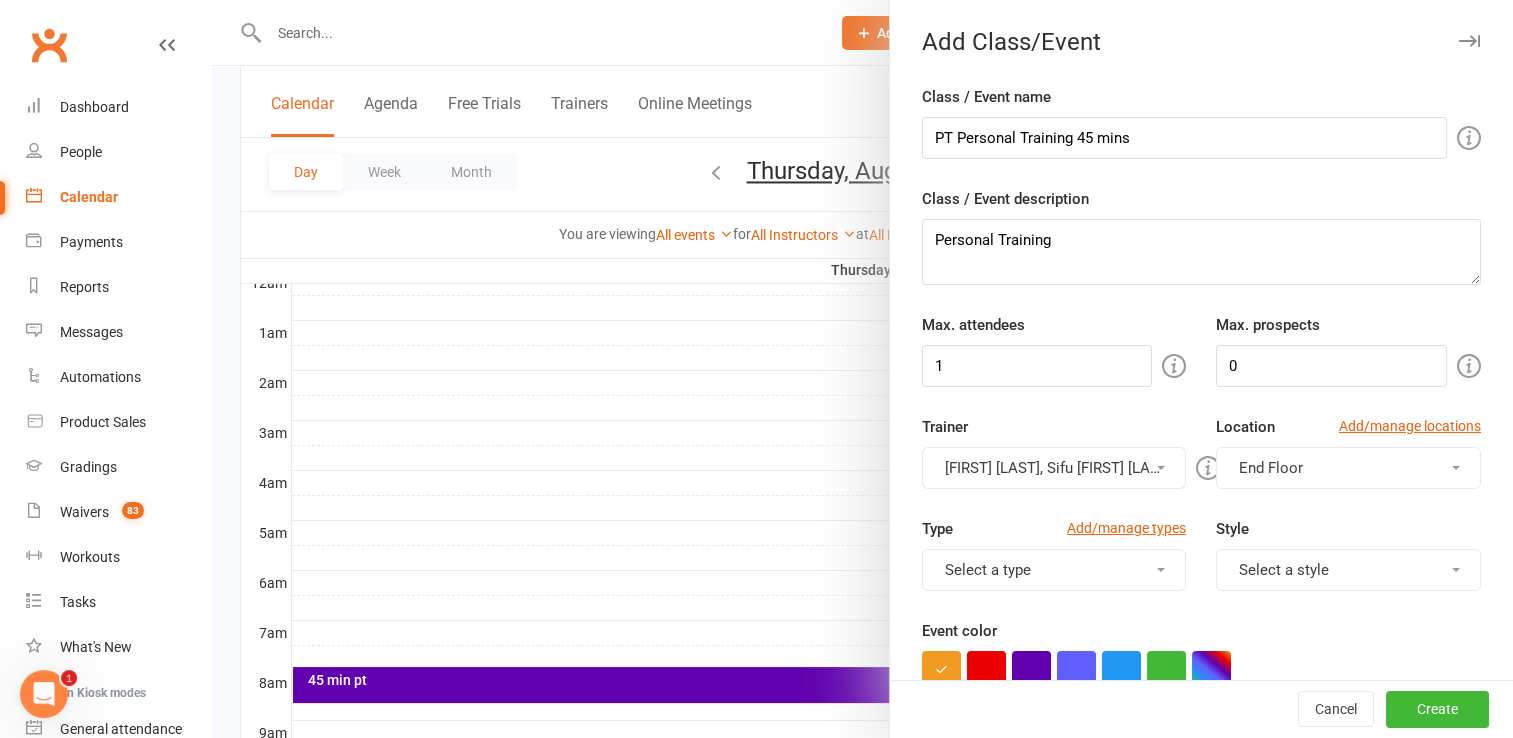 click on "[FIRST] [LAST], Sifu [FIRST] [LAST]" at bounding box center (1054, 468) 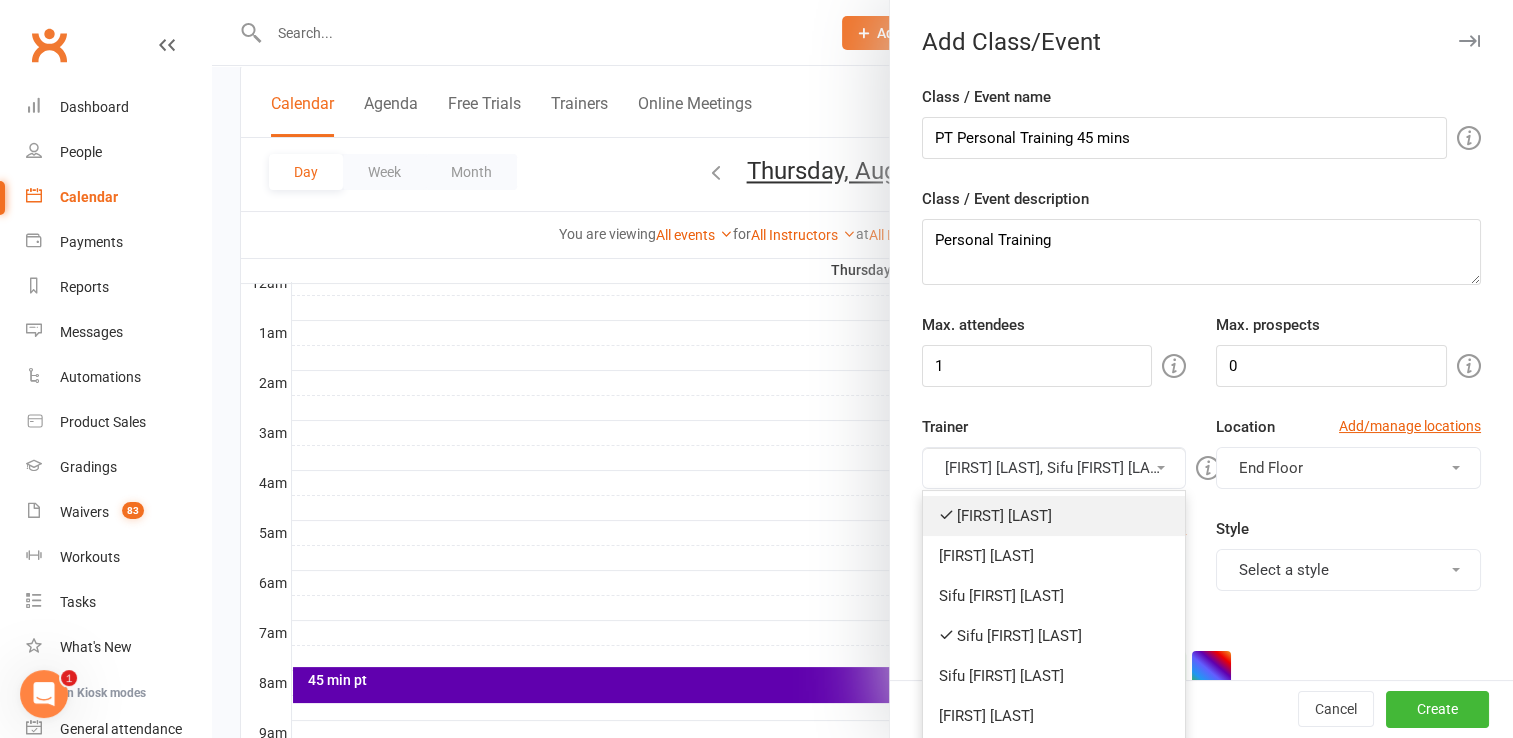 click on "[FIRST] [LAST]" at bounding box center (1054, 516) 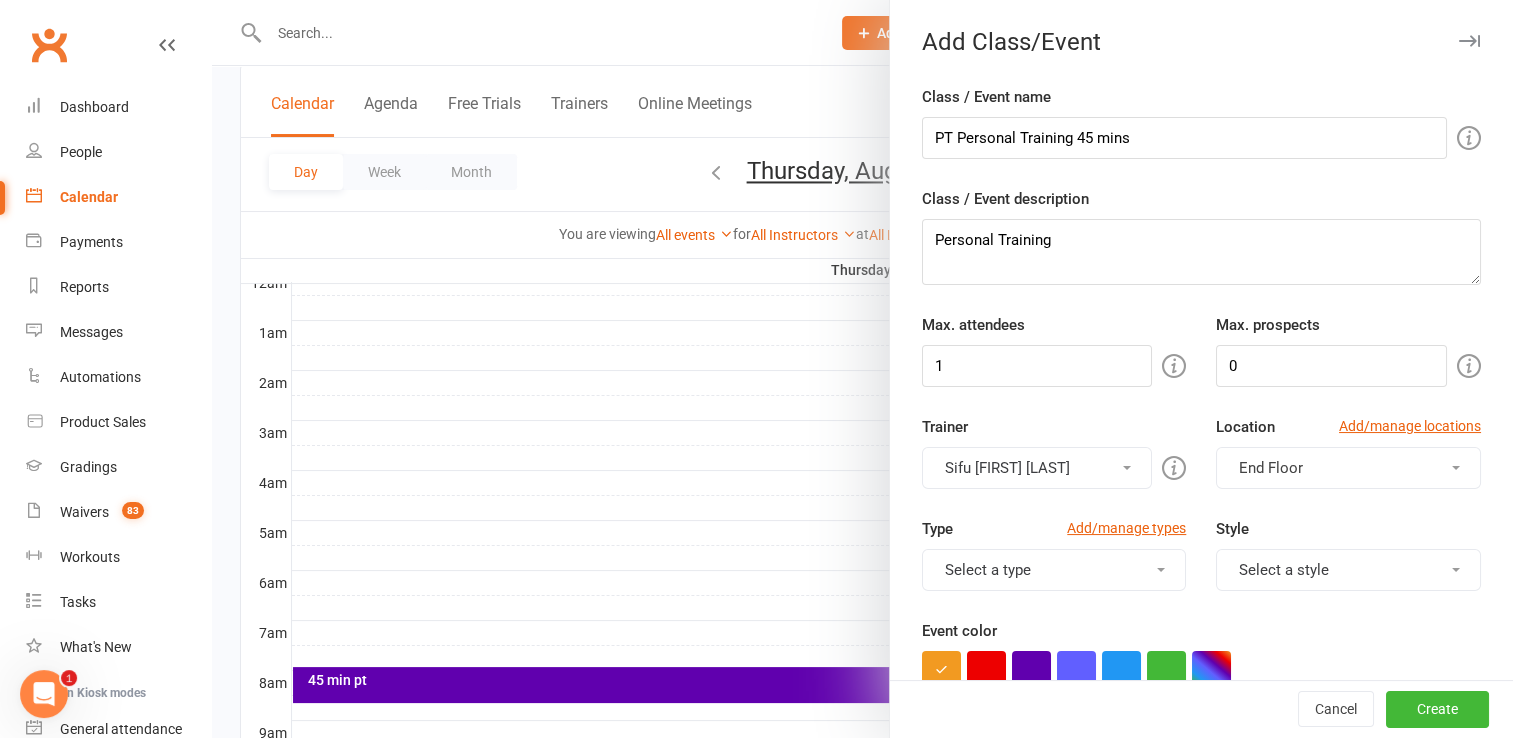 click on "End Floor" at bounding box center [1271, 468] 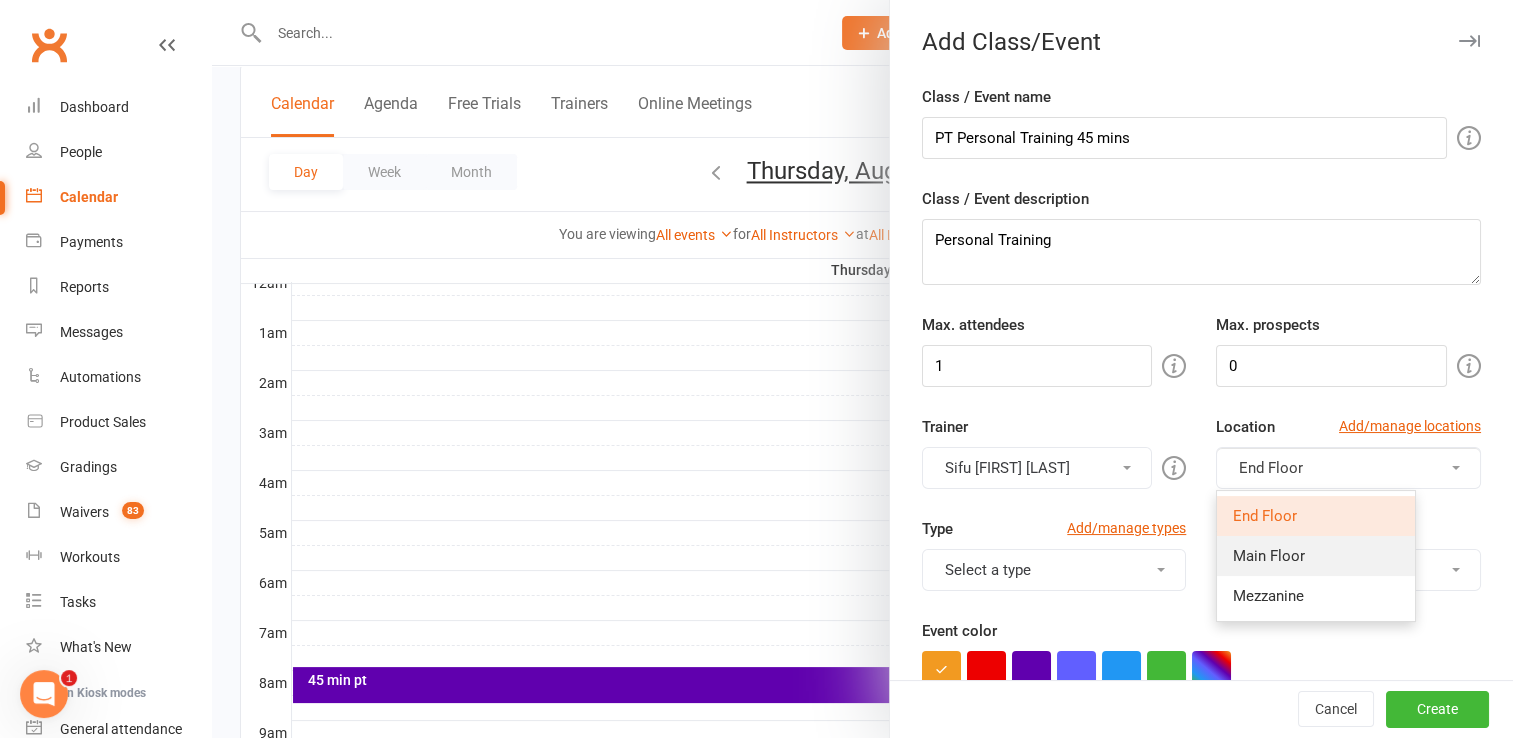 click on "Main Floor" at bounding box center [1316, 556] 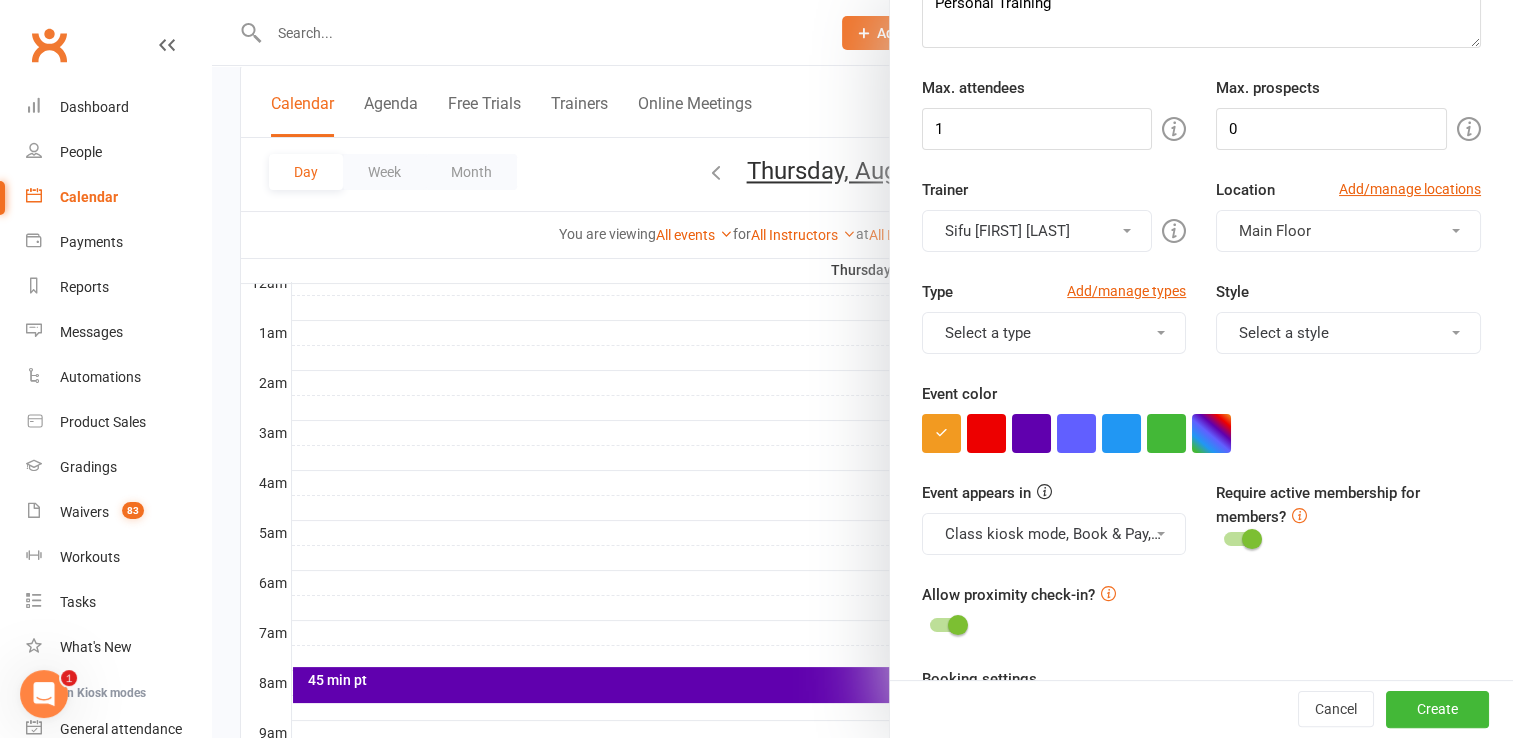 scroll, scrollTop: 243, scrollLeft: 0, axis: vertical 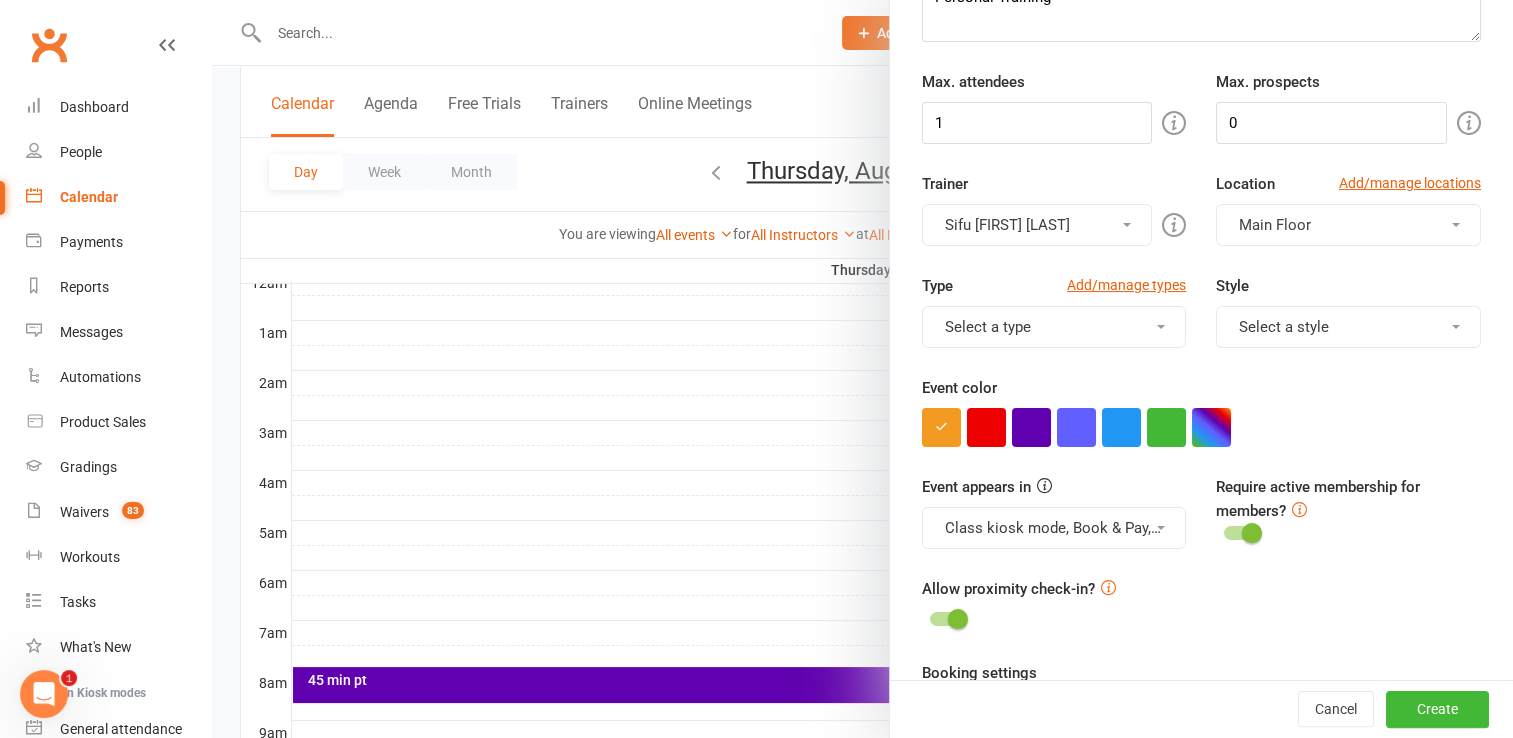 click on "Select a type" at bounding box center (1054, 327) 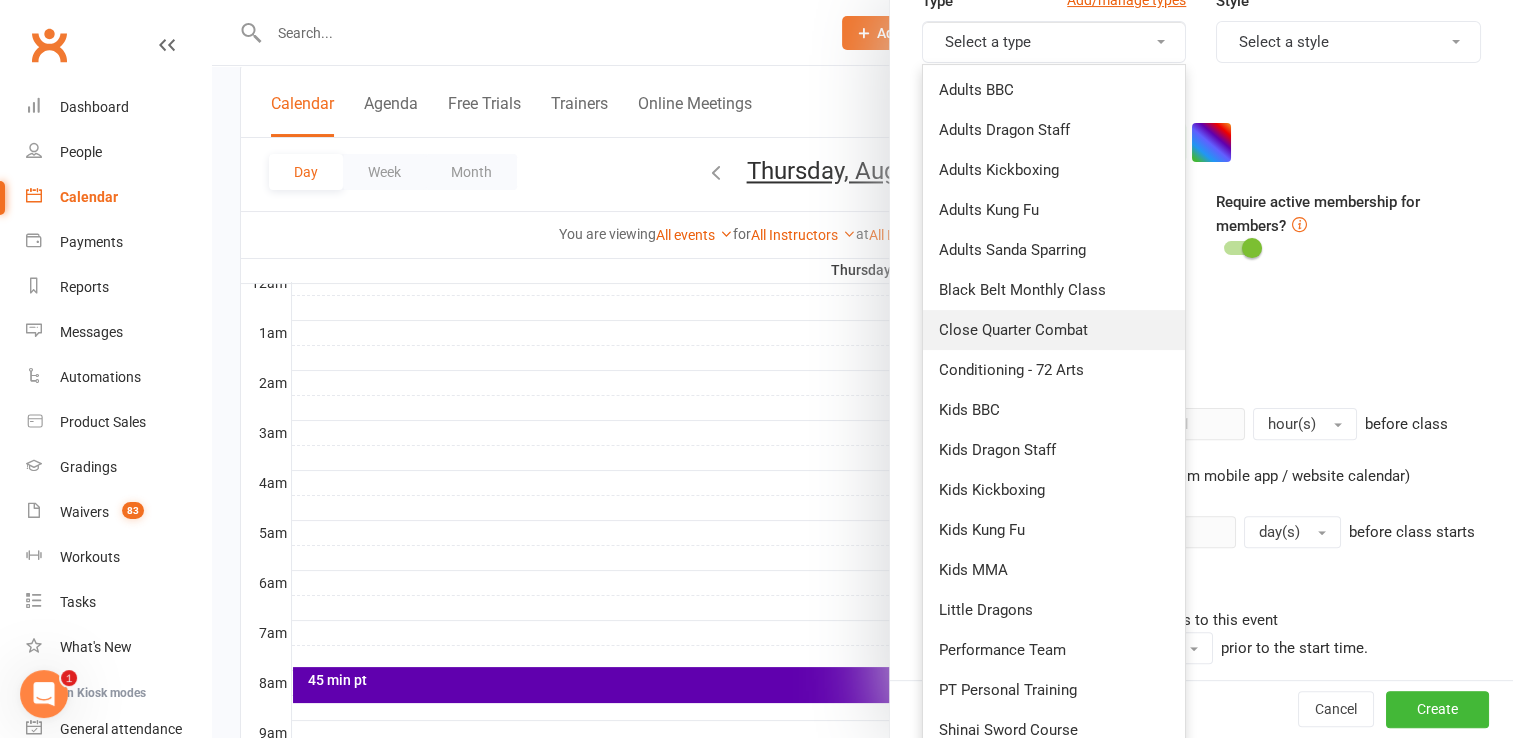 scroll, scrollTop: 529, scrollLeft: 0, axis: vertical 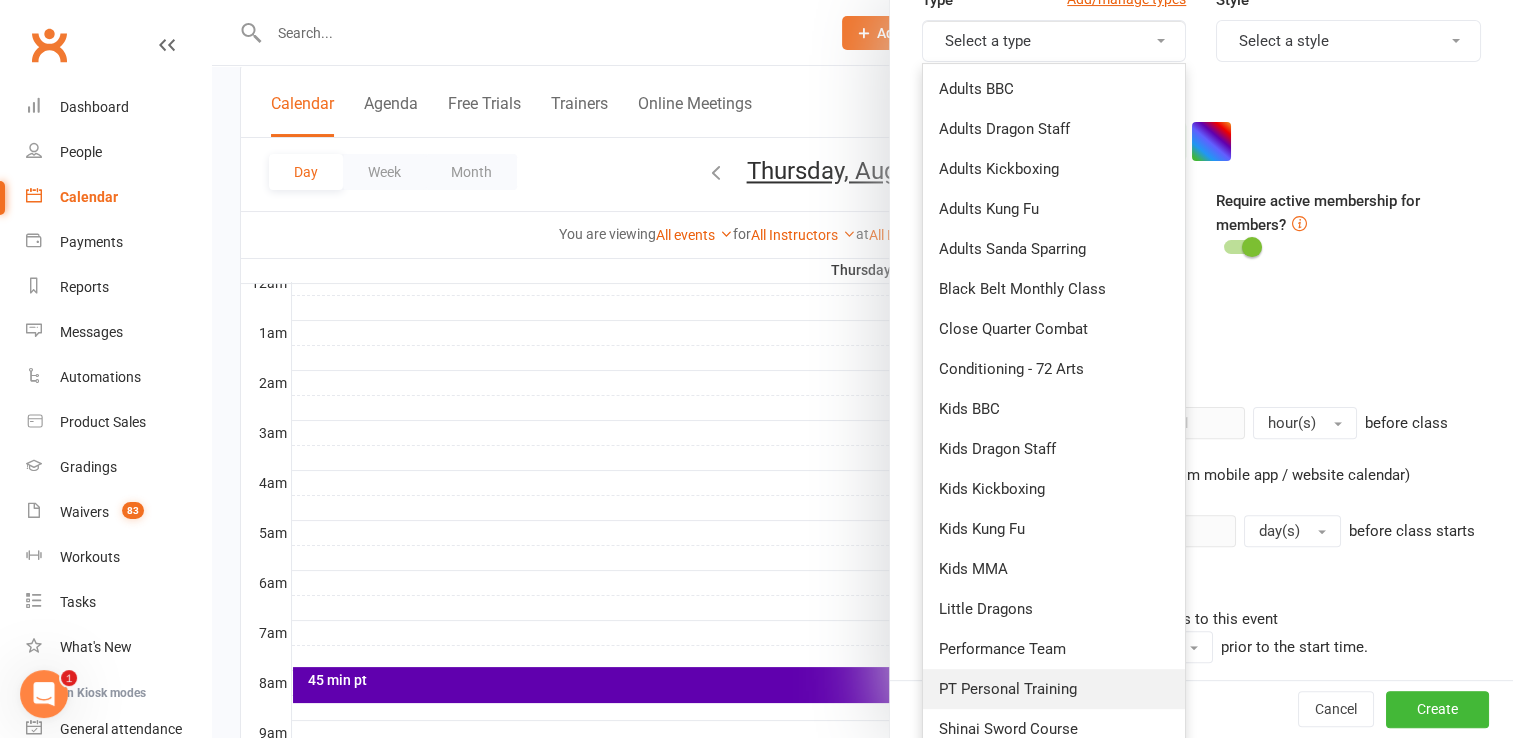 click on "PT Personal Training" at bounding box center (1054, 689) 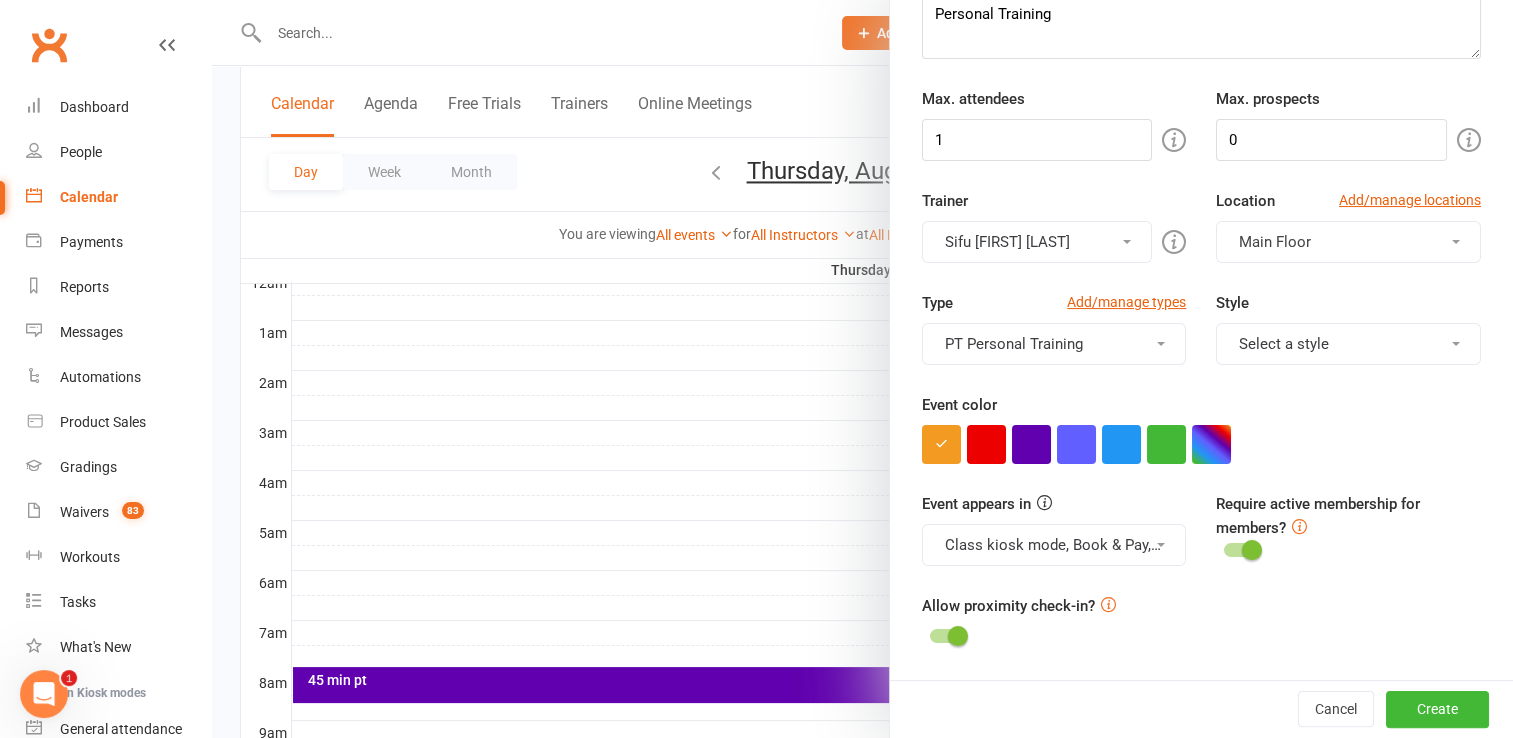 scroll, scrollTop: 228, scrollLeft: 0, axis: vertical 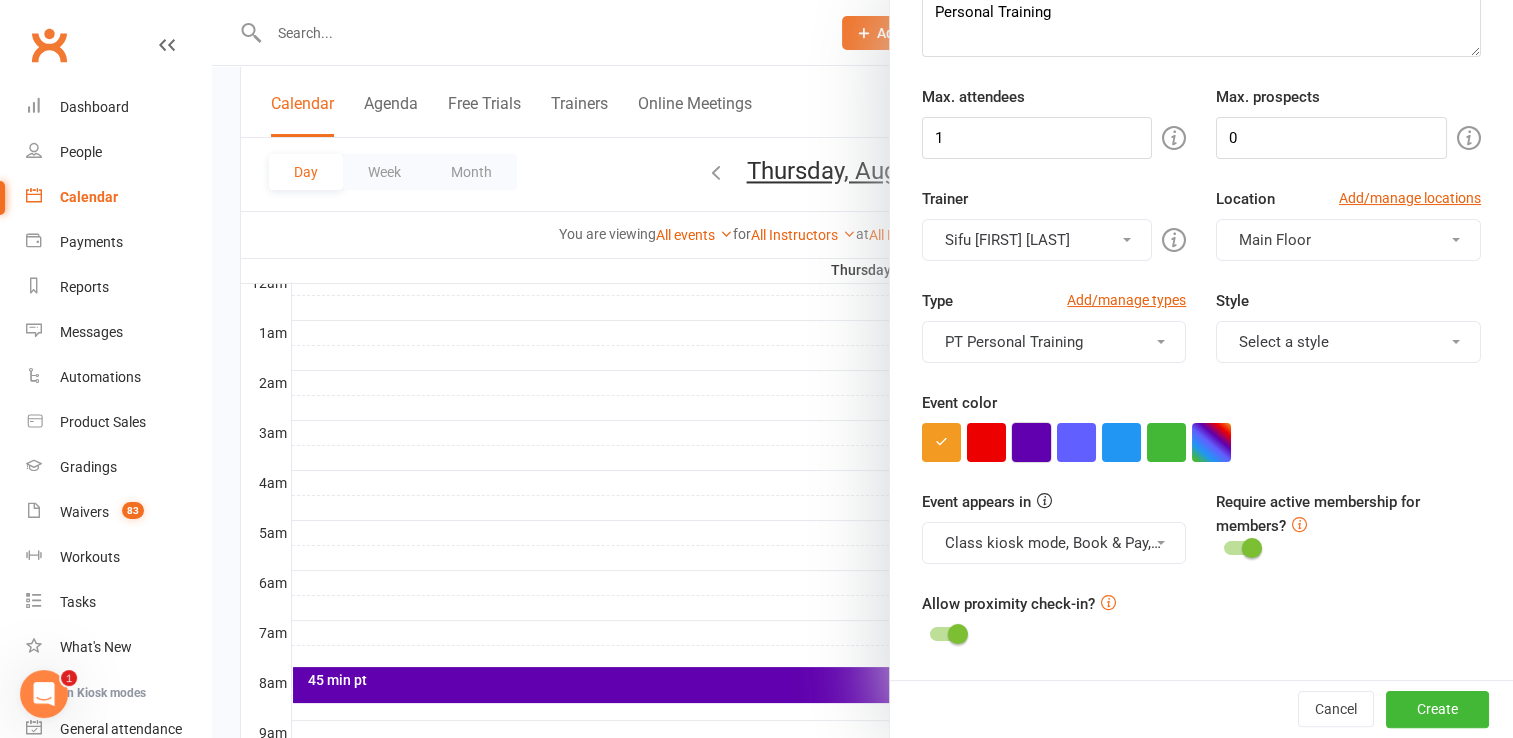 click at bounding box center [1031, 442] 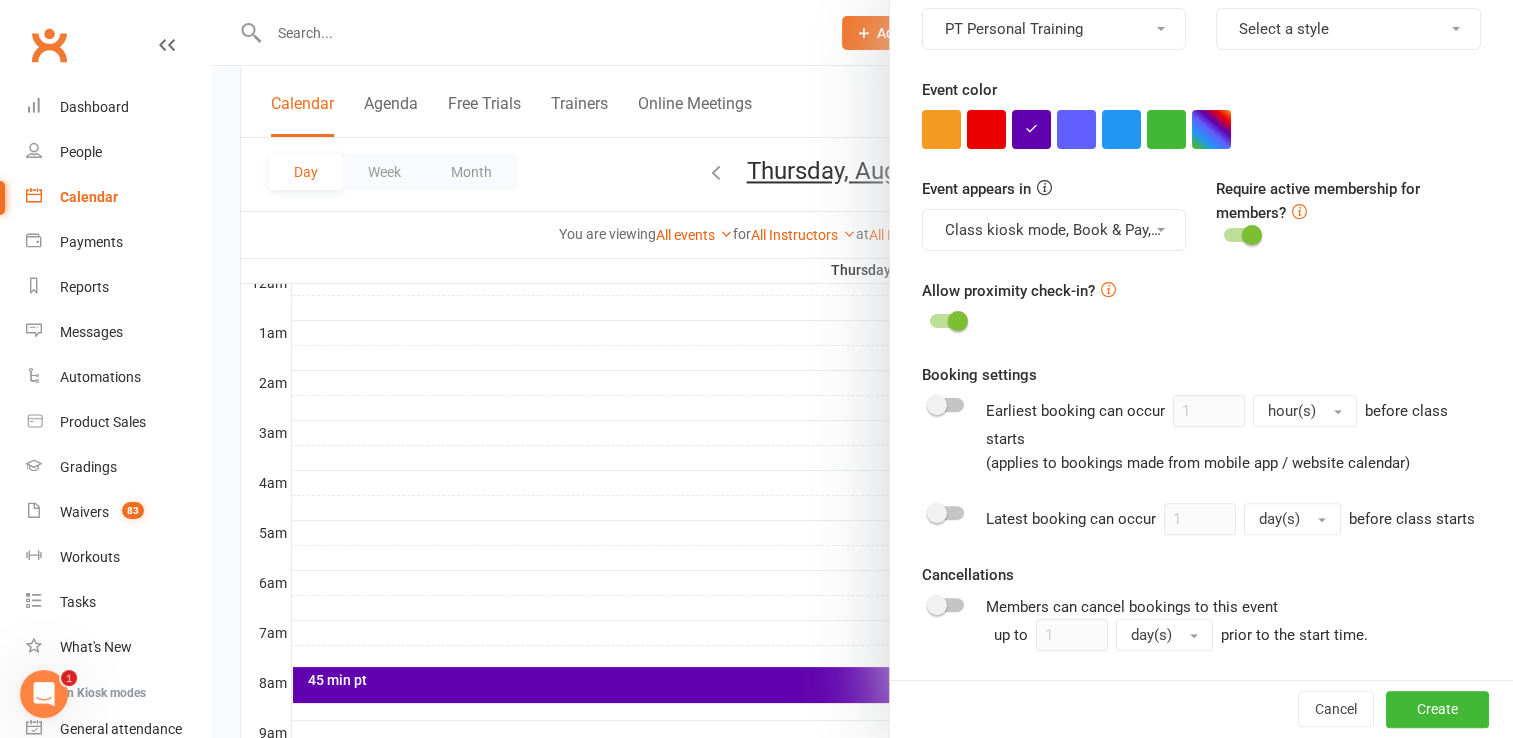 scroll, scrollTop: 575, scrollLeft: 0, axis: vertical 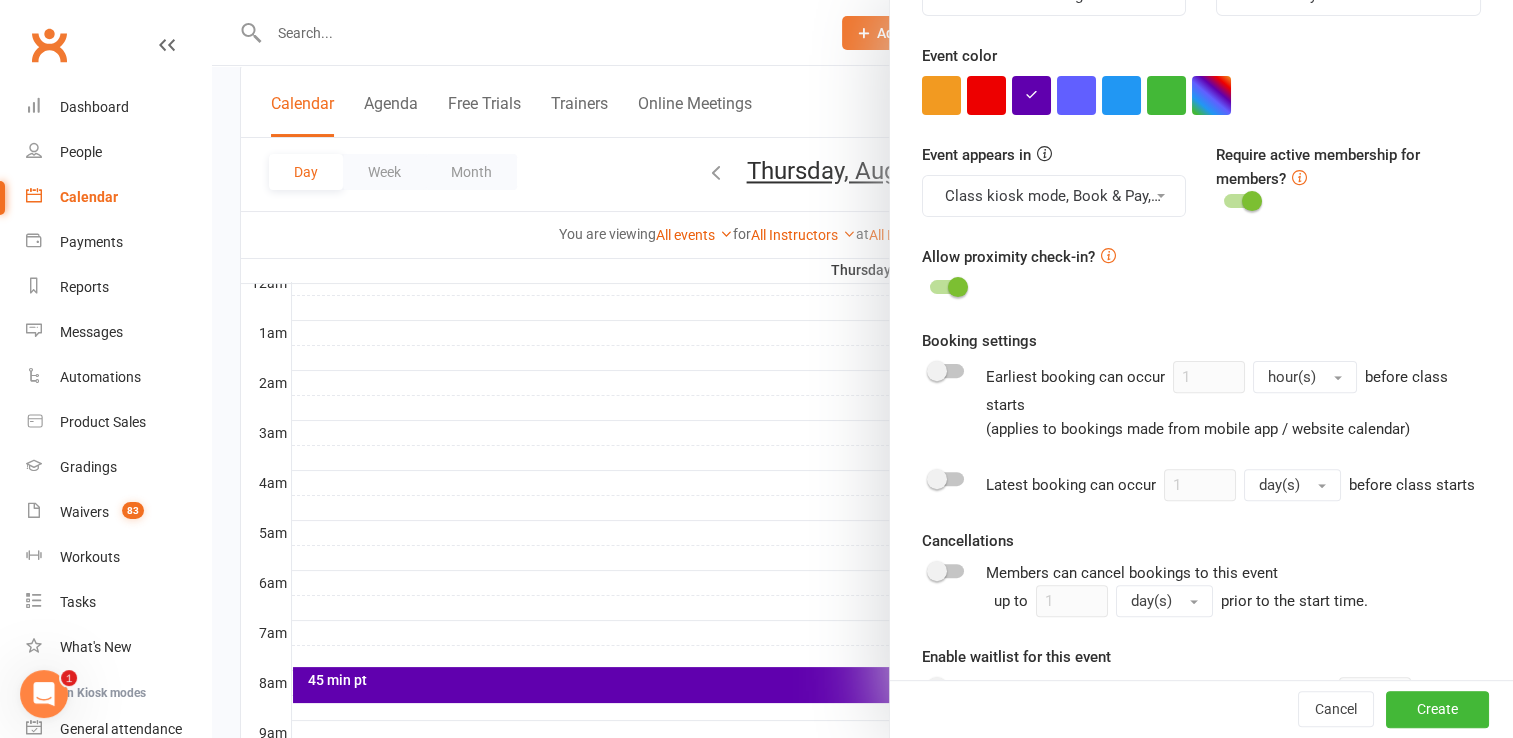 click at bounding box center [1161, 196] 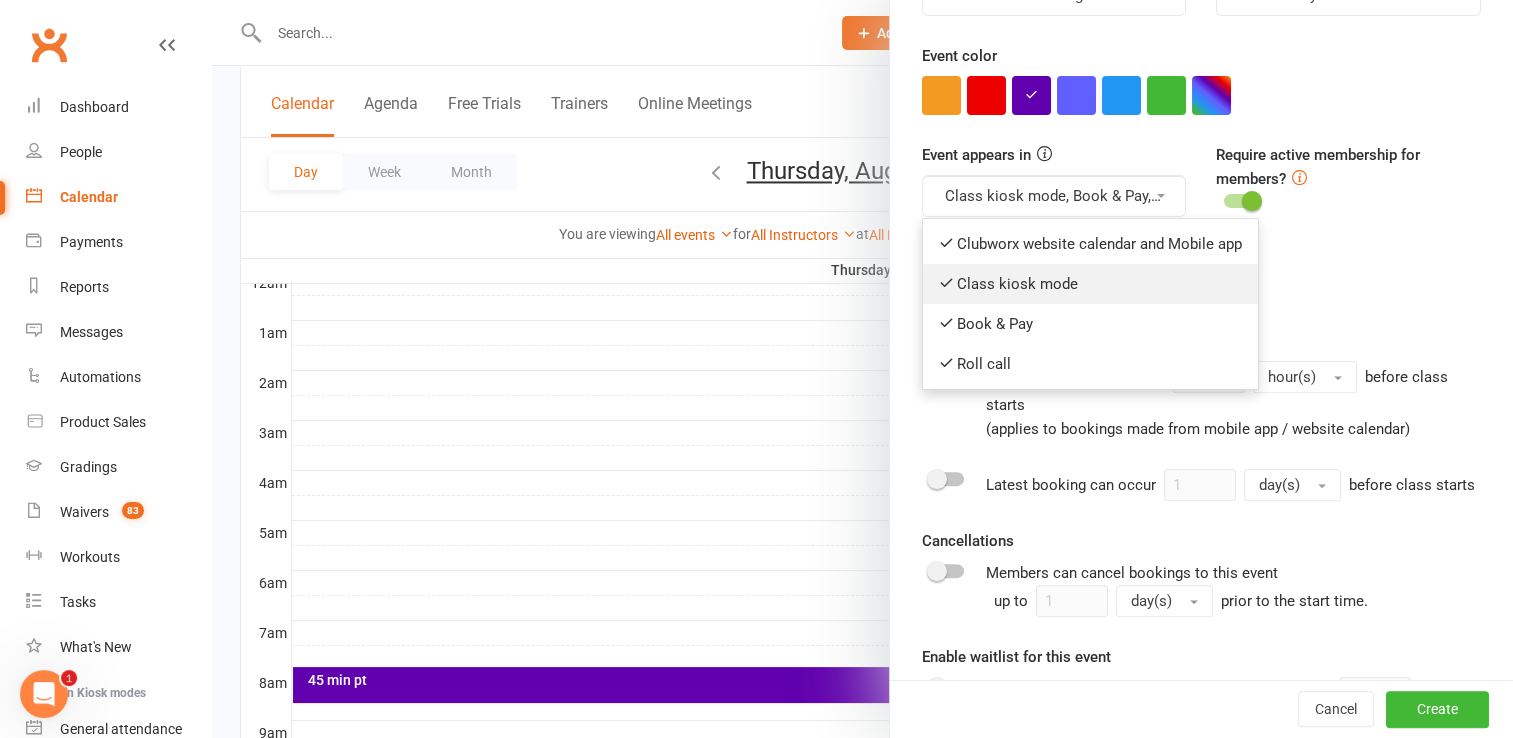 click on "Class kiosk mode" at bounding box center (1090, 284) 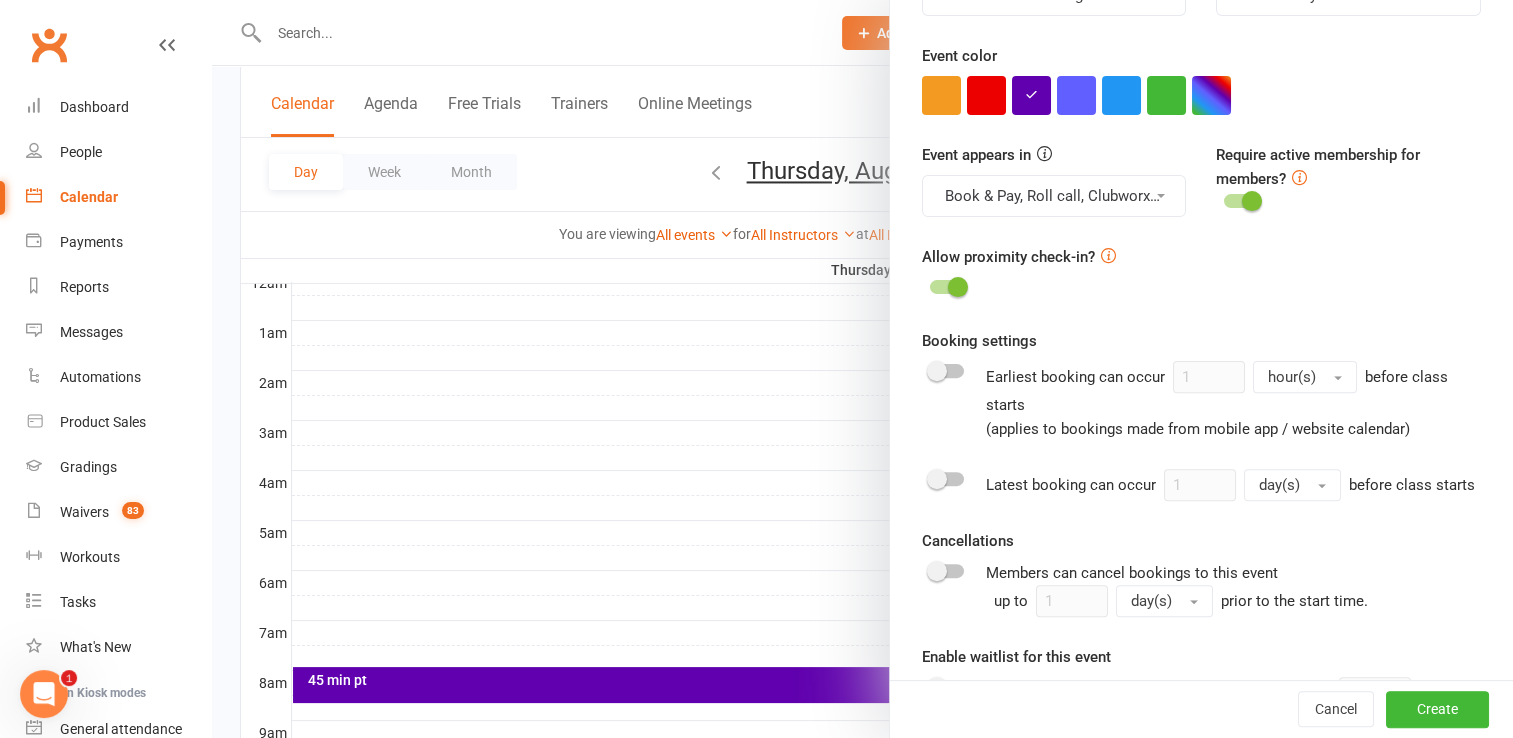 click on "Book & Pay, Roll call, Clubworx website calendar and Mobile app" at bounding box center (1054, 196) 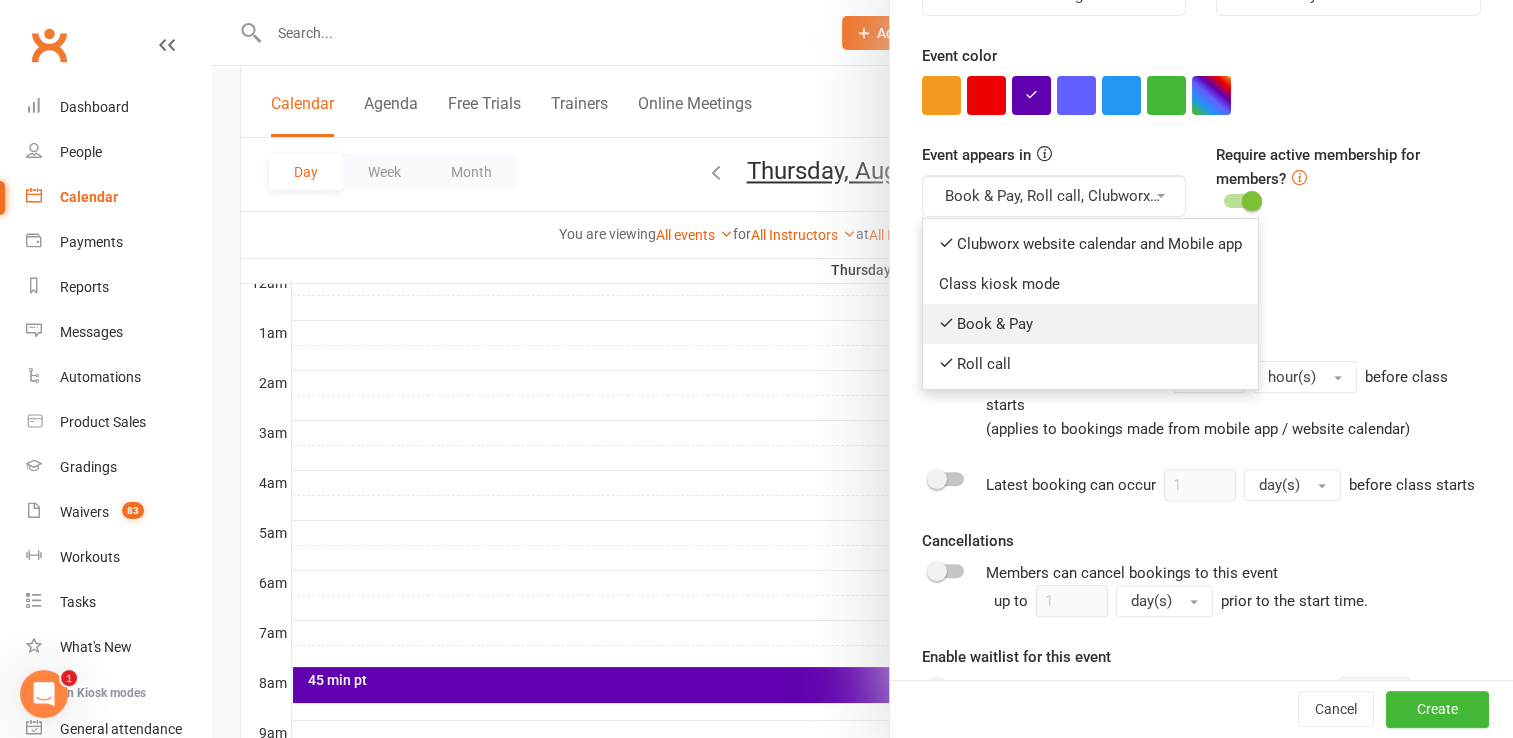 click on "Book & Pay" at bounding box center [1090, 324] 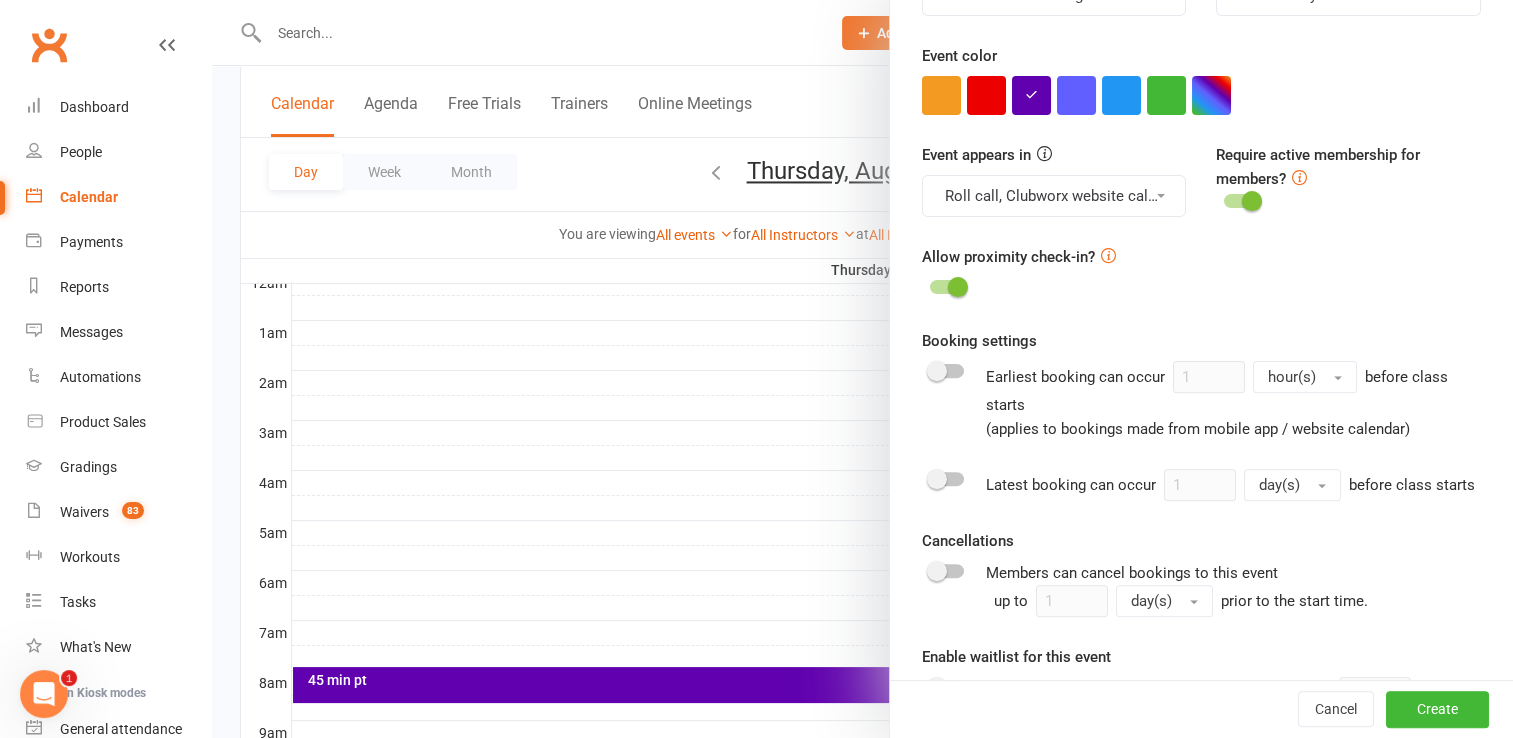 click on "Roll call, Clubworx website calendar and Mobile app" at bounding box center [1054, 196] 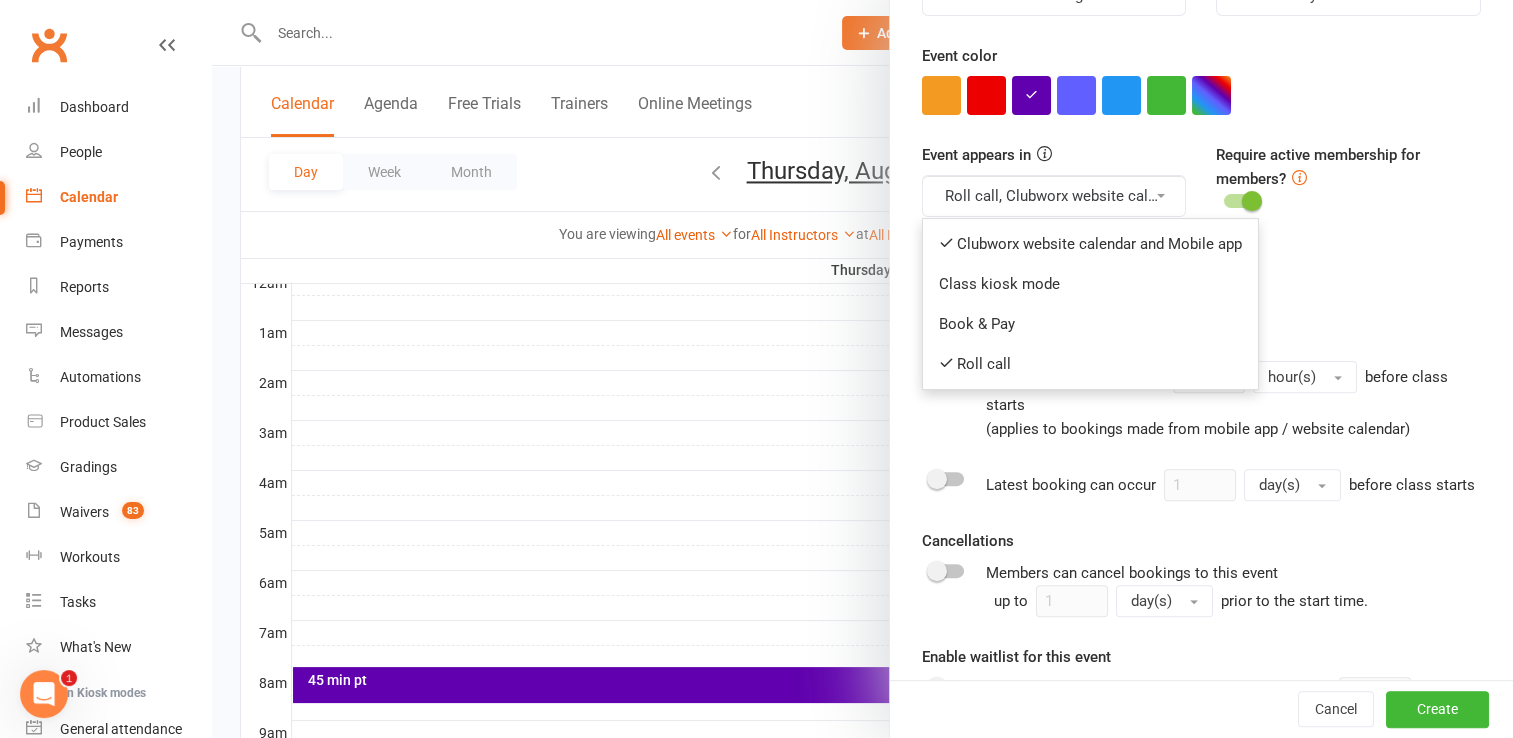 click on "Trainer Sifu [FIRST] [LAST]  [FIRST] [LAST] [FIRST] [LAST] Sifu [FIRST] [LAST] Sifu [FIRST] [LAST] Sifu [FIRST] [LAST] [FIRST] [LAST] Sifu [FIRST] [LAST] Sifu [FIRST] [LAST] Sifu [FIRST] [LAST]" at bounding box center [1201, 249] 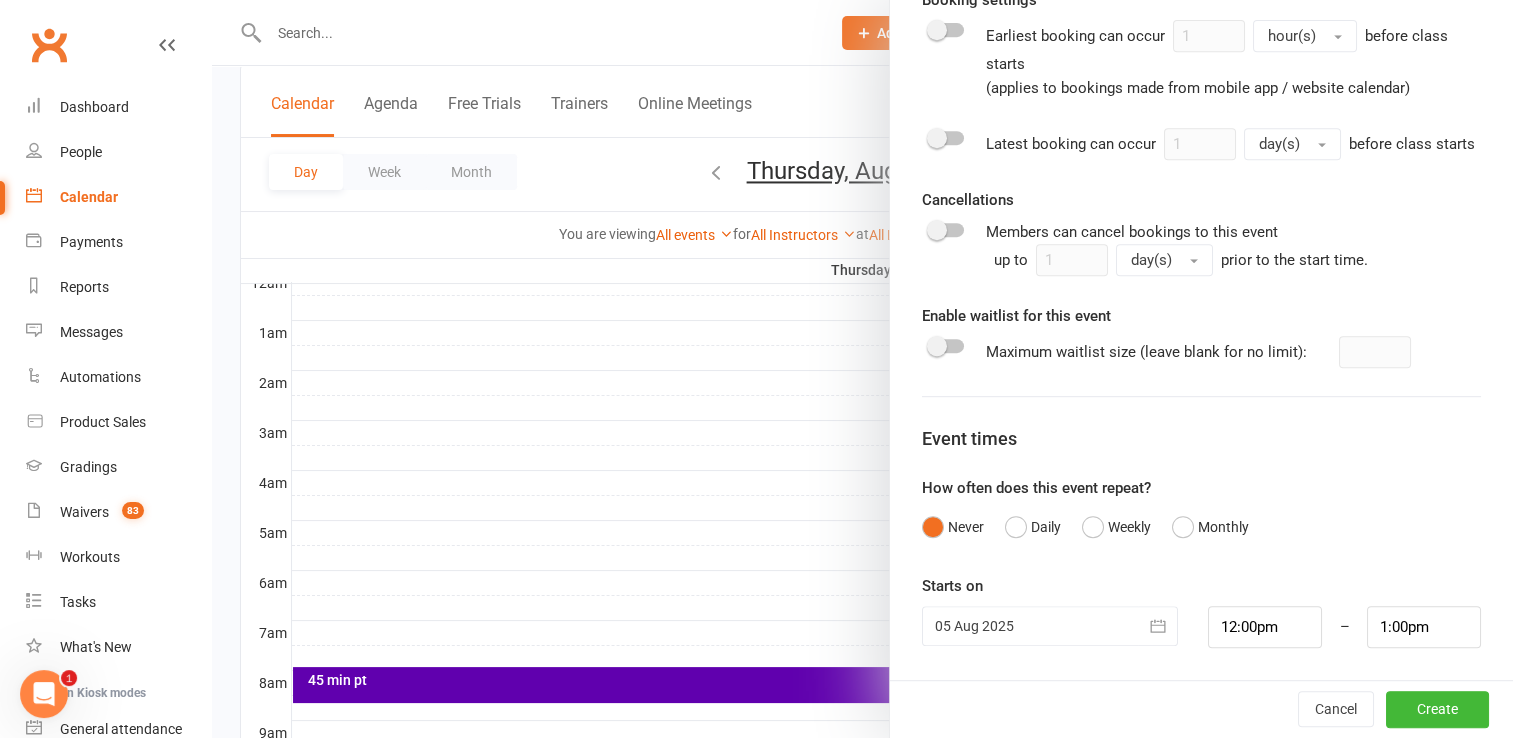 scroll, scrollTop: 936, scrollLeft: 0, axis: vertical 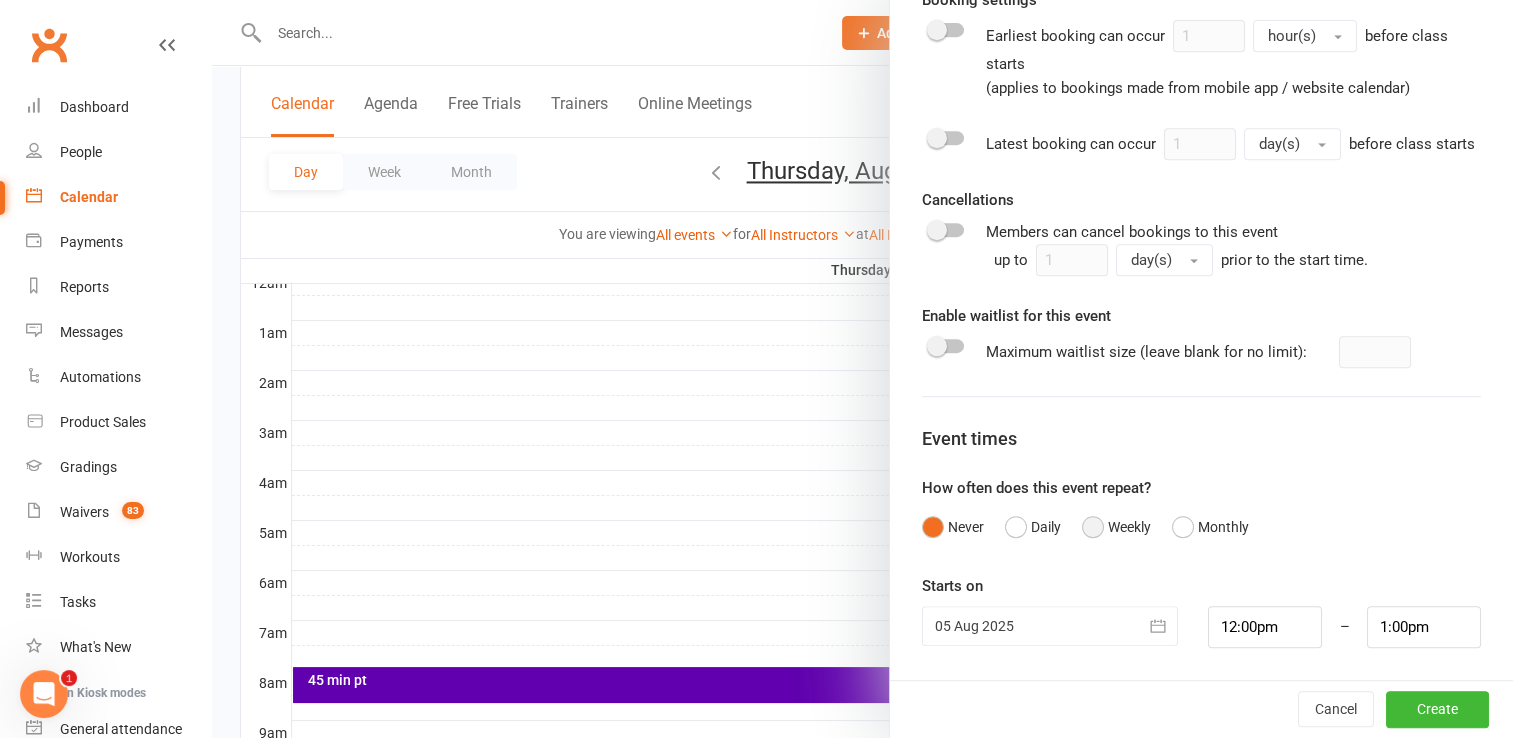 click on "Weekly" at bounding box center [1116, 527] 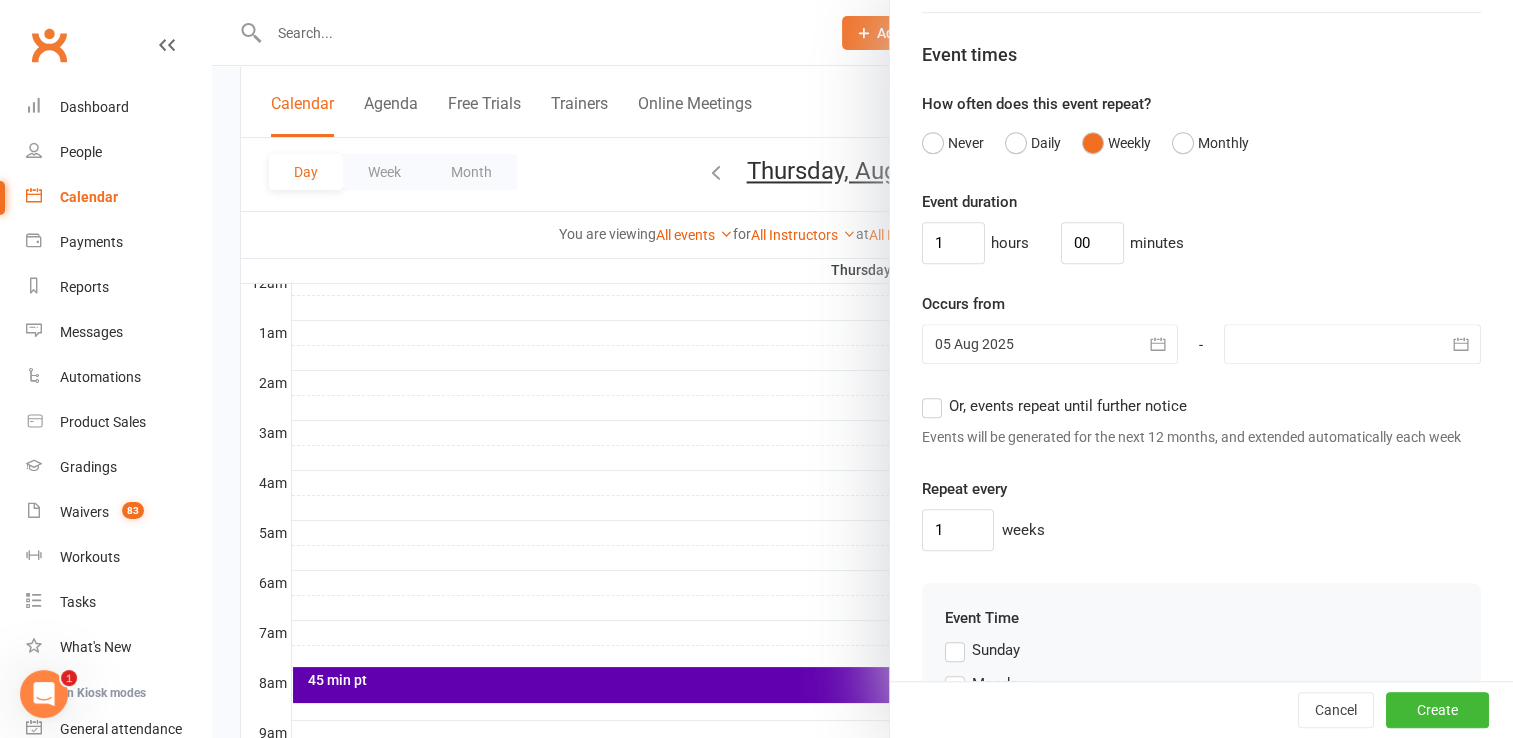 scroll, scrollTop: 1317, scrollLeft: 0, axis: vertical 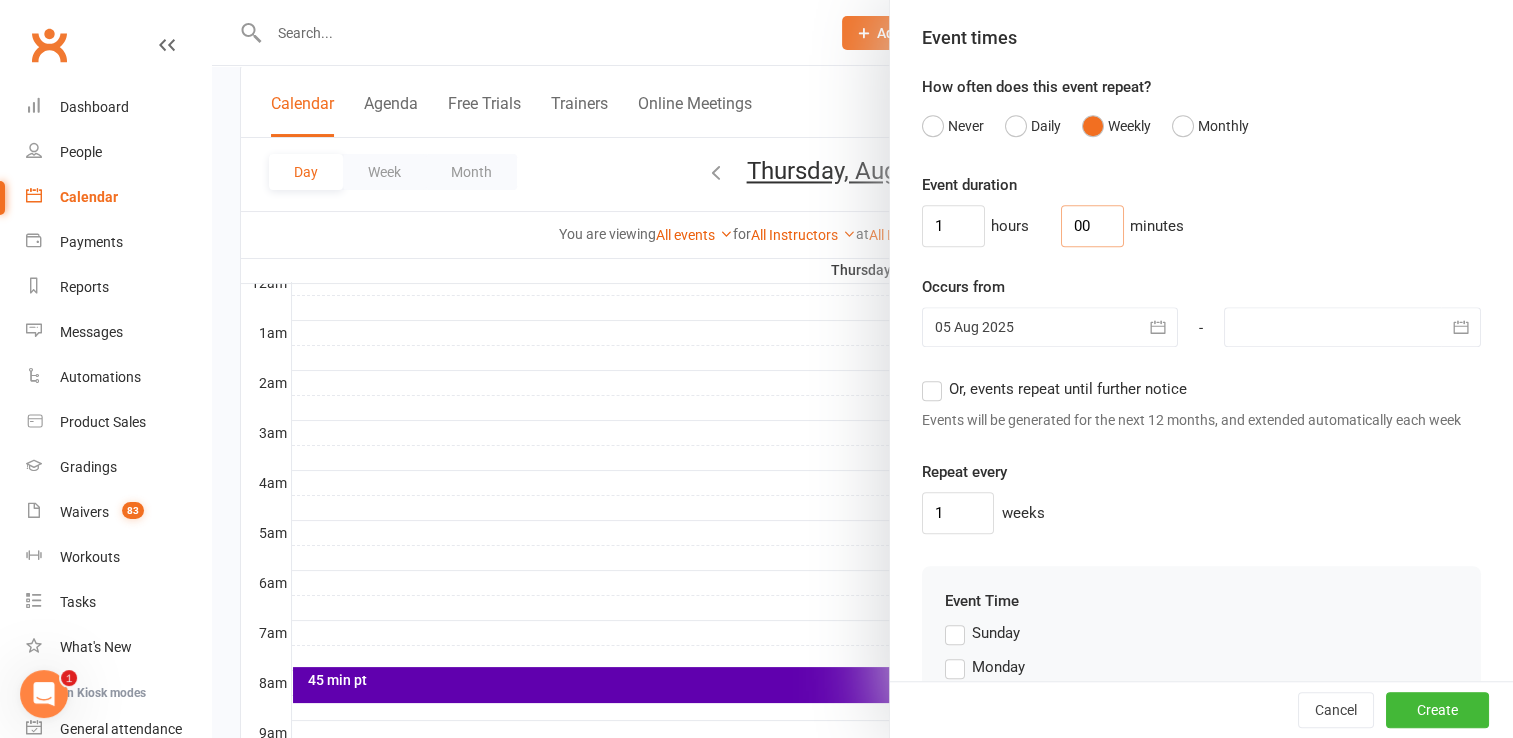 click on "00" at bounding box center [1092, 226] 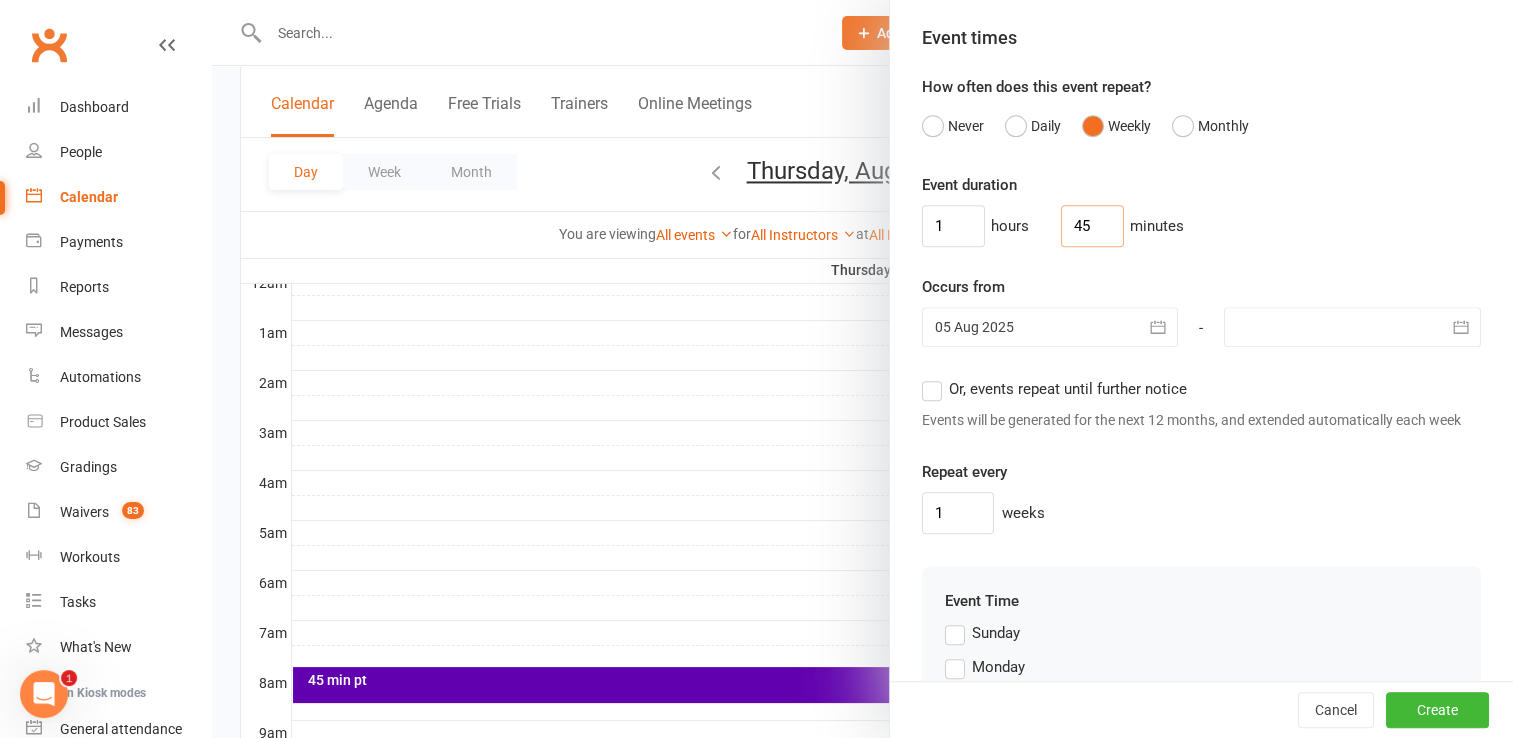 type on "45" 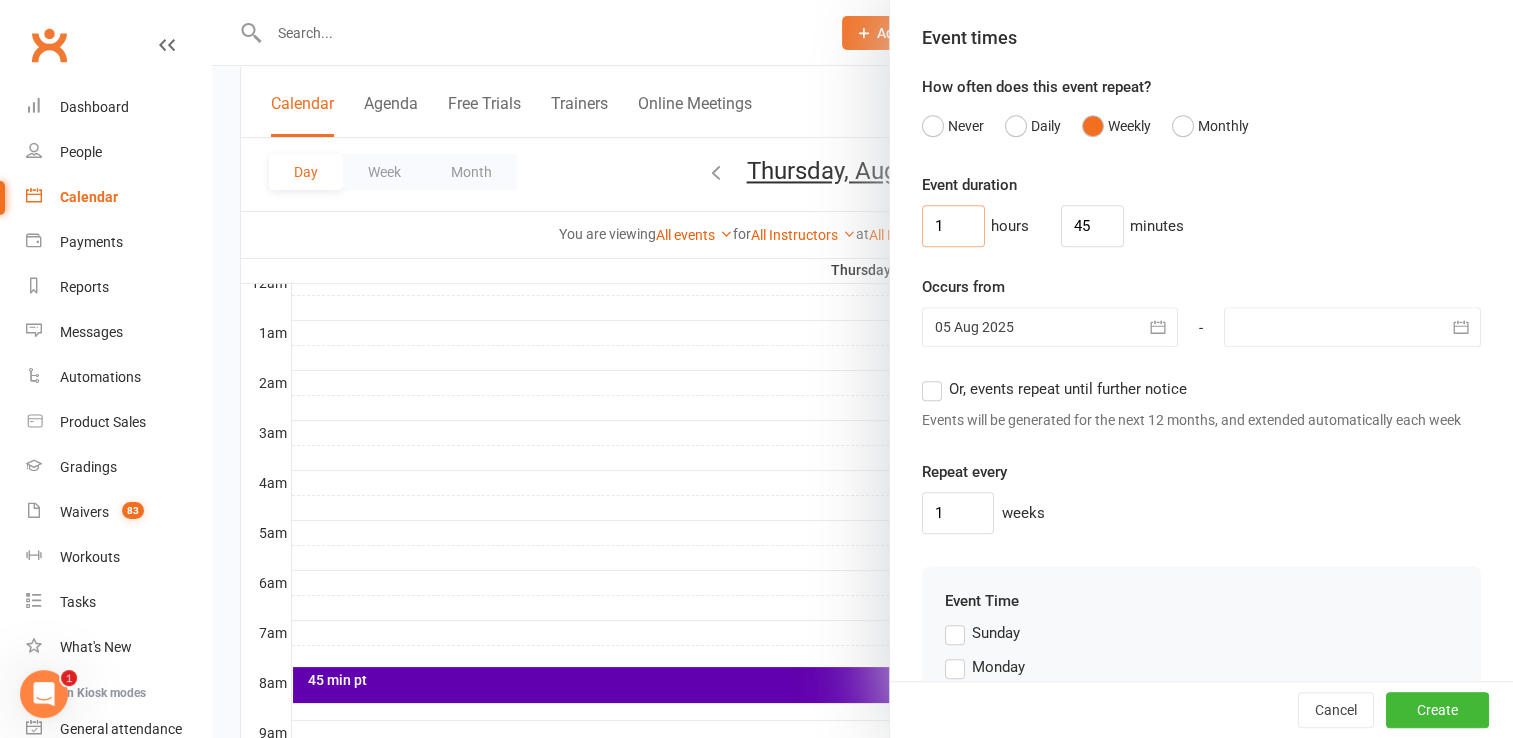 click on "1" at bounding box center [953, 226] 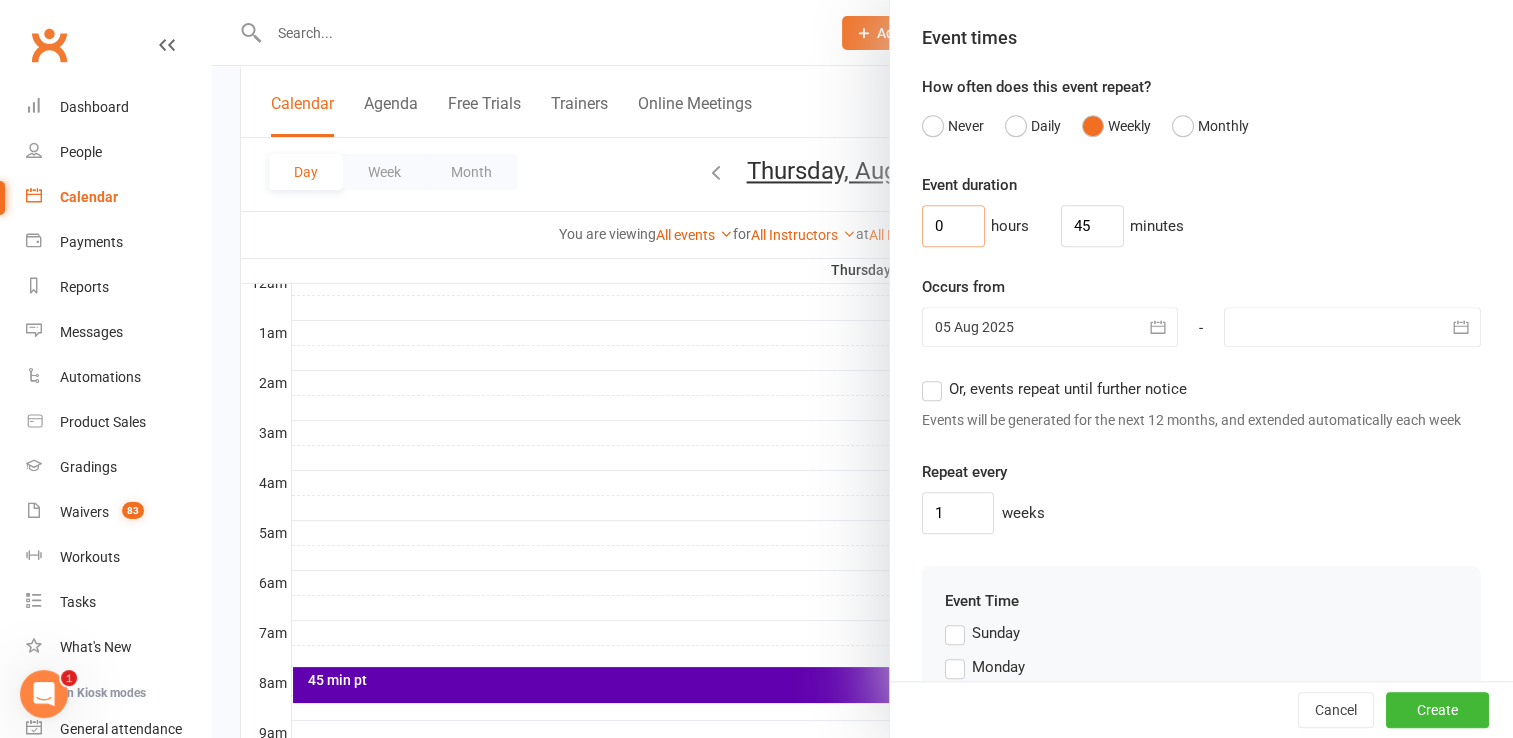 type on "0" 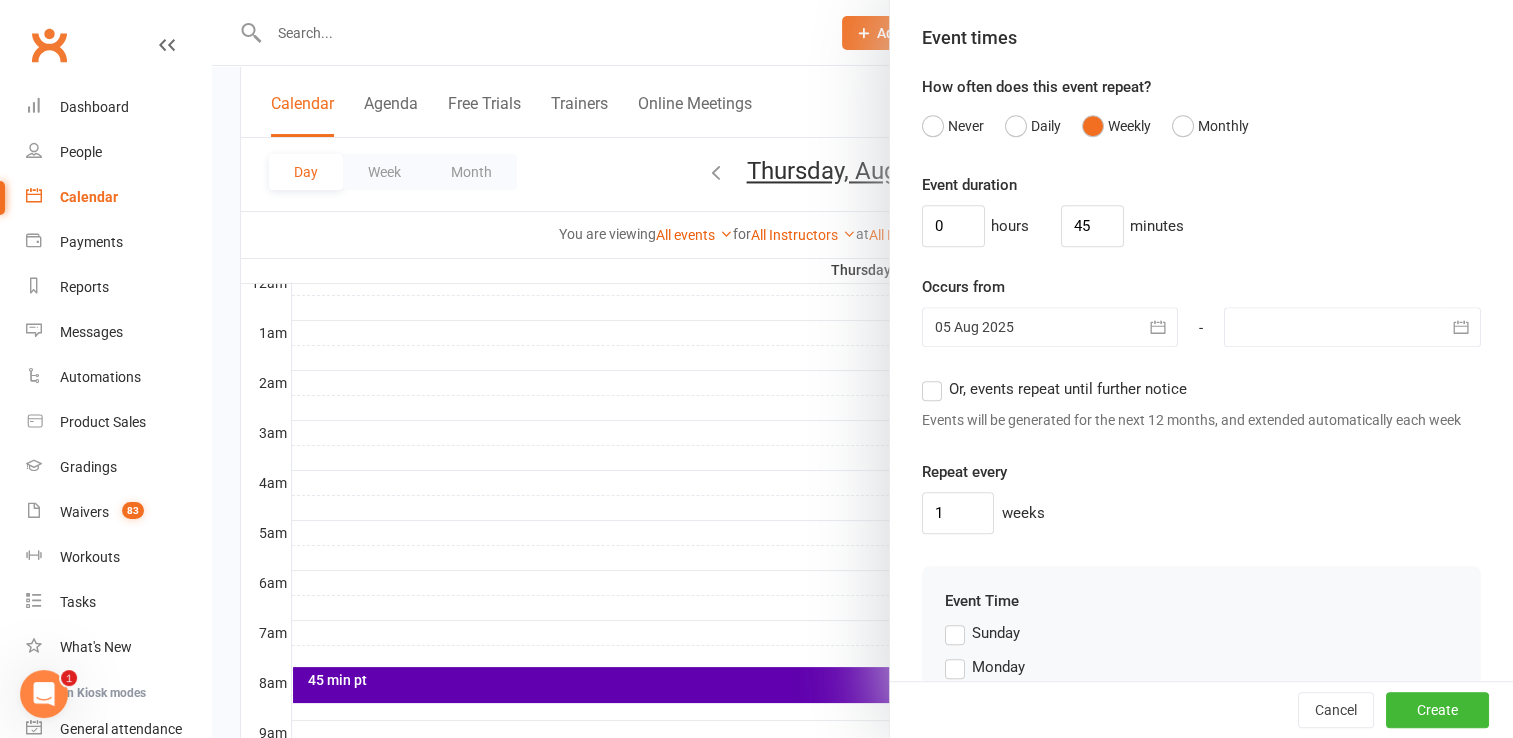 click on "Event duration 0 hours 45 minutes Occurs from [DATE]
[MONTH] [YEAR]
Sun Mon Tue Wed Thu Fri Sat
31
27
28
29
30
31
01
02
32
03
04
05
06
07
08
09
33
10
11
12
13
14
15
16
34
17
18
19
20
21
22
23
35
24
25
26
27
28
29
30" at bounding box center (1201, 353) 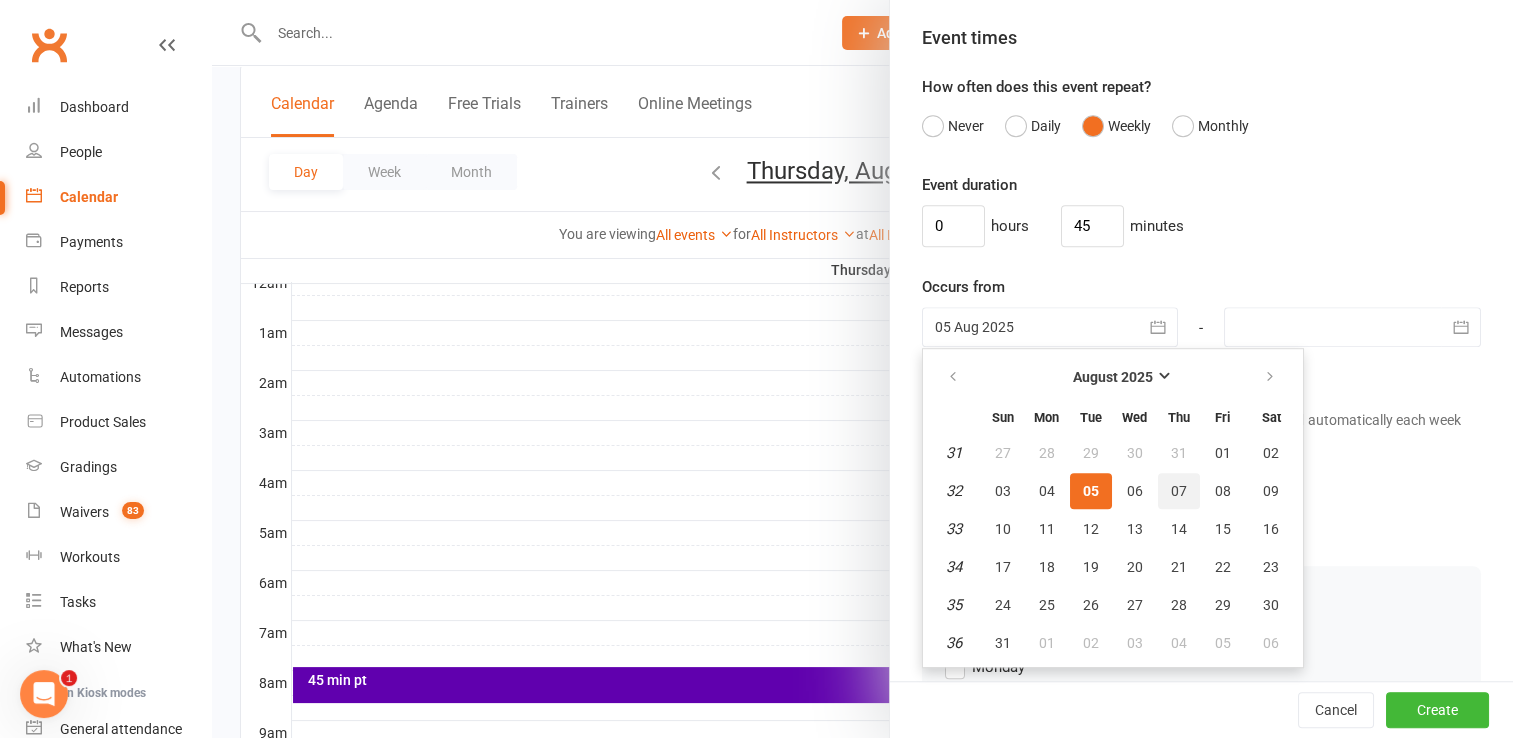 click on "07" at bounding box center (1179, 491) 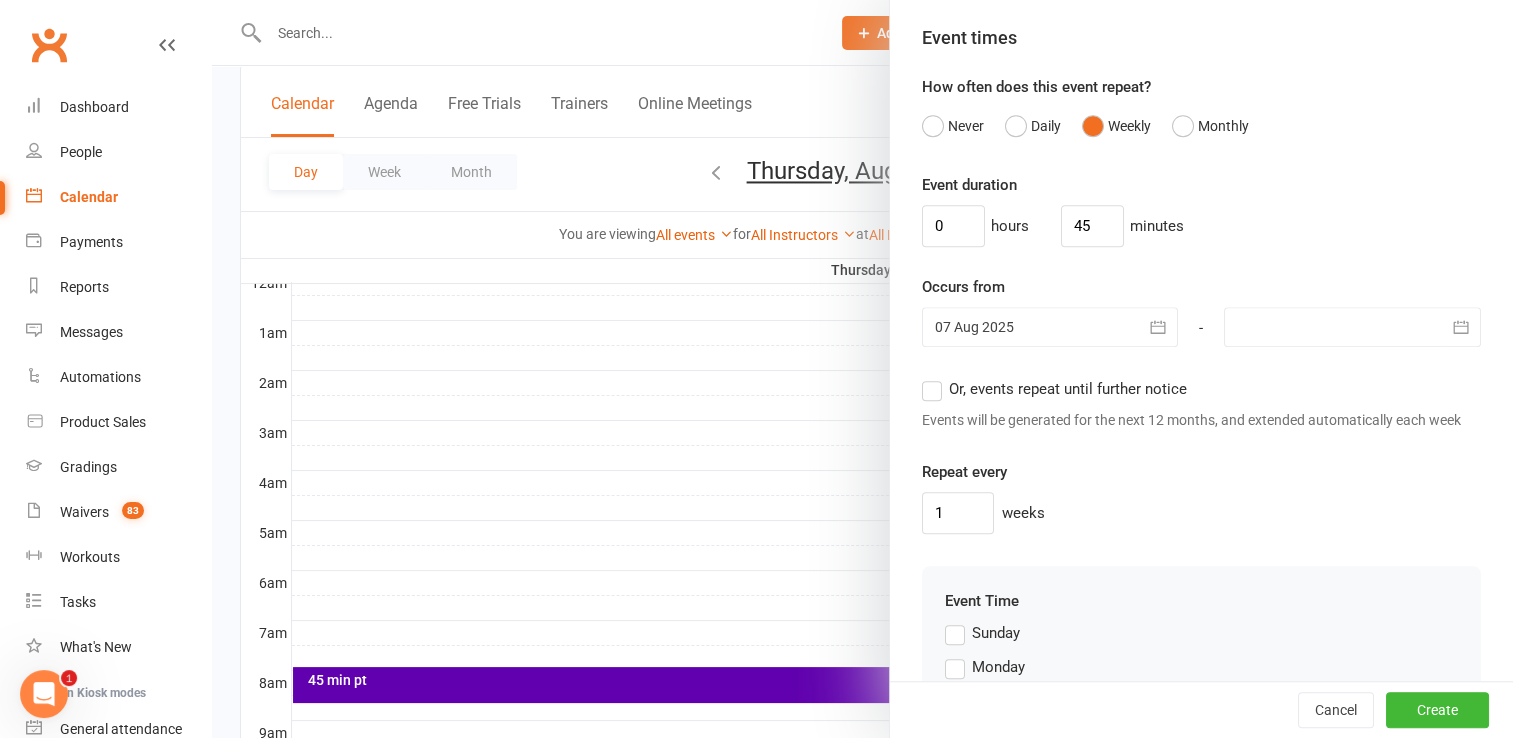 click on "Or, events repeat until further notice" at bounding box center (1054, 389) 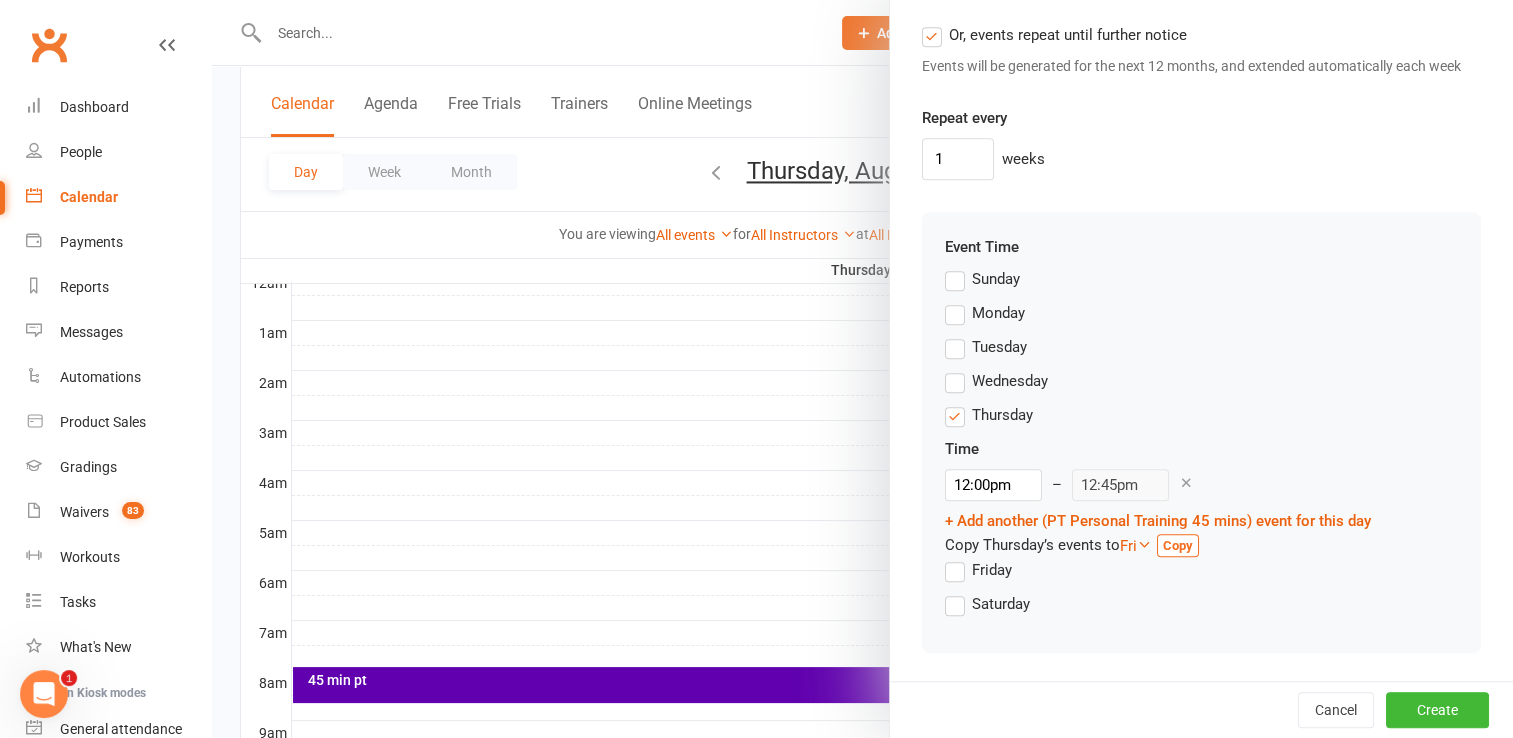 scroll, scrollTop: 1691, scrollLeft: 0, axis: vertical 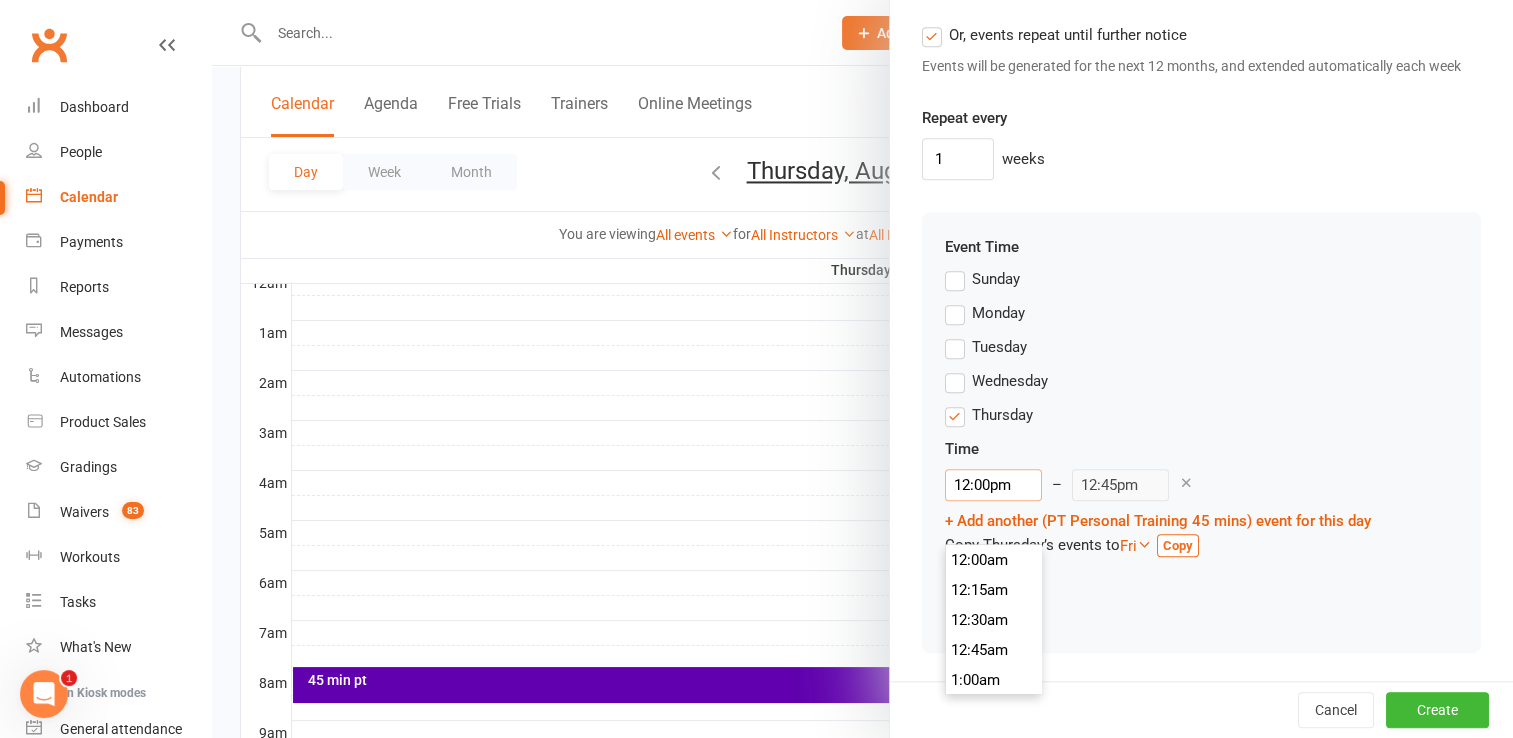 click on "12:00pm" at bounding box center (993, 485) 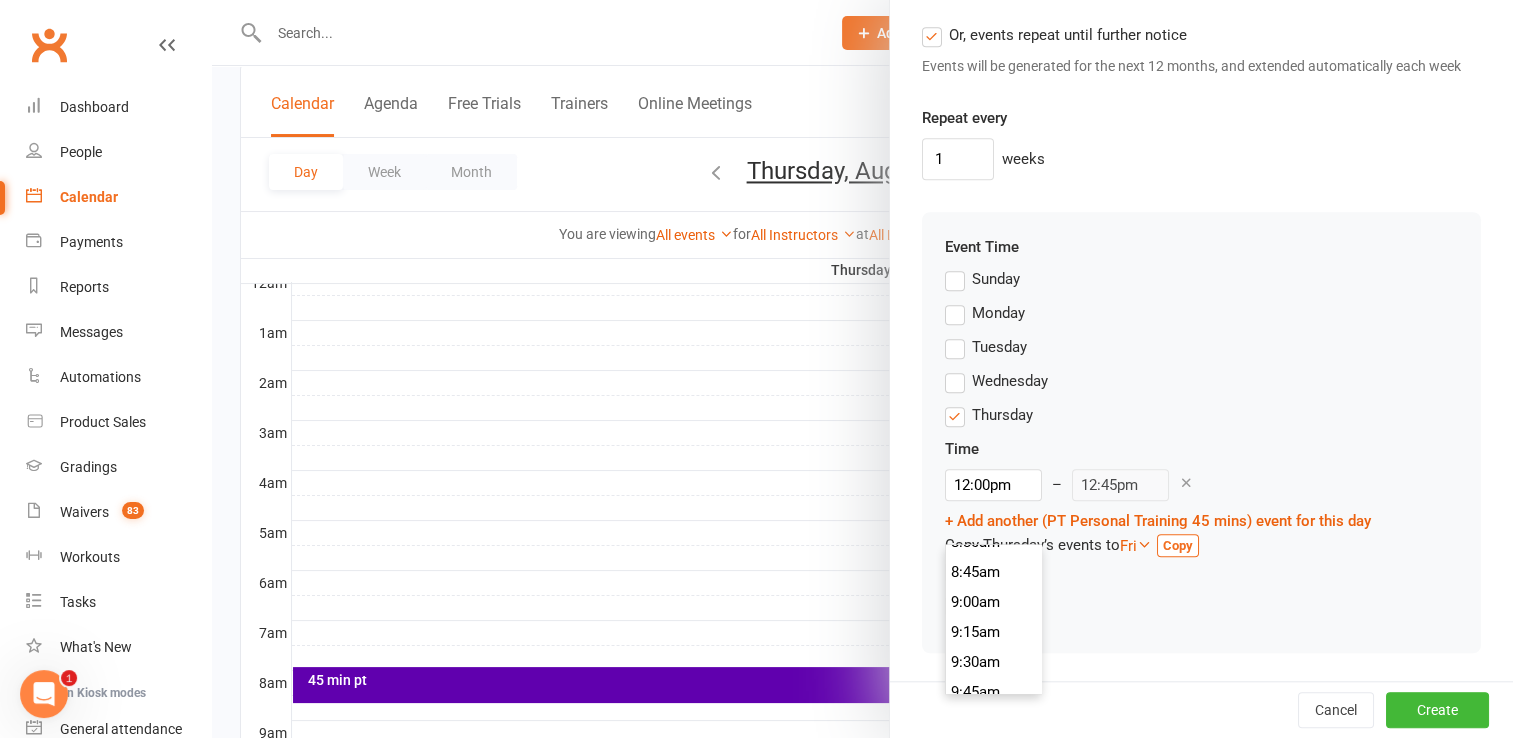 scroll, scrollTop: 1050, scrollLeft: 0, axis: vertical 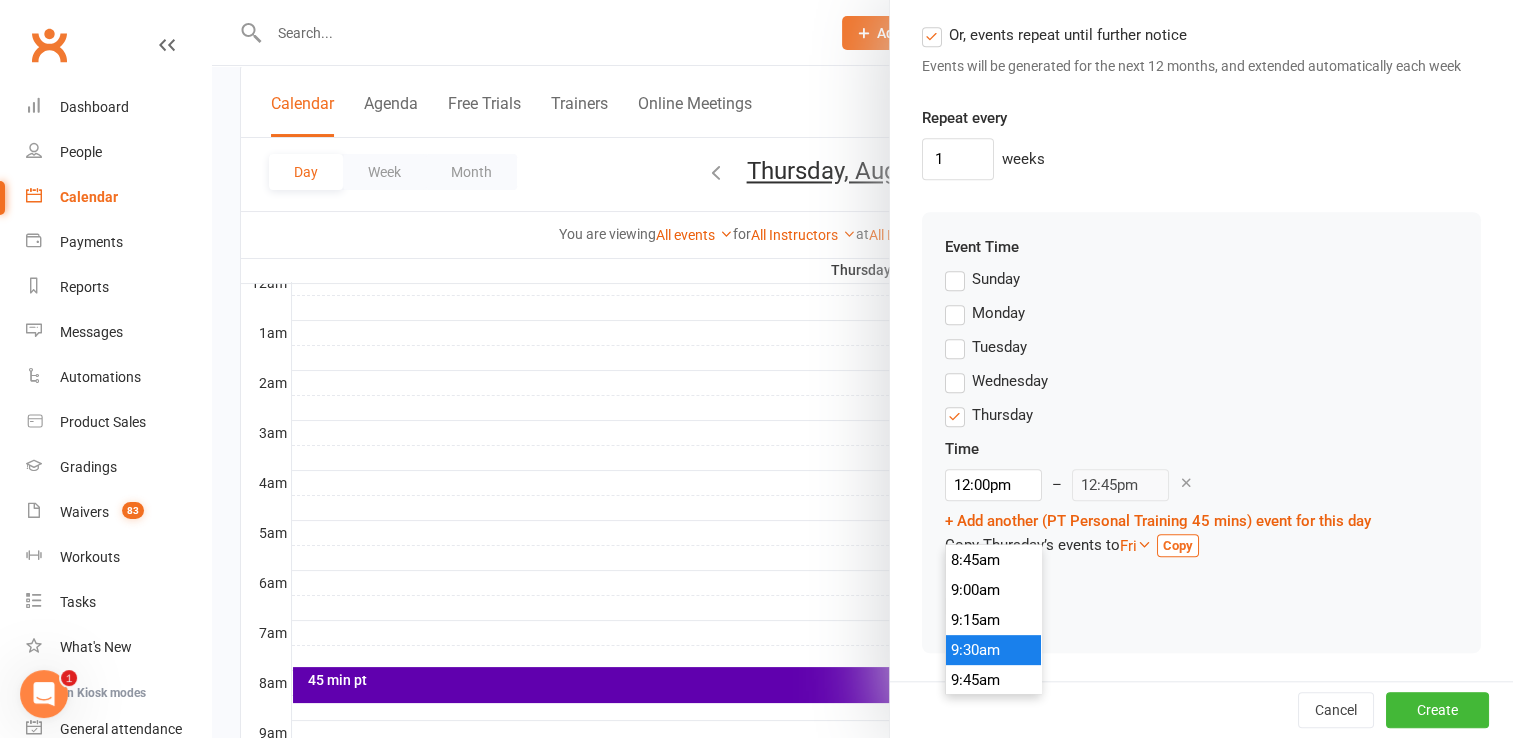 type on "9:30am" 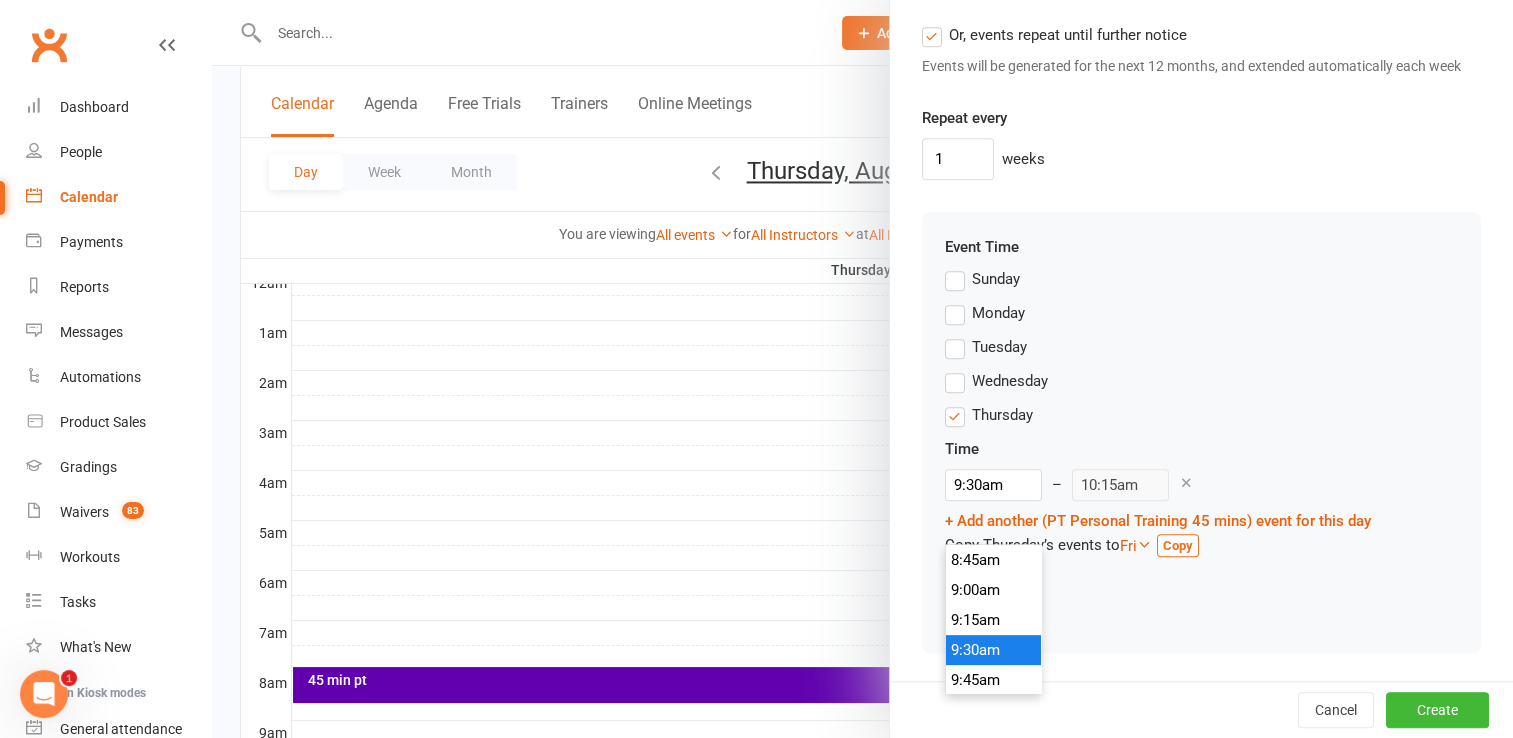 click on "9:30am" at bounding box center (994, 650) 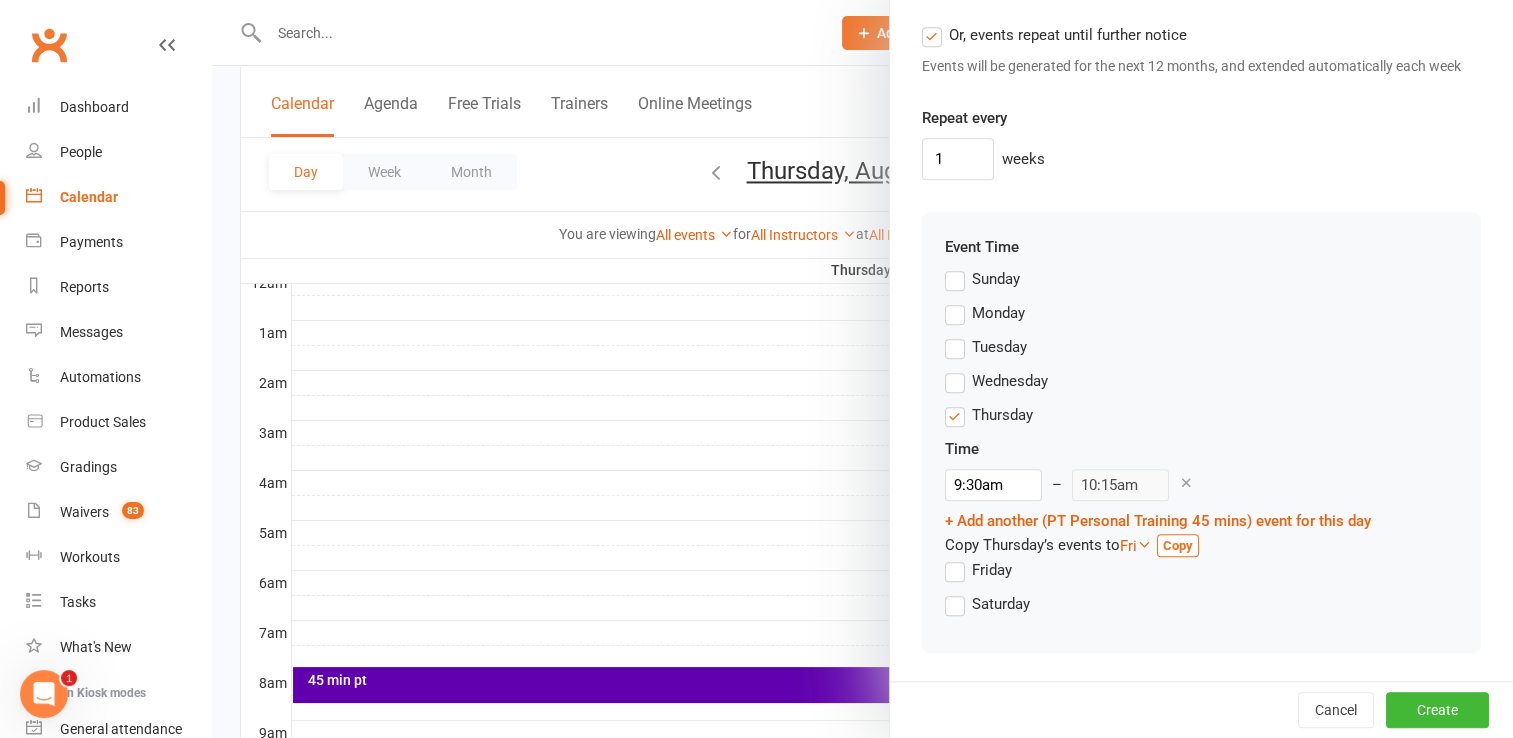 click on "Saturday" at bounding box center [1201, 609] 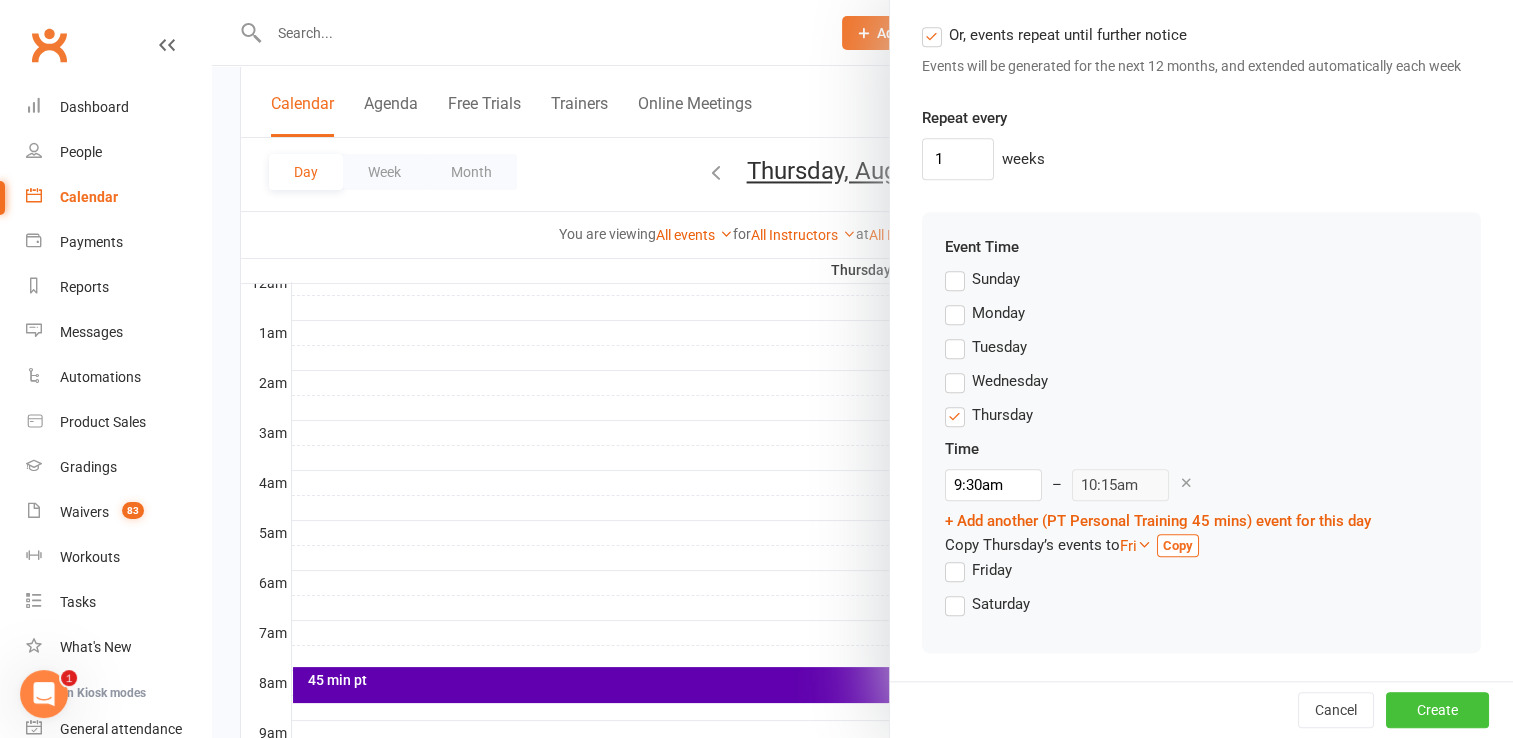 click on "Create" at bounding box center (1437, 710) 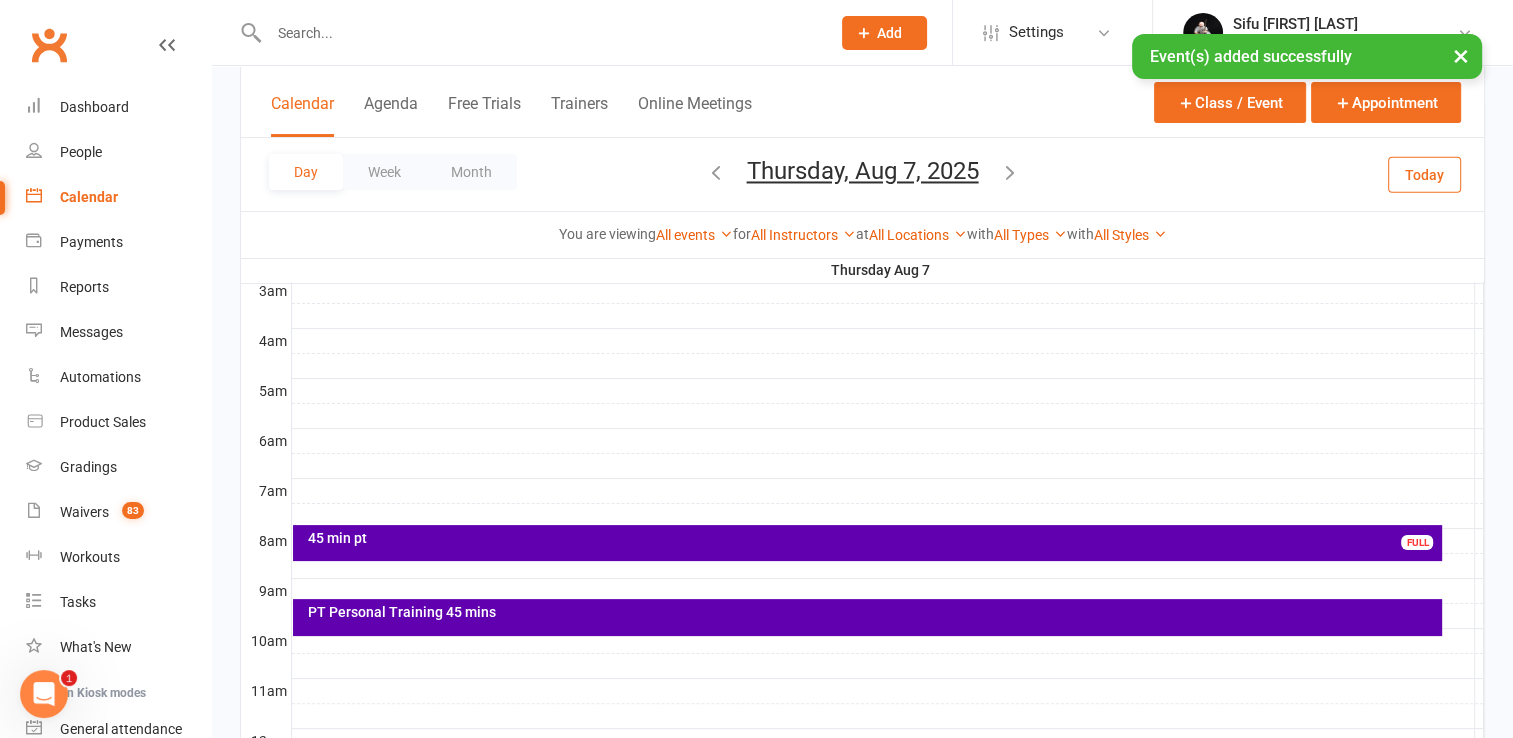 scroll, scrollTop: 279, scrollLeft: 0, axis: vertical 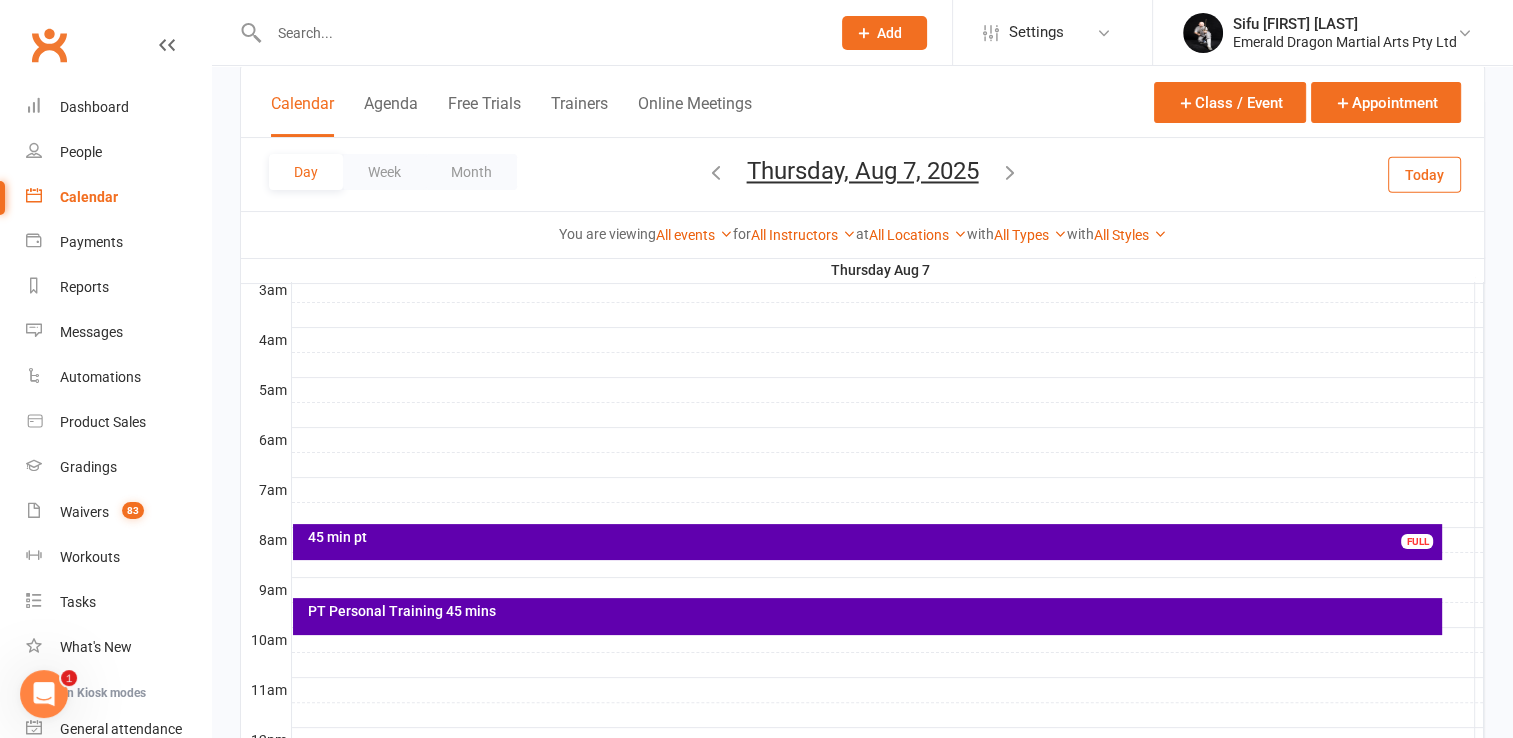 click on "PT Personal Training 45 mins" at bounding box center (872, 611) 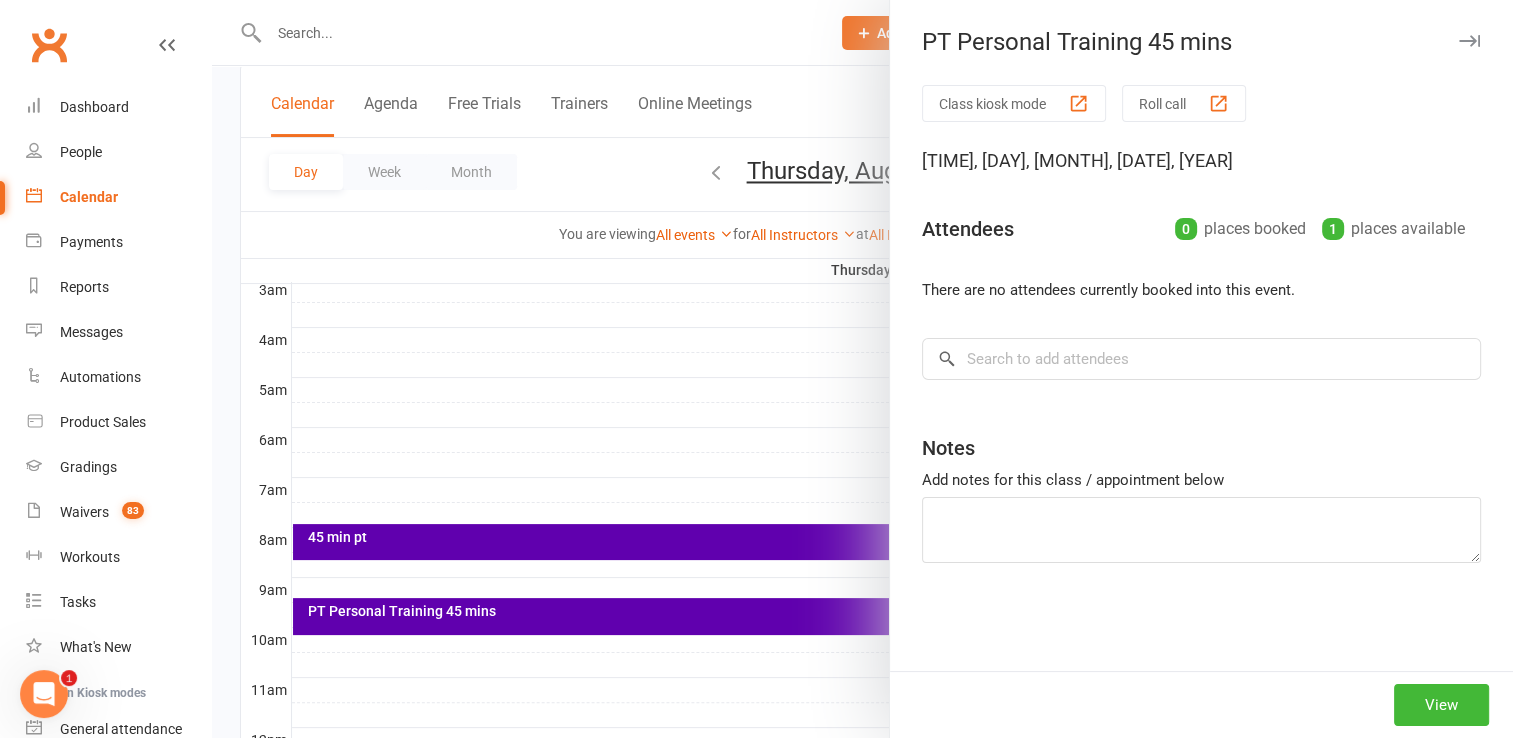click at bounding box center (862, 369) 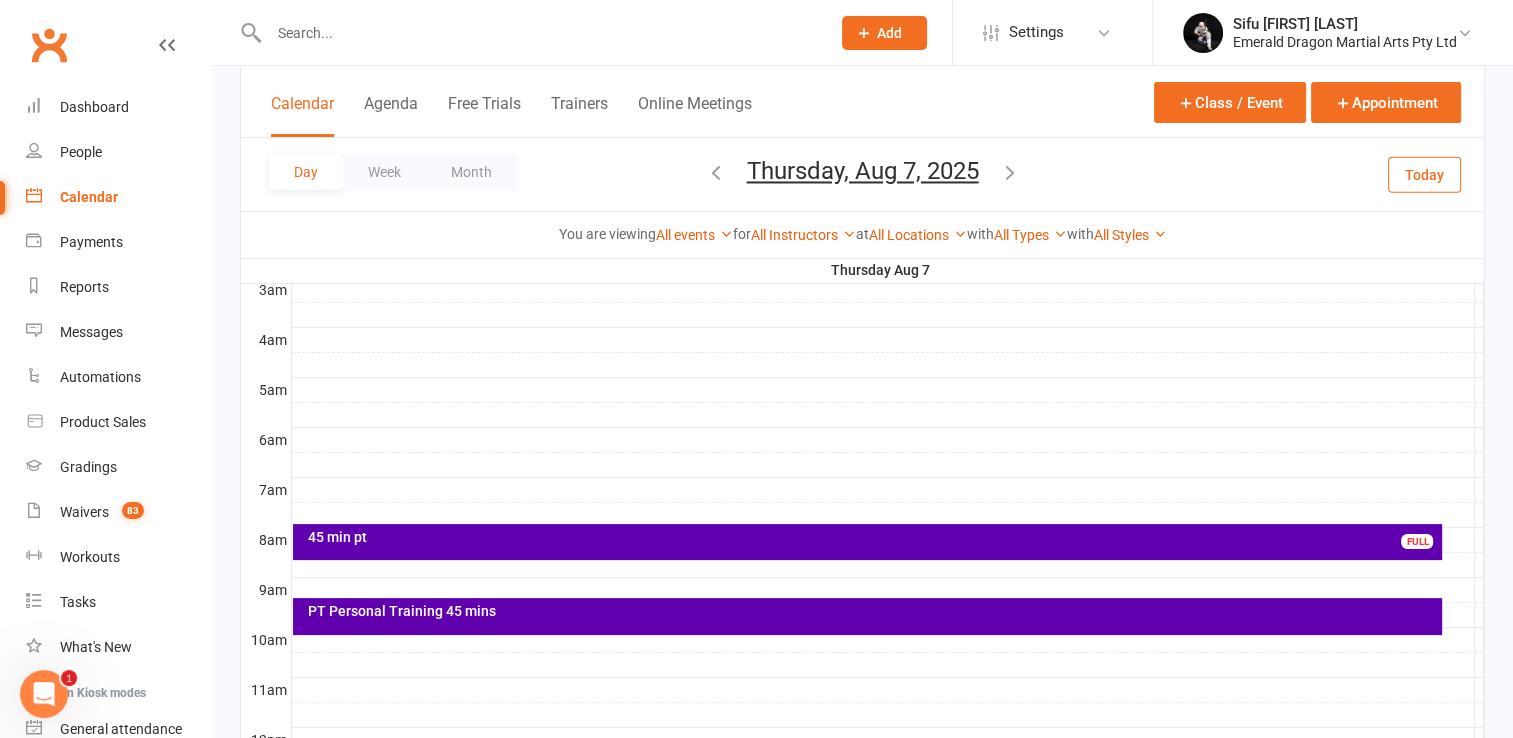 click on "PT Personal Training 45 mins" at bounding box center (872, 611) 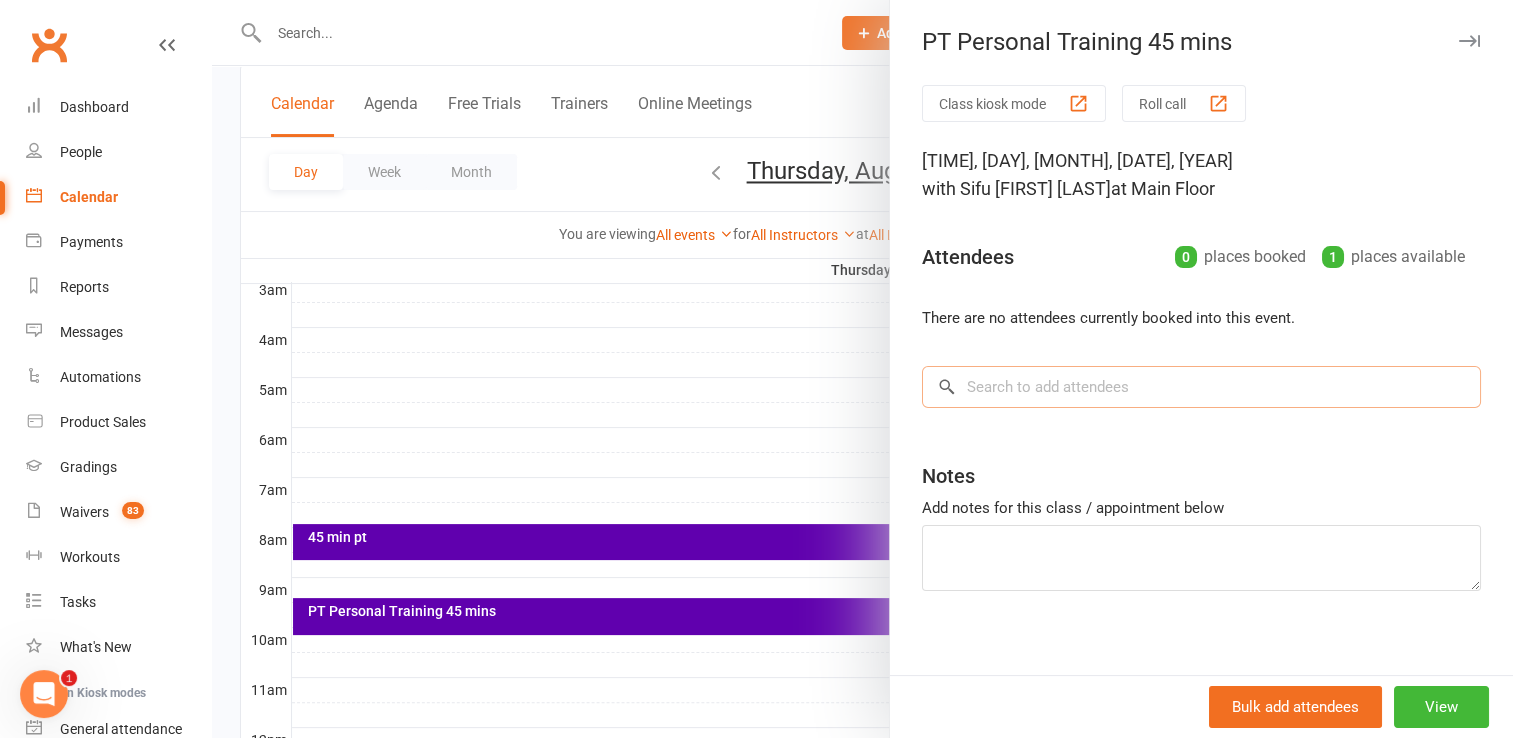 click at bounding box center (1201, 387) 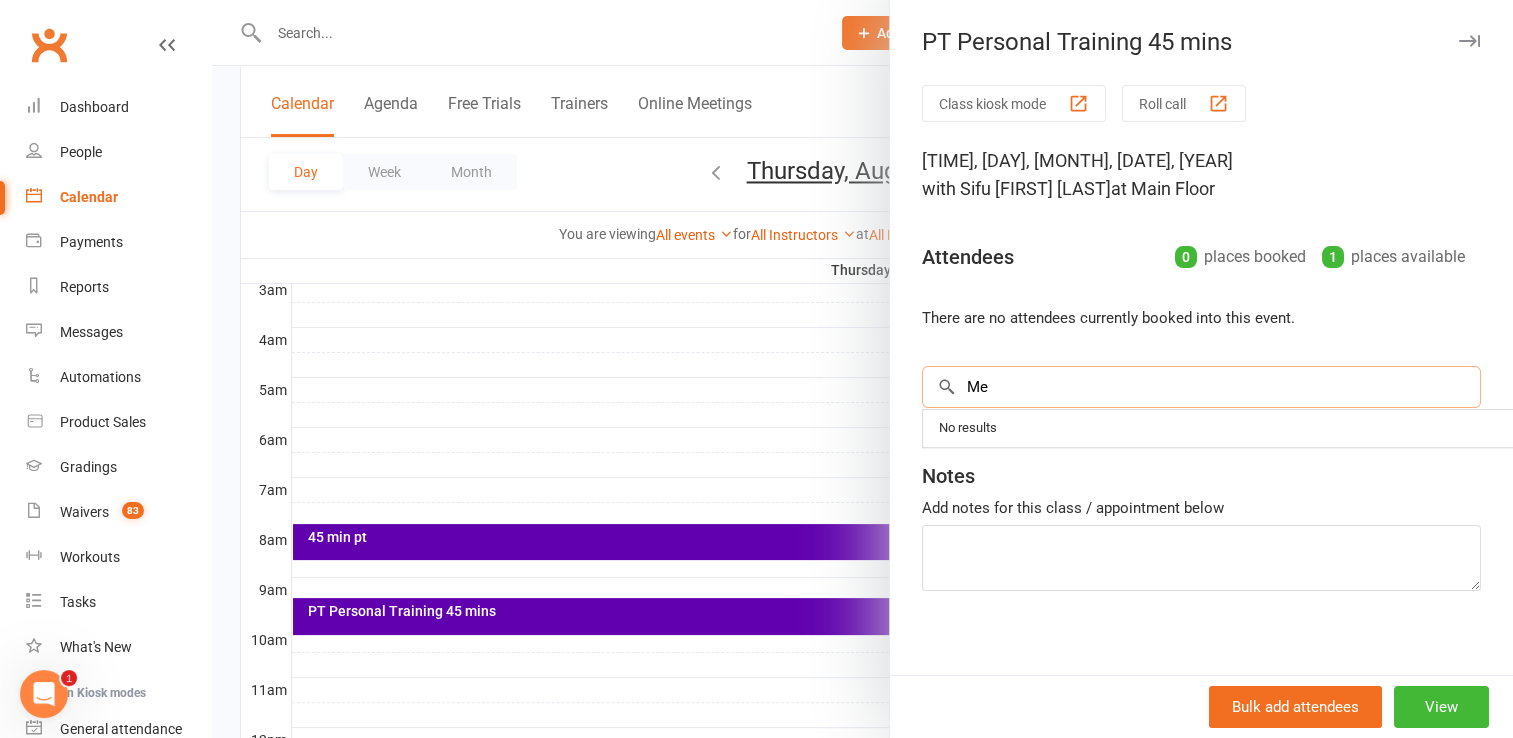 type on "M" 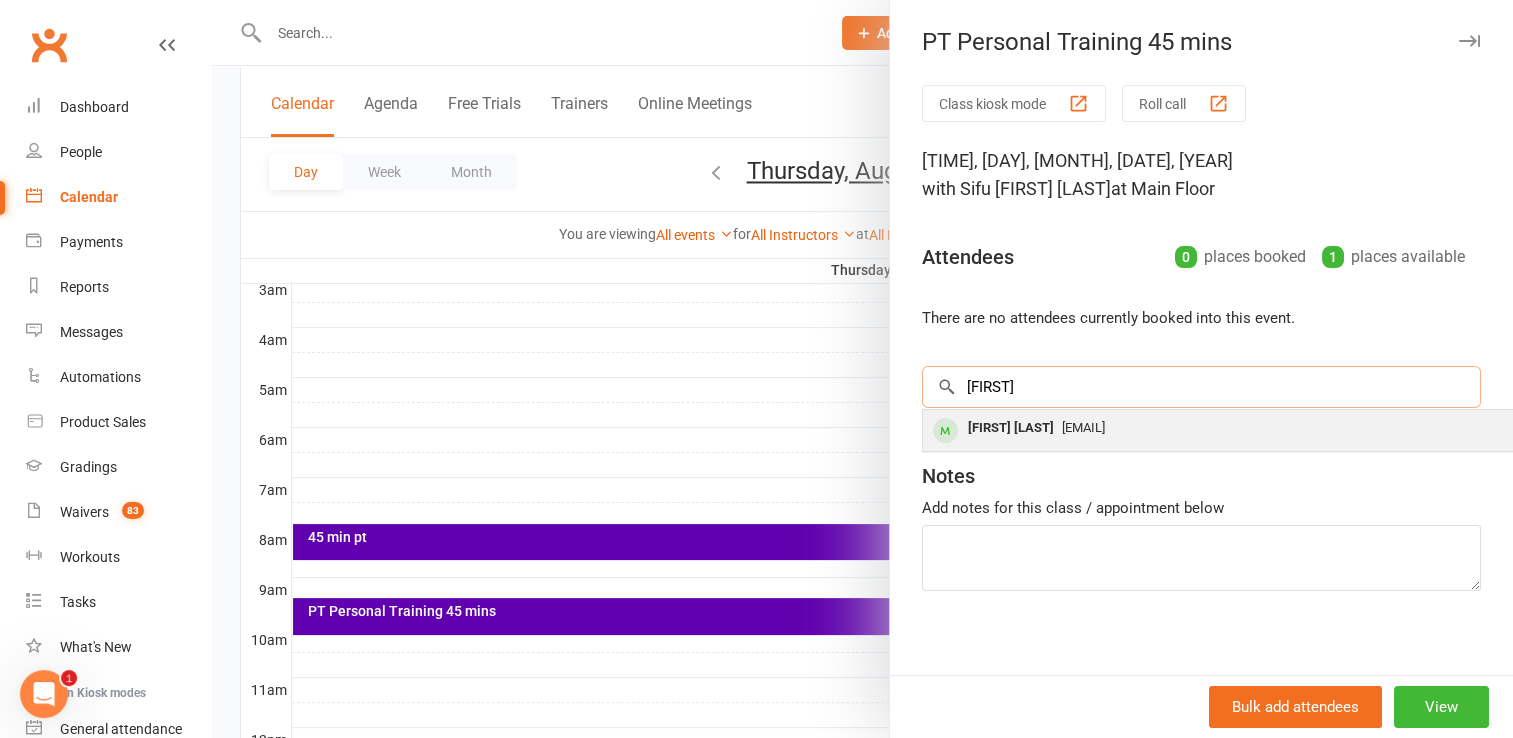 type on "[FIRST]" 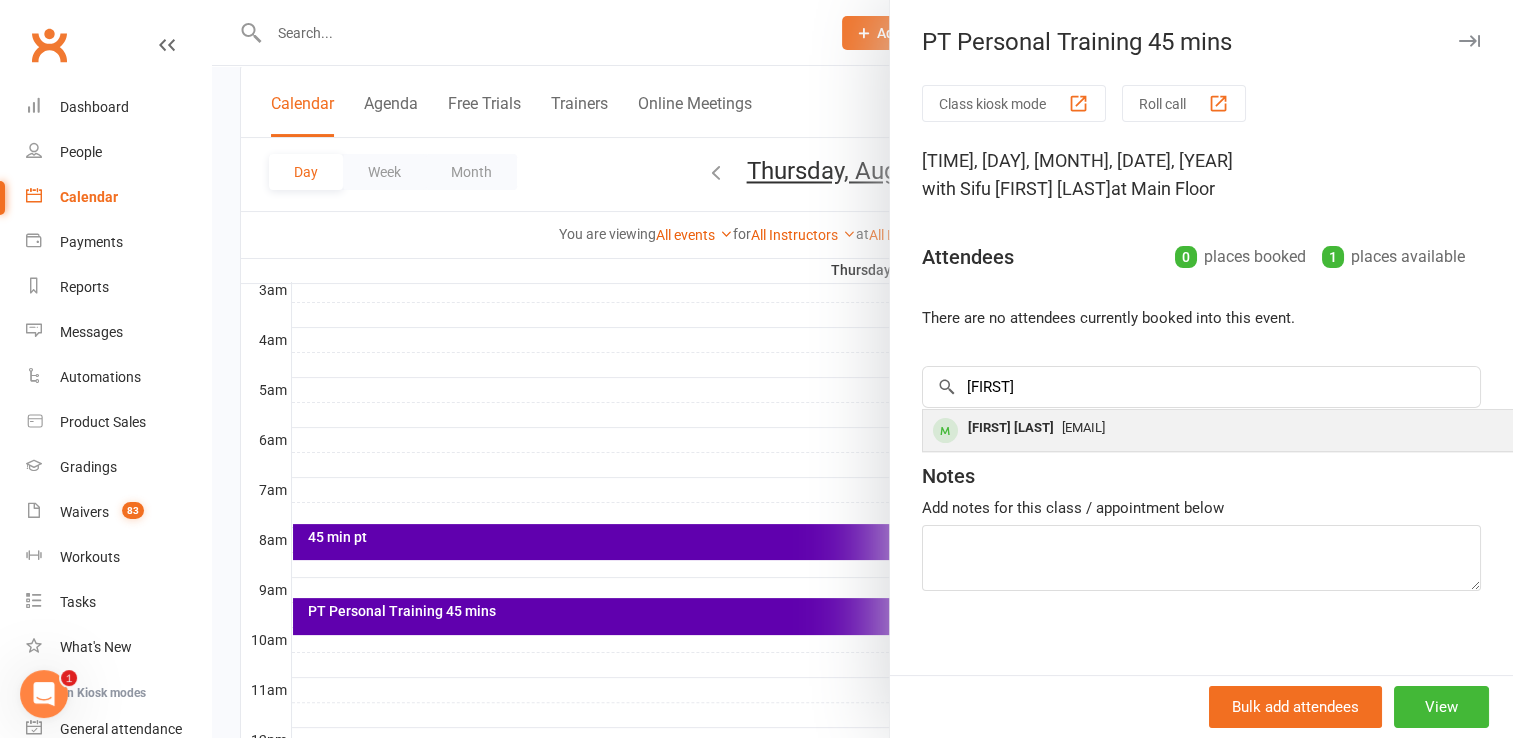 click on "[EMAIL]" at bounding box center (1083, 427) 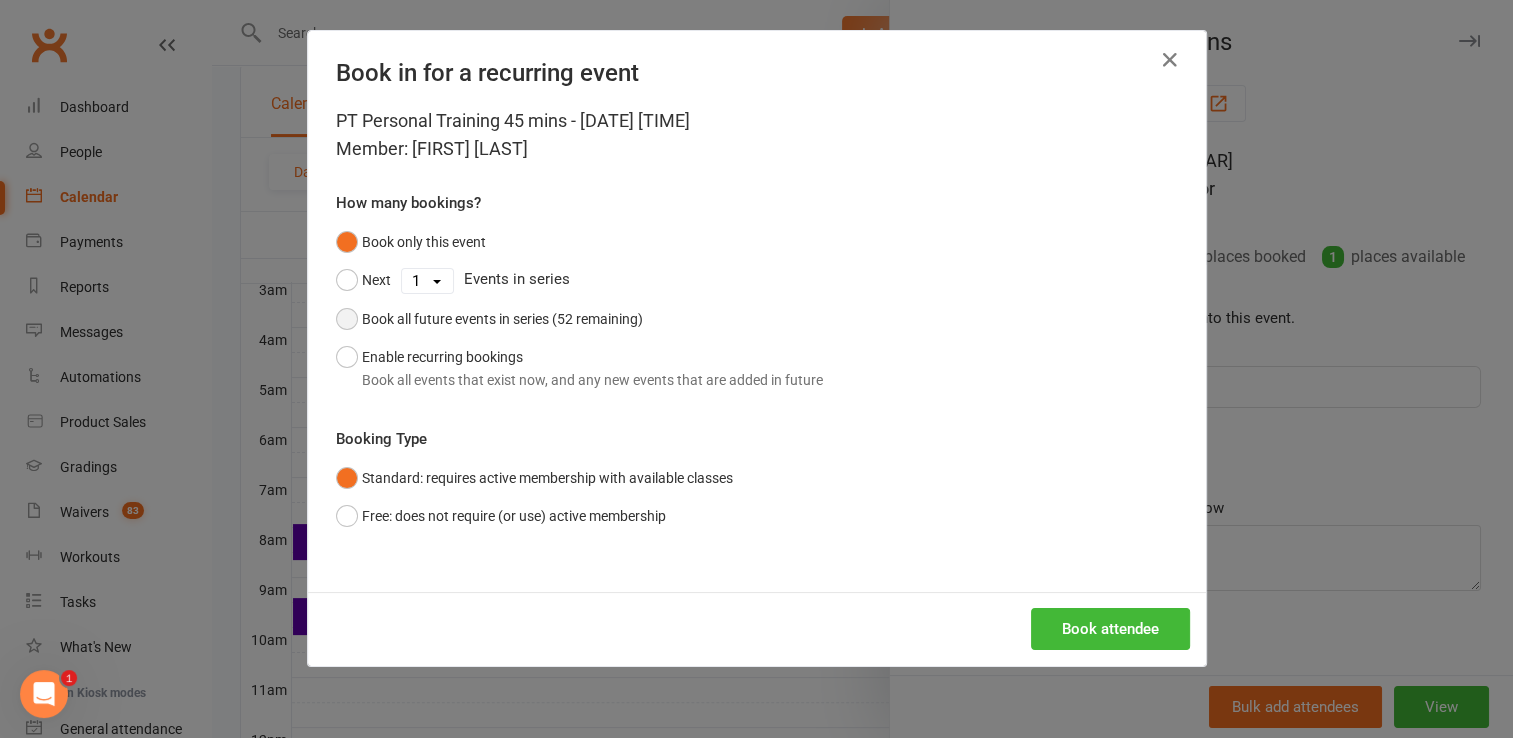 click on "Book all future events in series (52 remaining)" at bounding box center (489, 319) 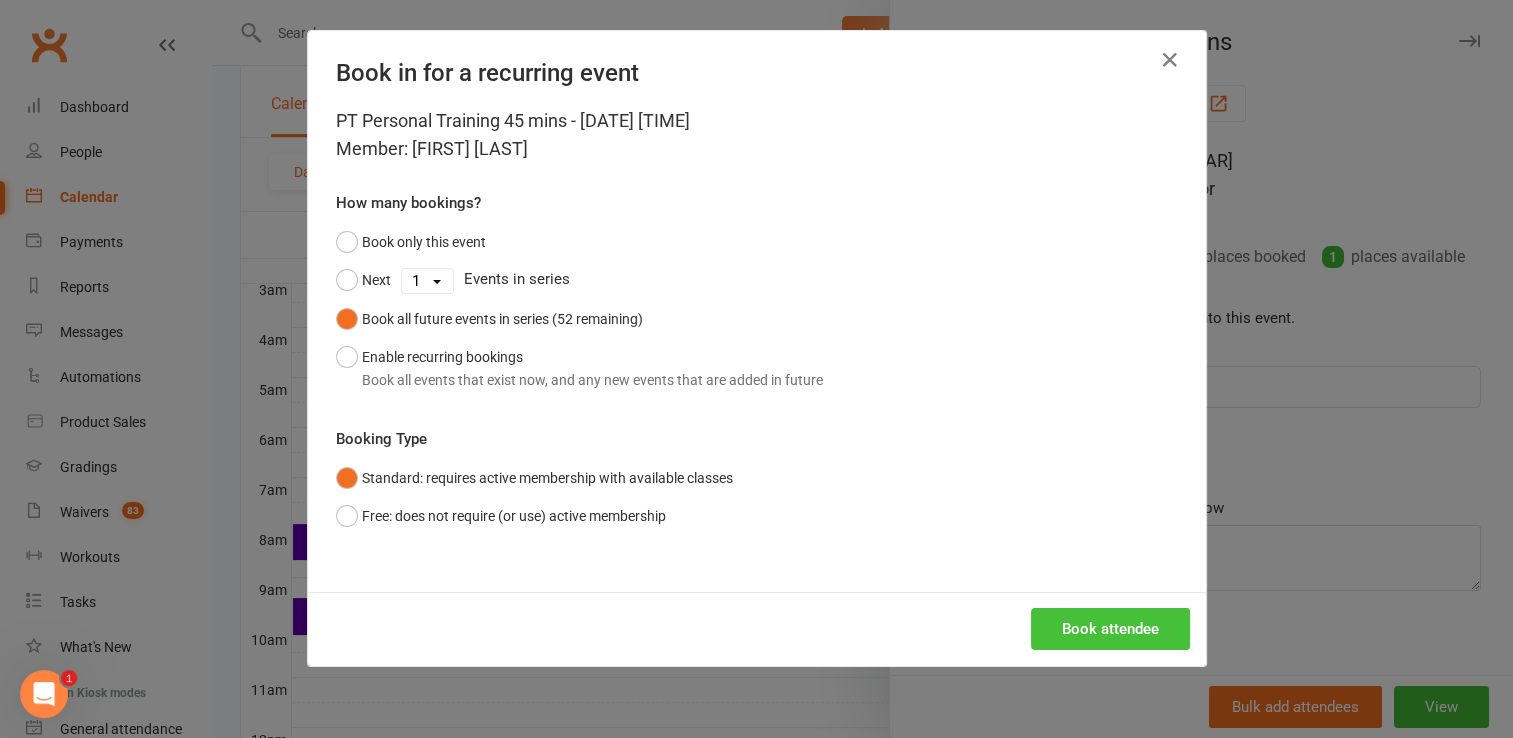 click on "Book attendee" at bounding box center [1110, 629] 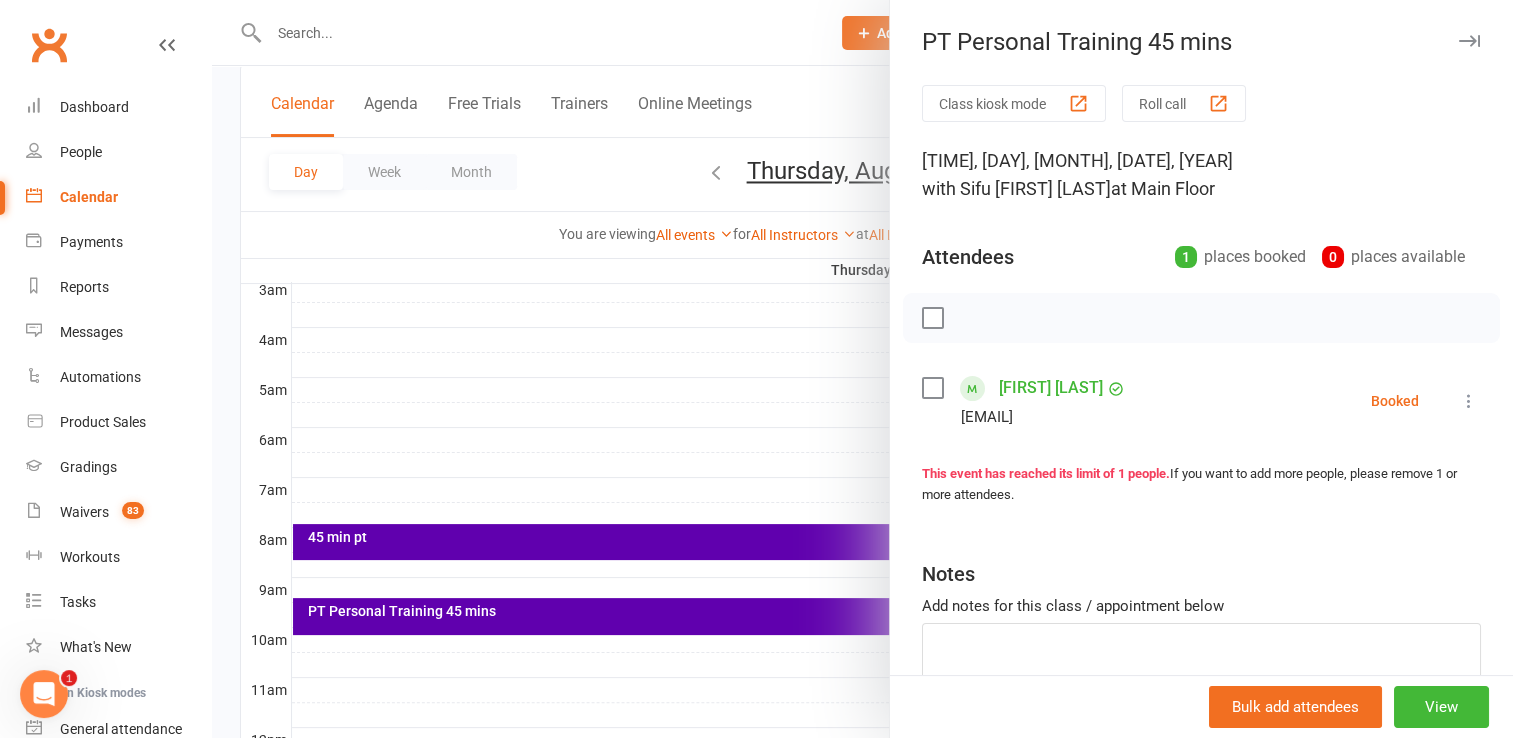 click at bounding box center [1469, 41] 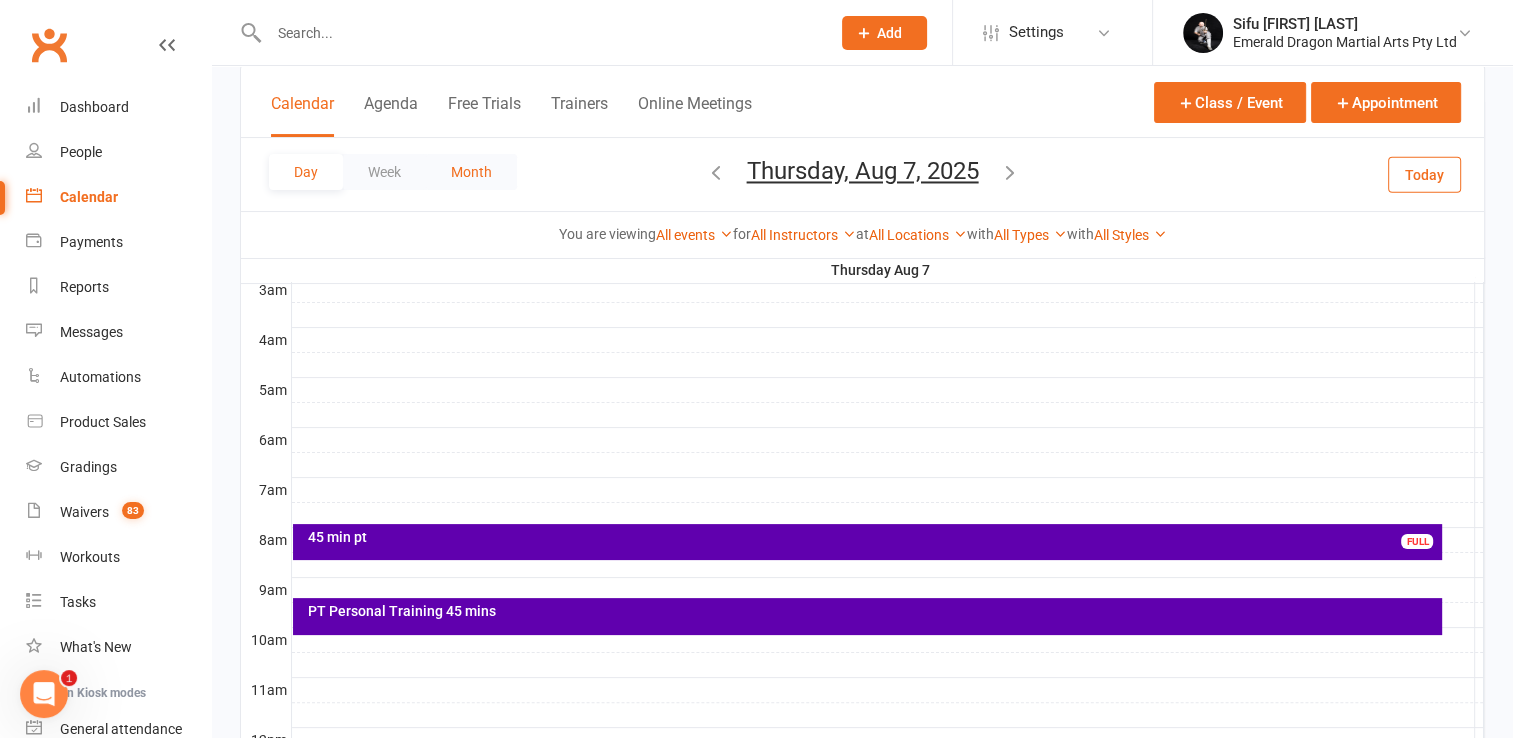 click on "Month" at bounding box center (471, 172) 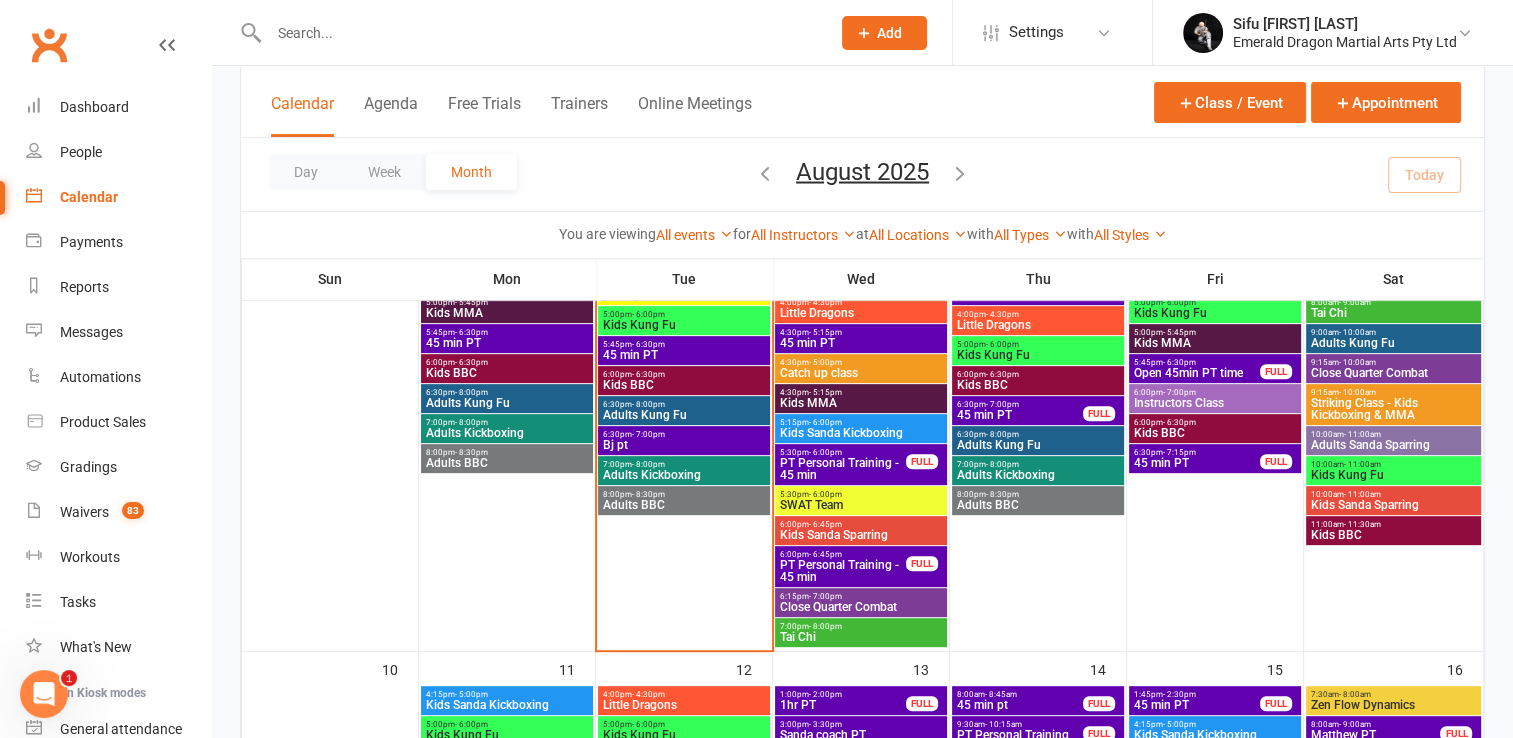 scroll, scrollTop: 738, scrollLeft: 0, axis: vertical 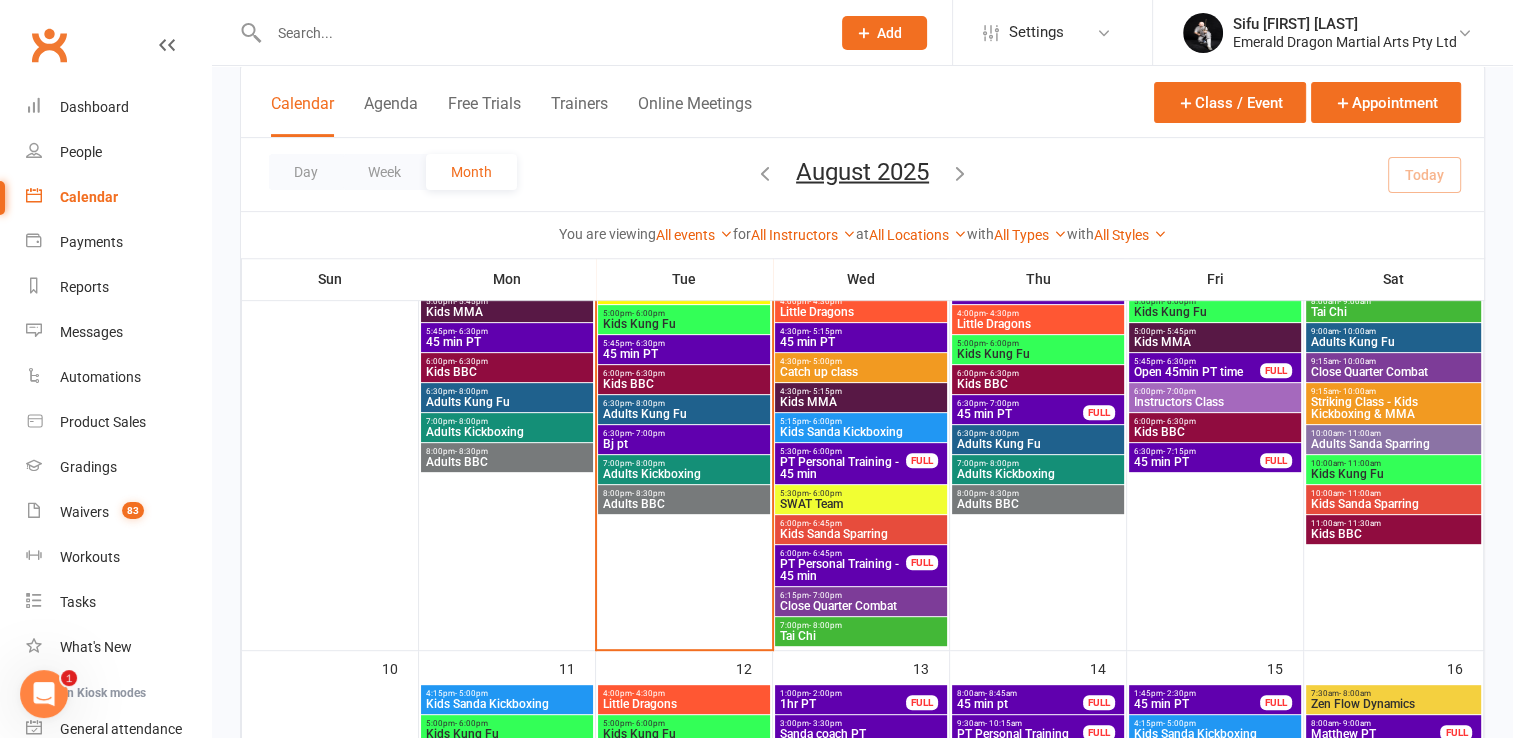 click on "SWAT Team" at bounding box center (861, 504) 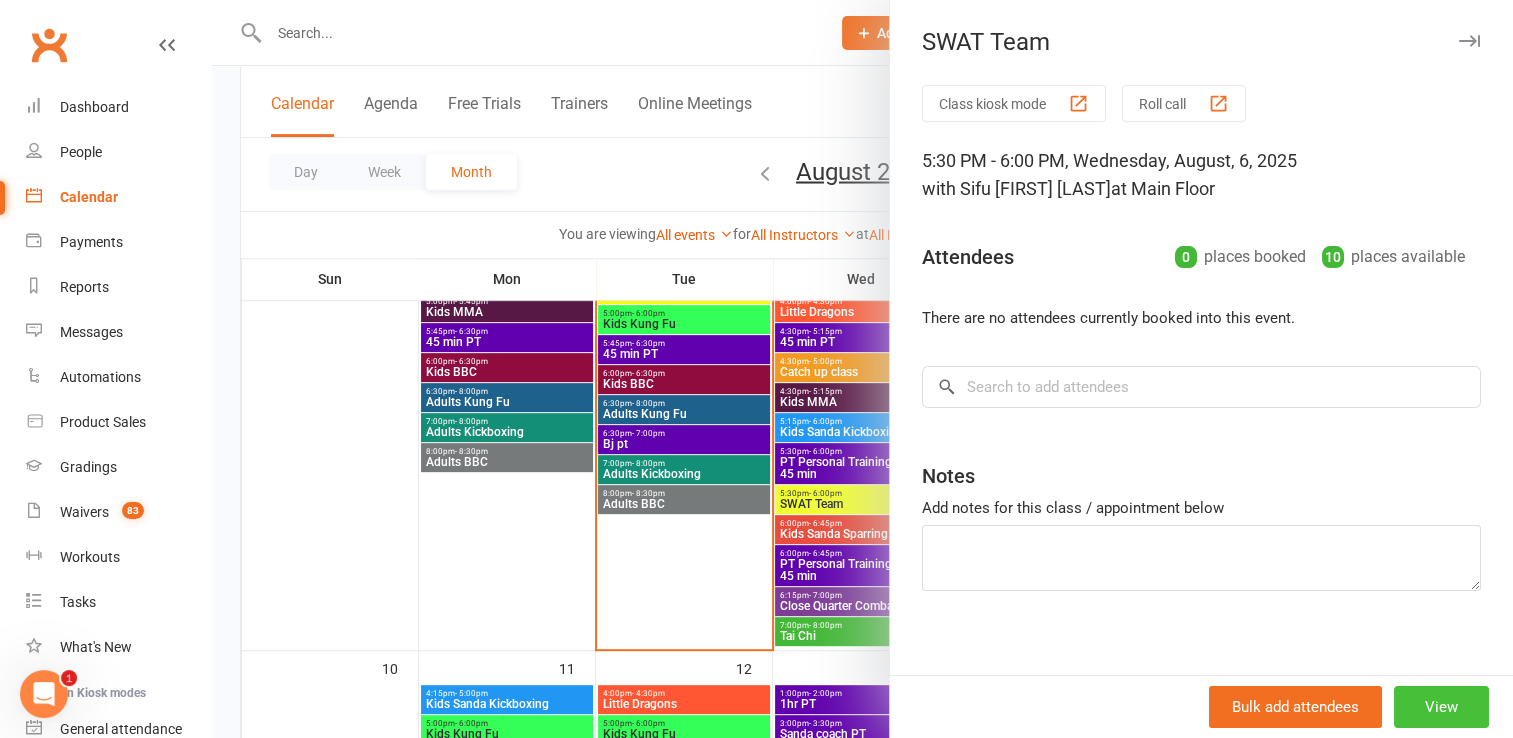 click on "View" at bounding box center [1441, 707] 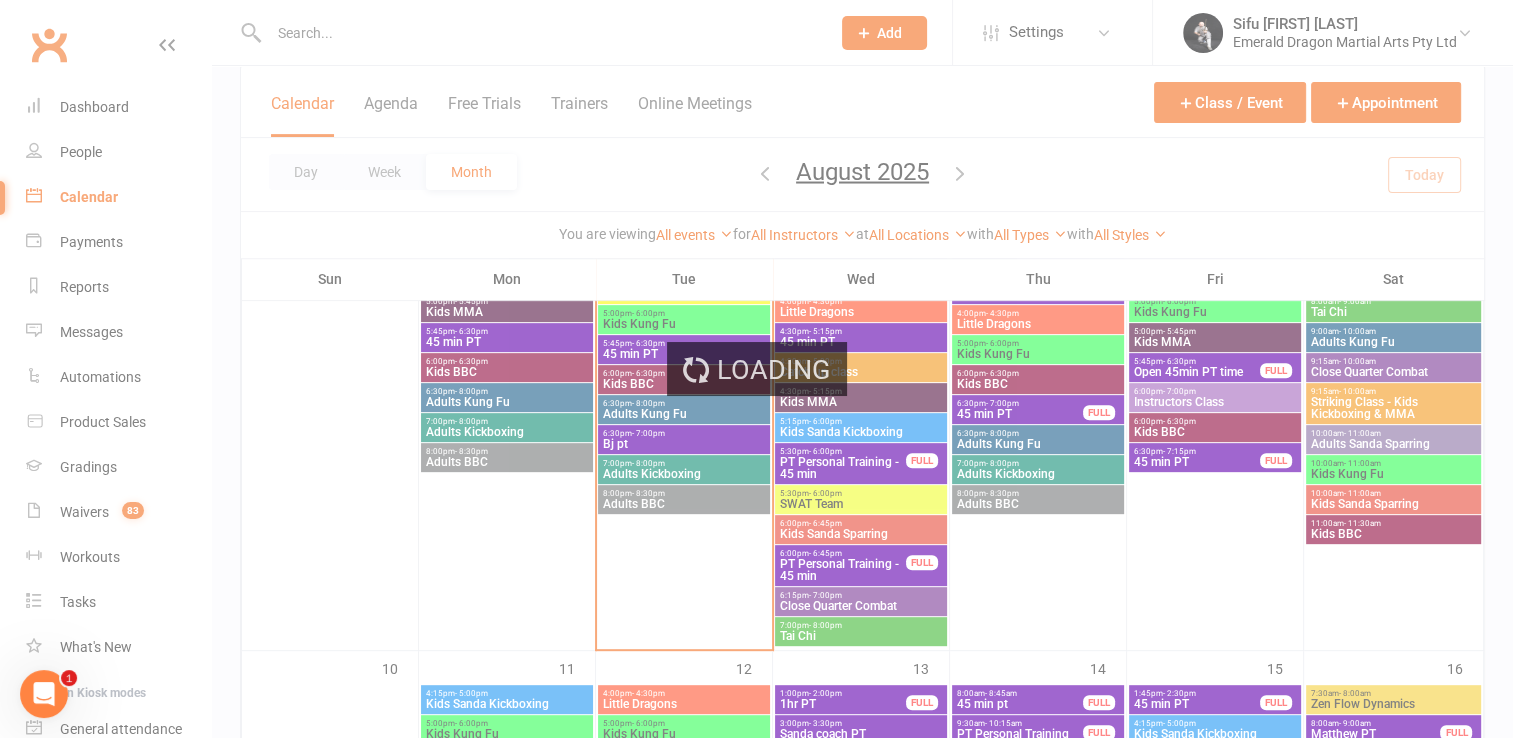 scroll, scrollTop: 0, scrollLeft: 0, axis: both 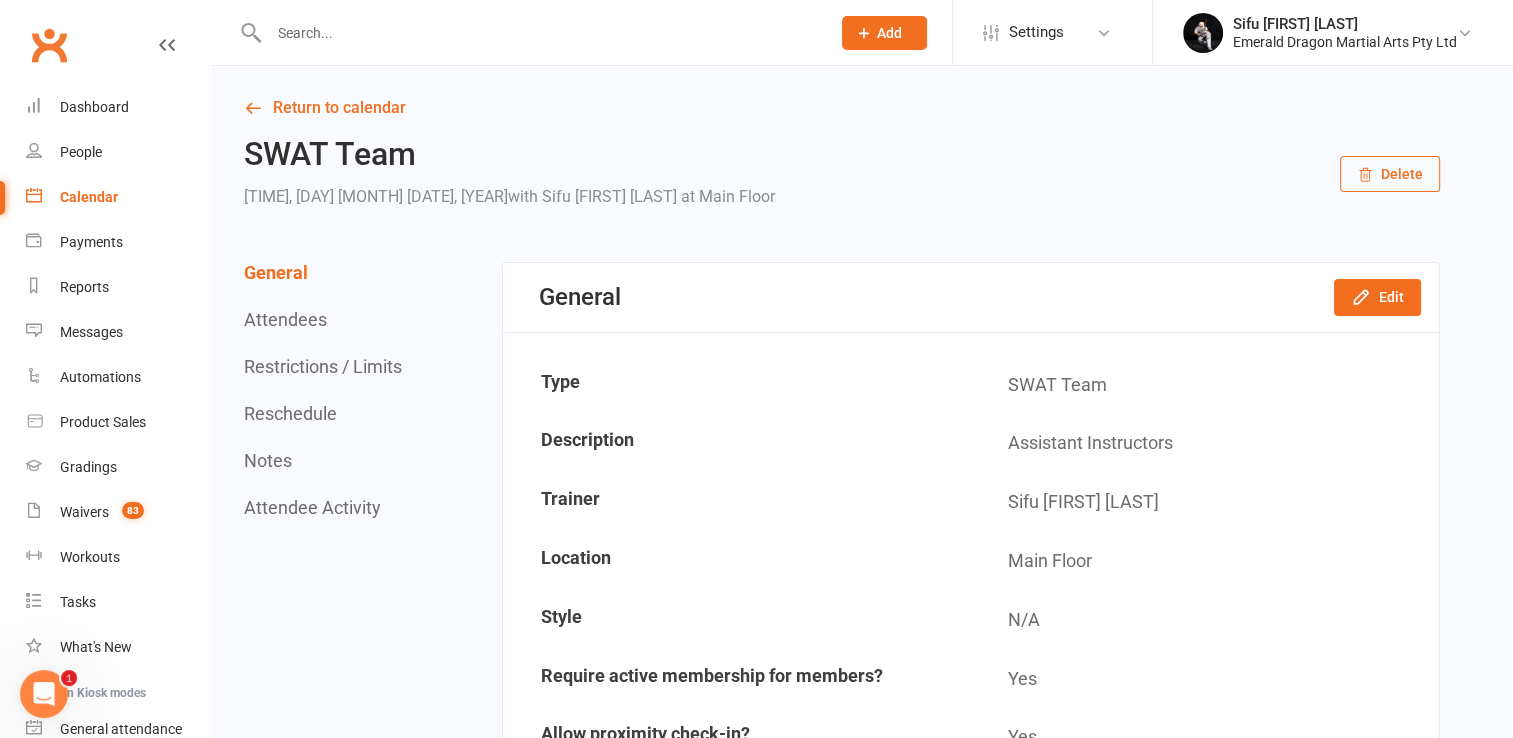 click on "Delete" at bounding box center (1390, 174) 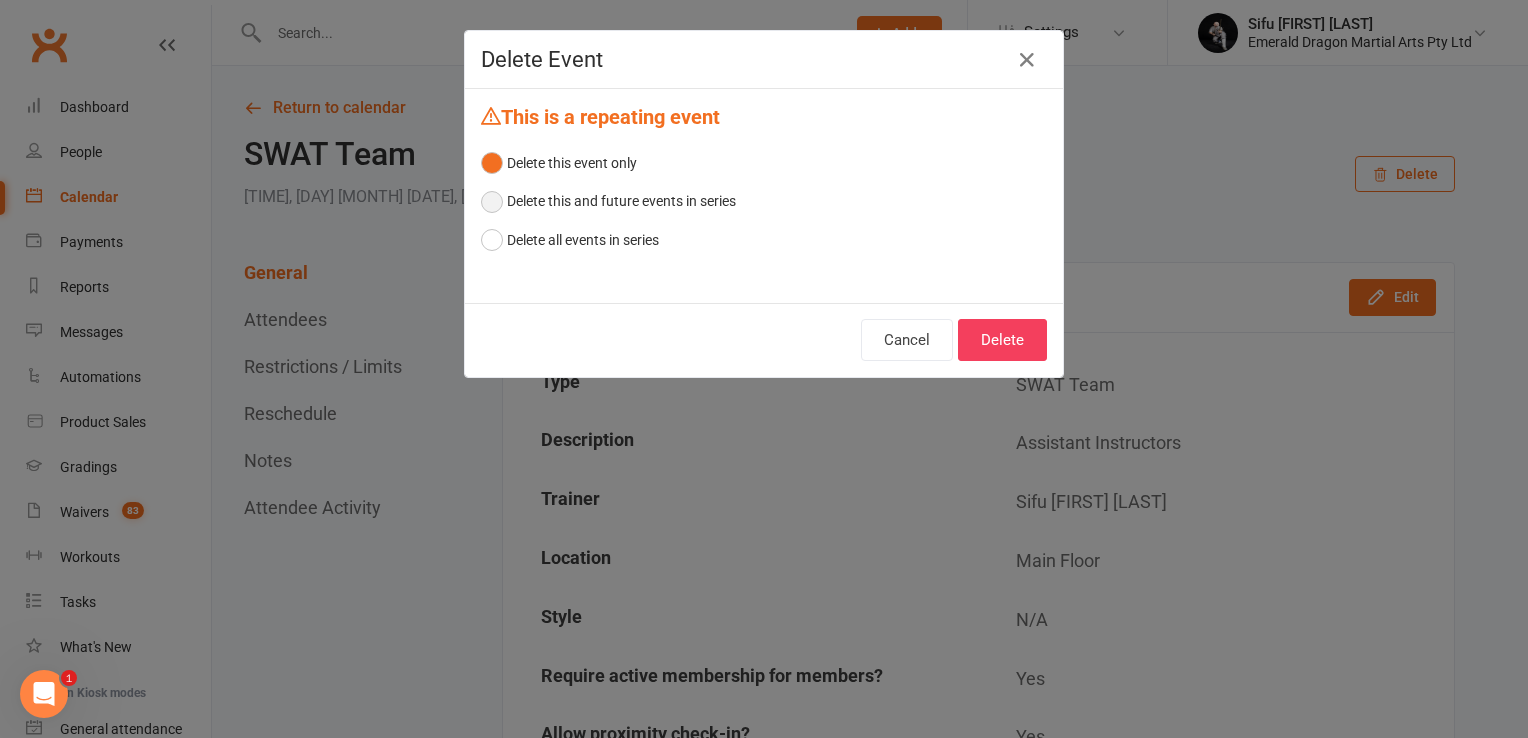 click on "Delete this and future events in series" at bounding box center (608, 201) 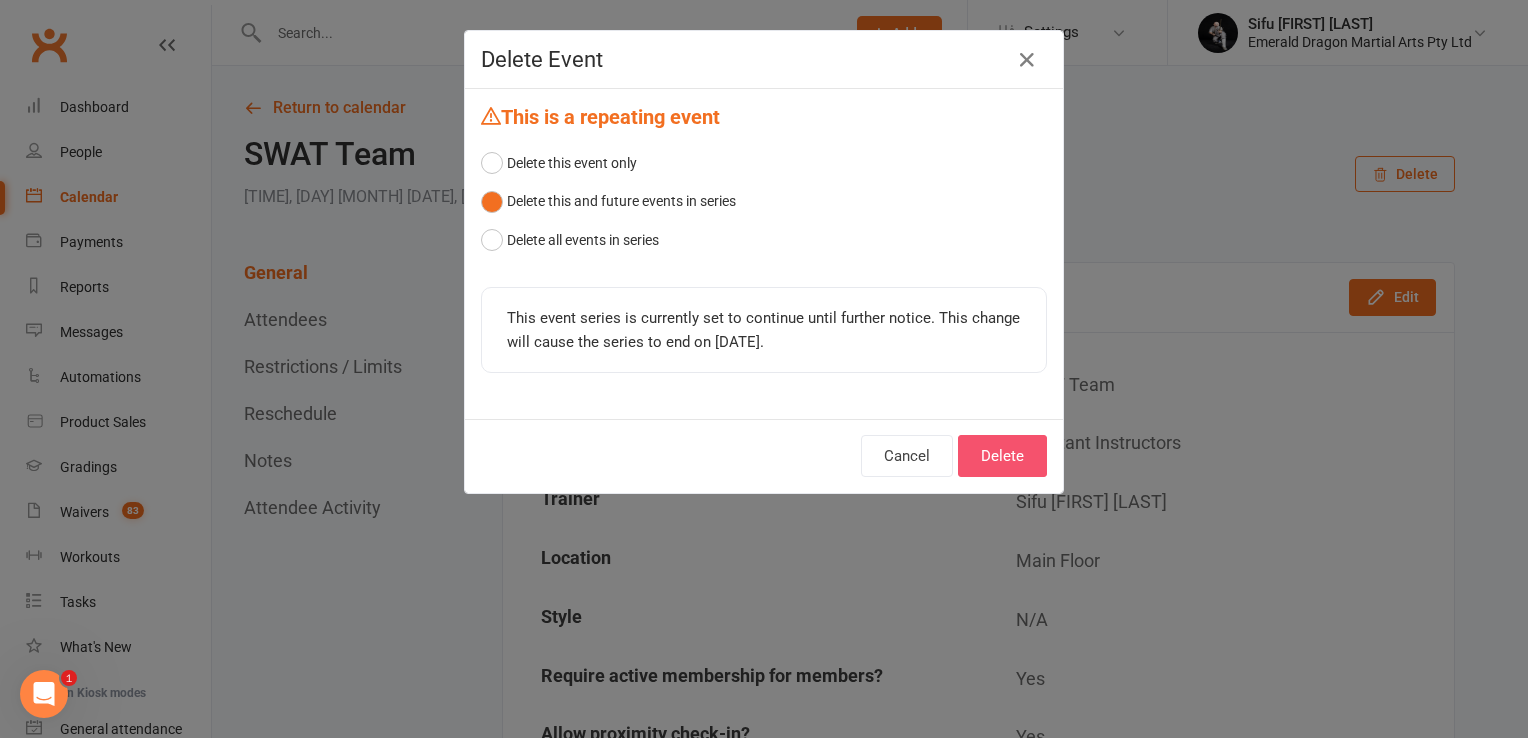 click on "Delete" at bounding box center (1002, 456) 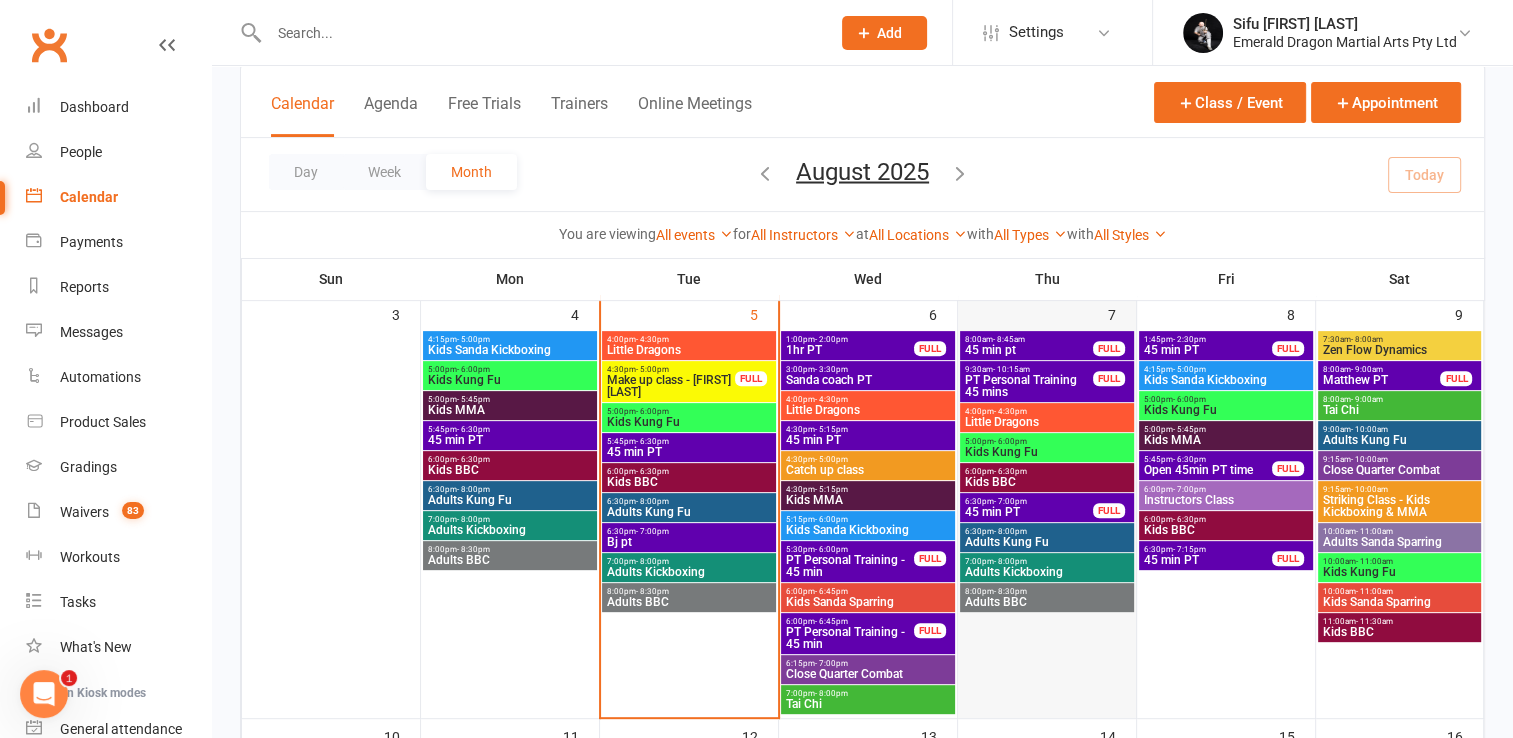 scroll, scrollTop: 651, scrollLeft: 0, axis: vertical 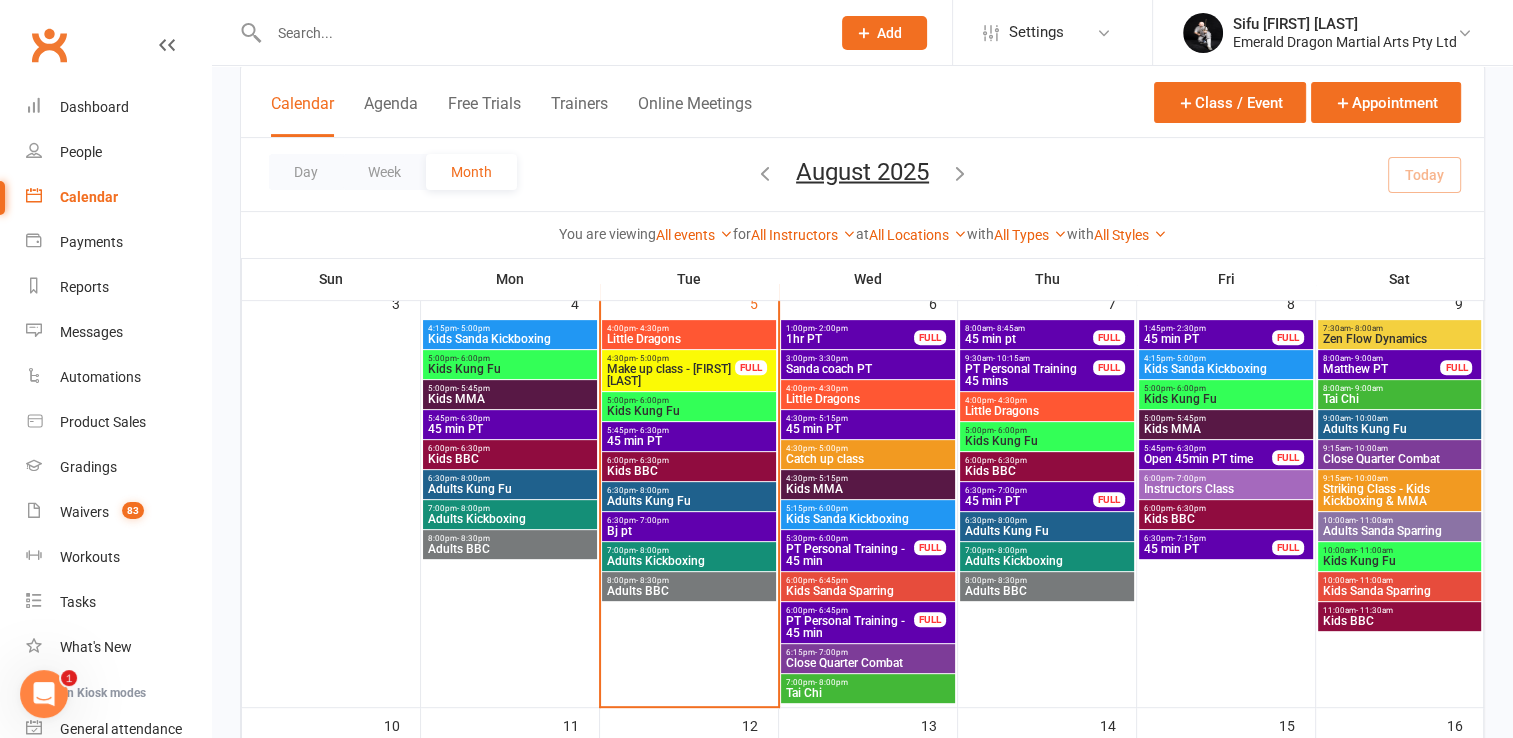 click on "PT Personal Training - 45 min" at bounding box center [850, 627] 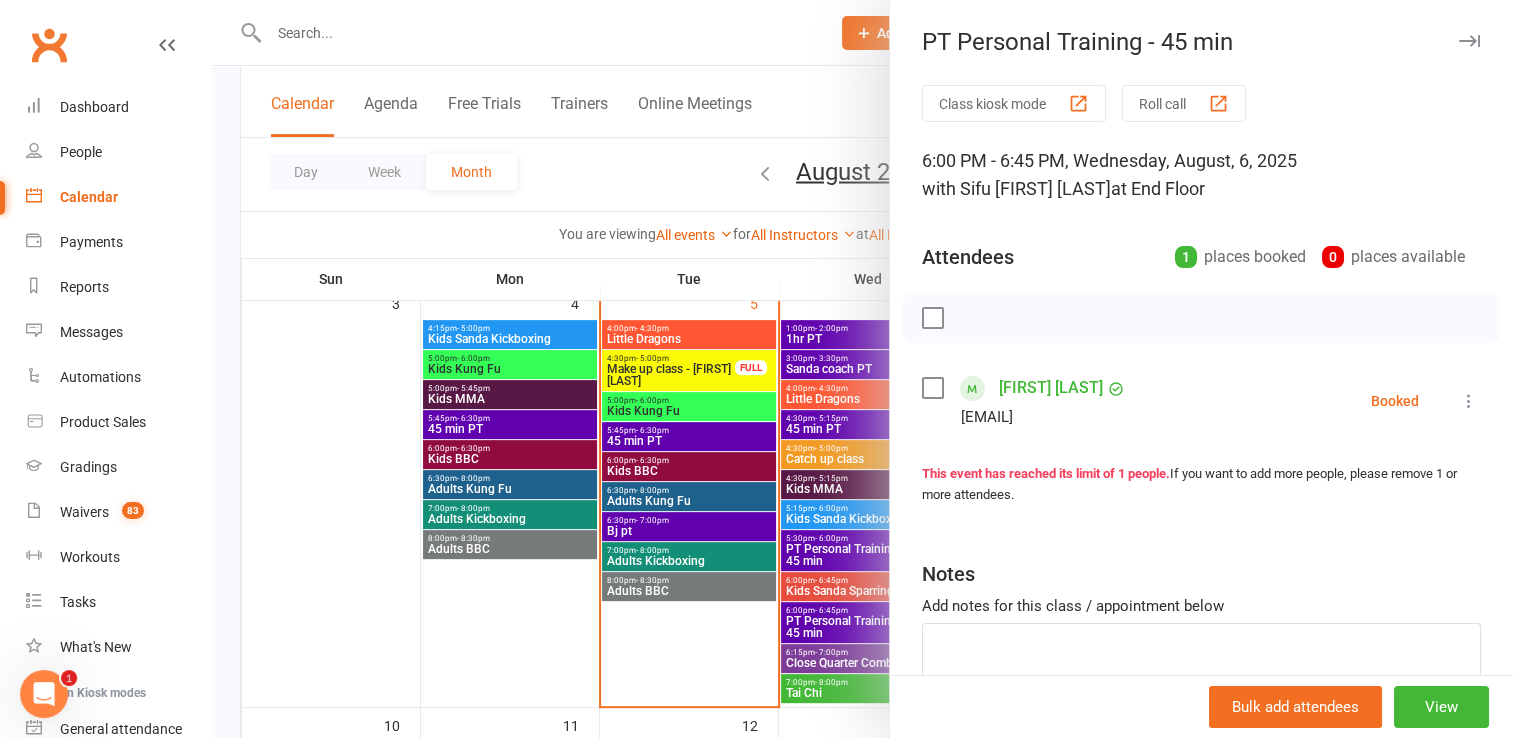 click at bounding box center [1469, 41] 